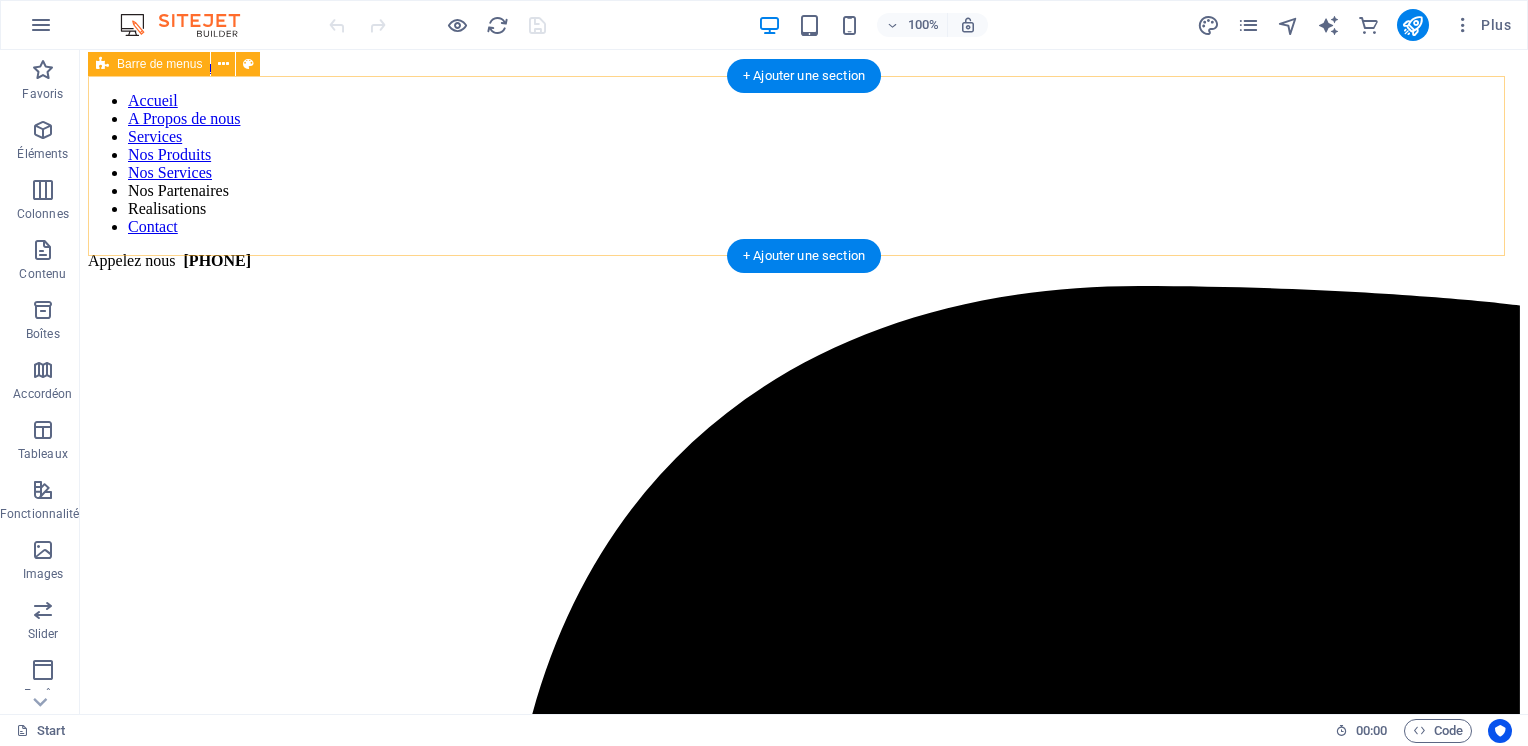 scroll, scrollTop: 0, scrollLeft: 0, axis: both 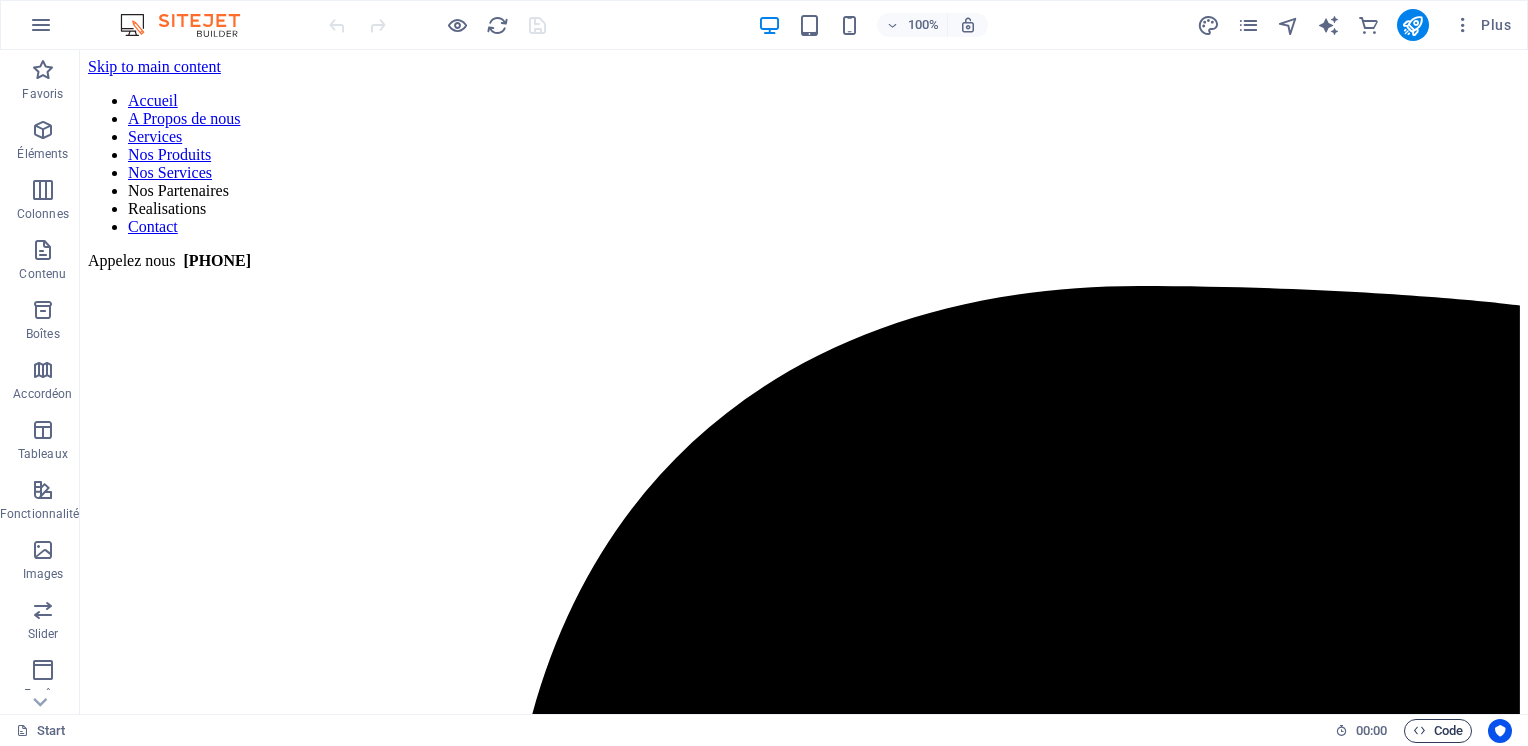 click on "Code" at bounding box center (1438, 731) 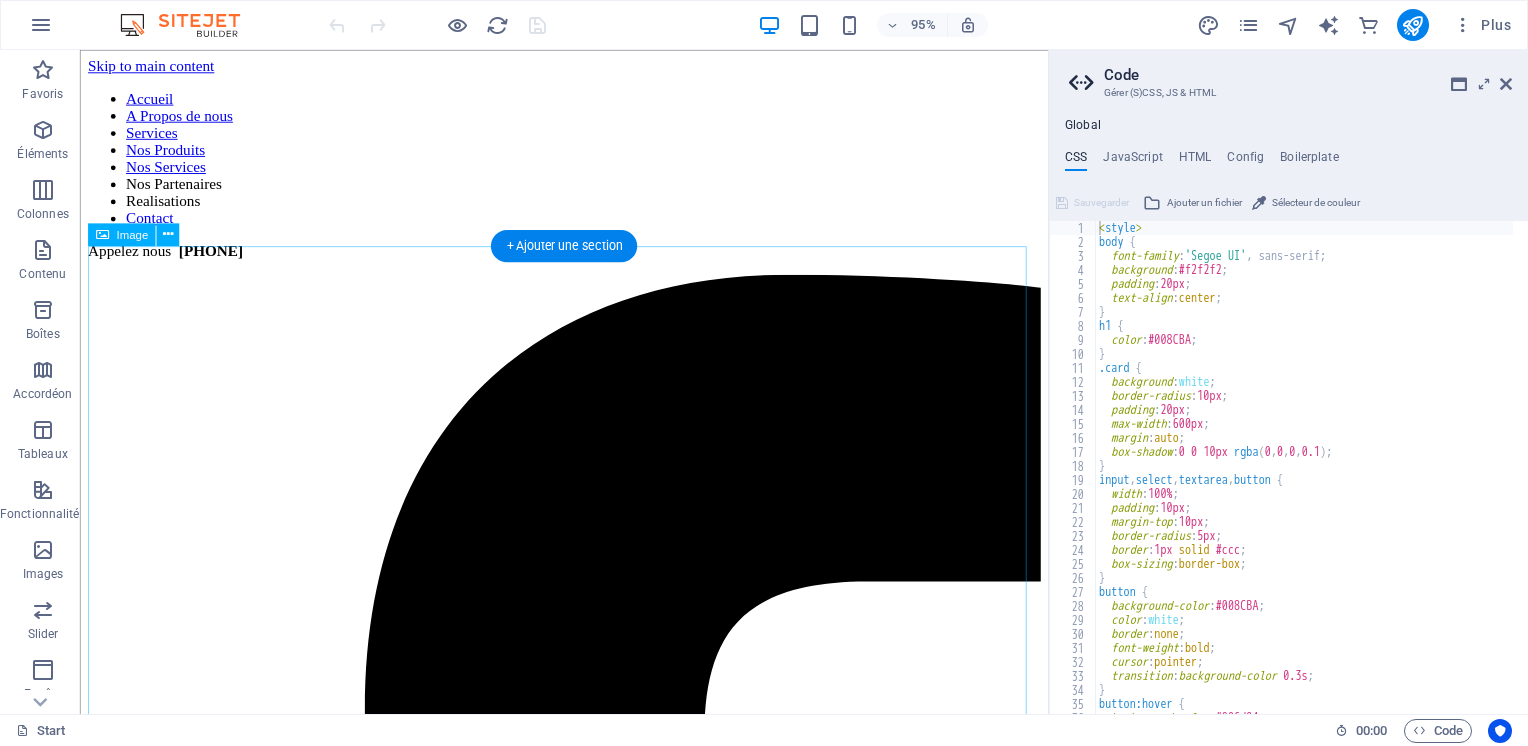 click at bounding box center (589, 4374) 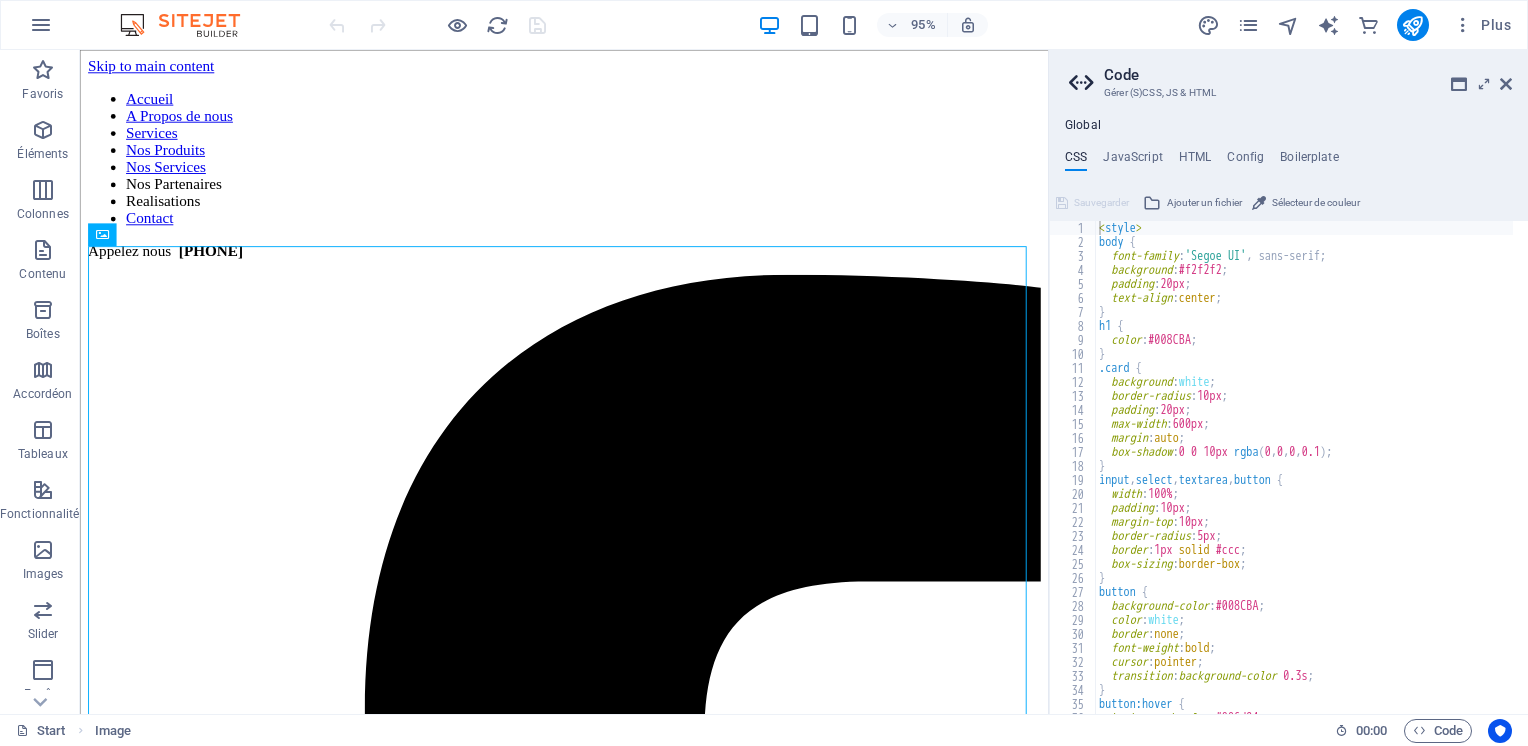 scroll, scrollTop: 0, scrollLeft: 0, axis: both 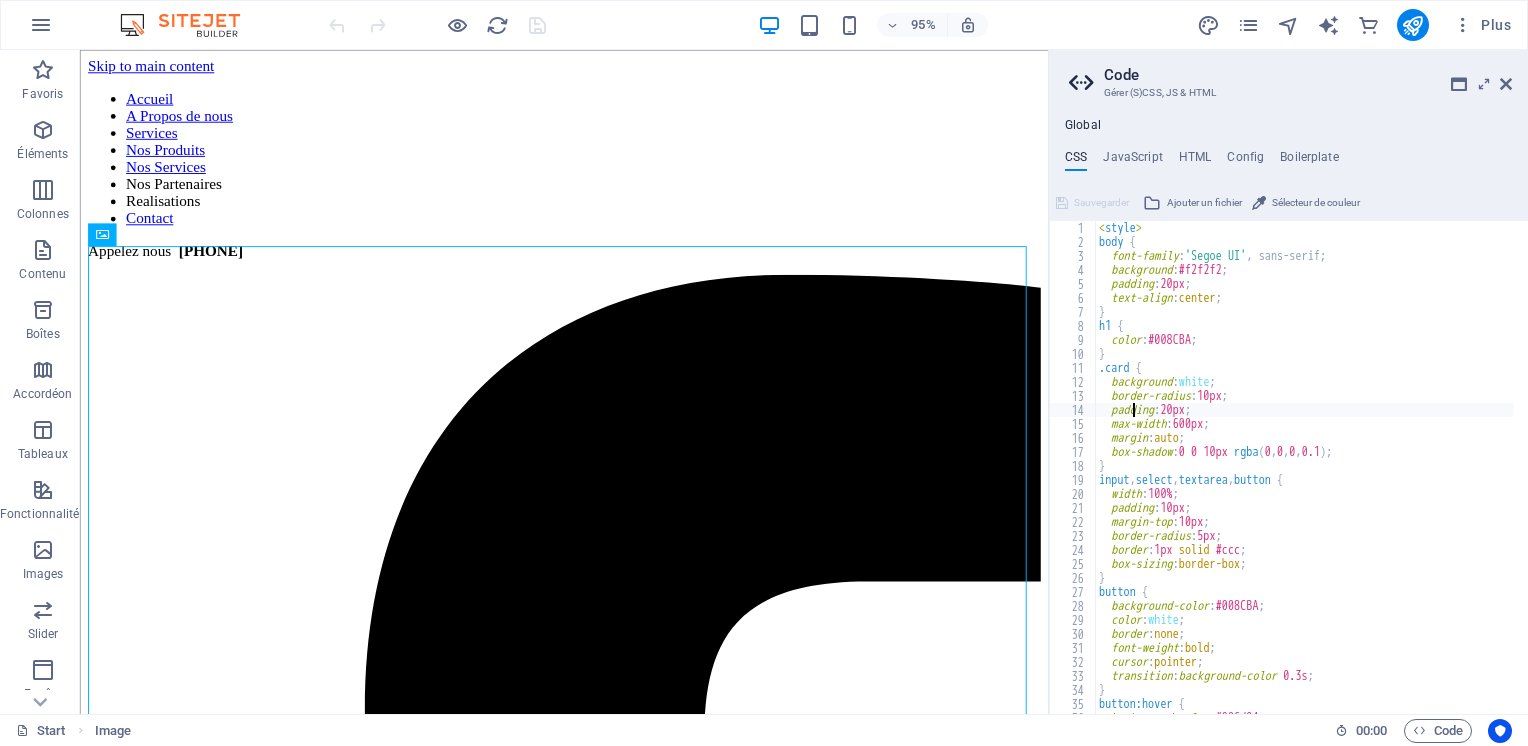 click on "< style > body   {    font-family :  'Segoe UI' , sans-serif;    background :  #f2f2f2 ;    padding :  20px ;    text-align :  center ; } h1   {    color :  #008CBA ; } .card   {    background :  white ;    border-radius :  10px ;    padding :  20px ;    max-width :  600px ;    margin :  auto ;    box-shadow :  0   0   10px   rgba ( 0 ,  0 ,  0 ,  0.1 ) ; } input ,  select ,  textarea ,  button   {    width :  100% ;    padding :  10px ;    margin-top :  10px ;    border-radius :  5px ;    border :  1px   solid   #ccc ;    box-sizing :  border-box ; } button   {    background-color :  #008CBA ;    color :  white ;    border :  none ;    font-weight :  bold ;    cursor :  pointer ;    transition :  background-color   0.3s ; } button:hover   {    background-color :  #006d94 ;" at bounding box center [1395, 474] 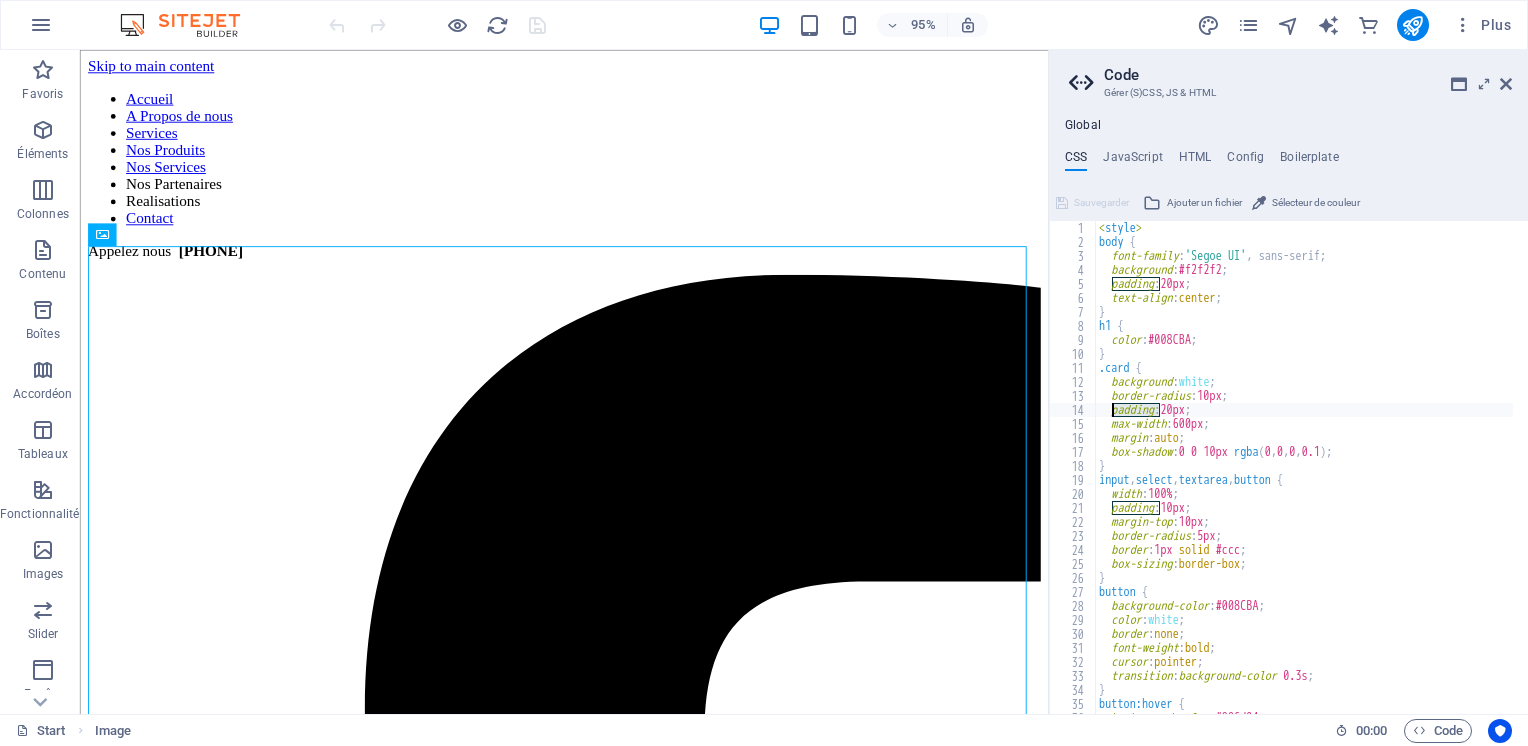 type on ");
}" 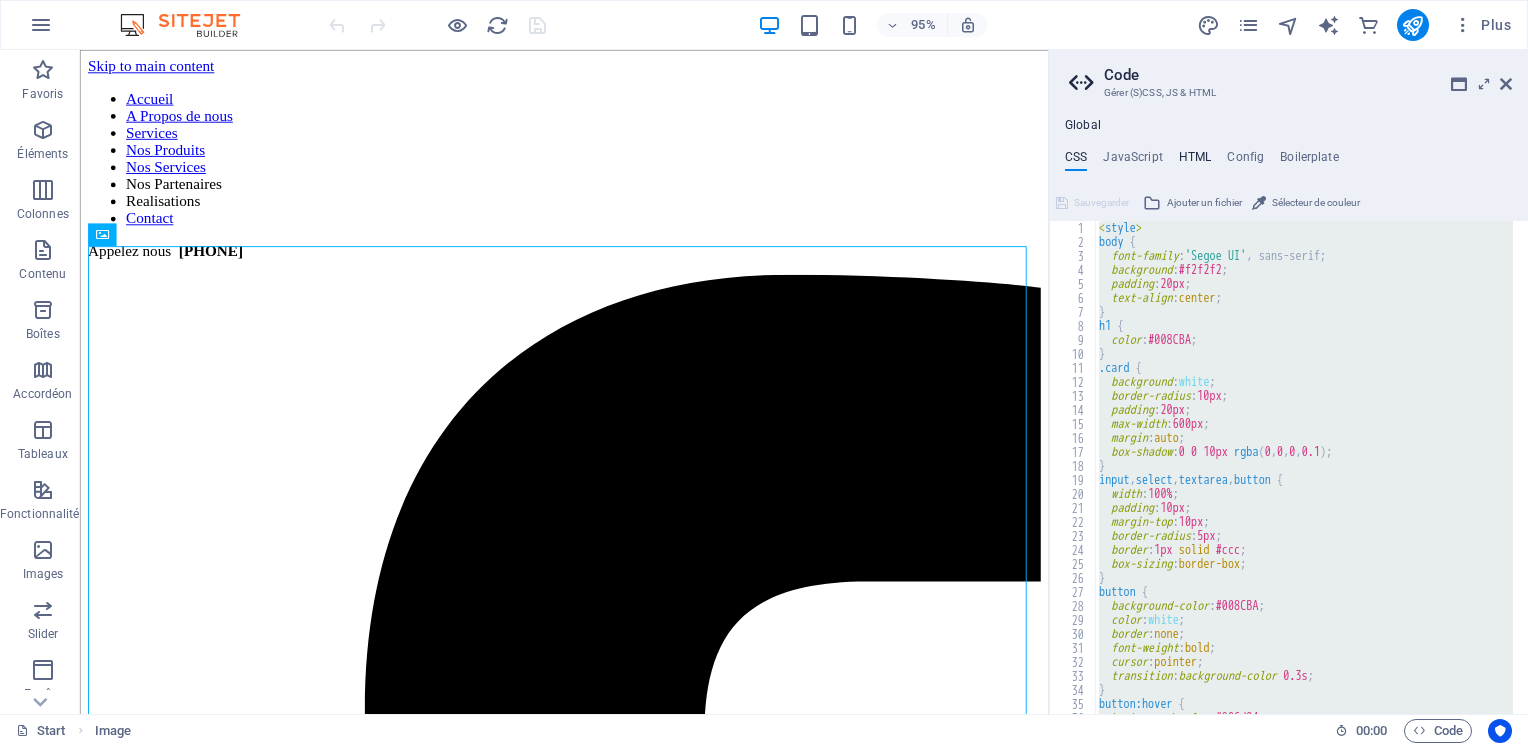 click on "HTML" at bounding box center [1195, 161] 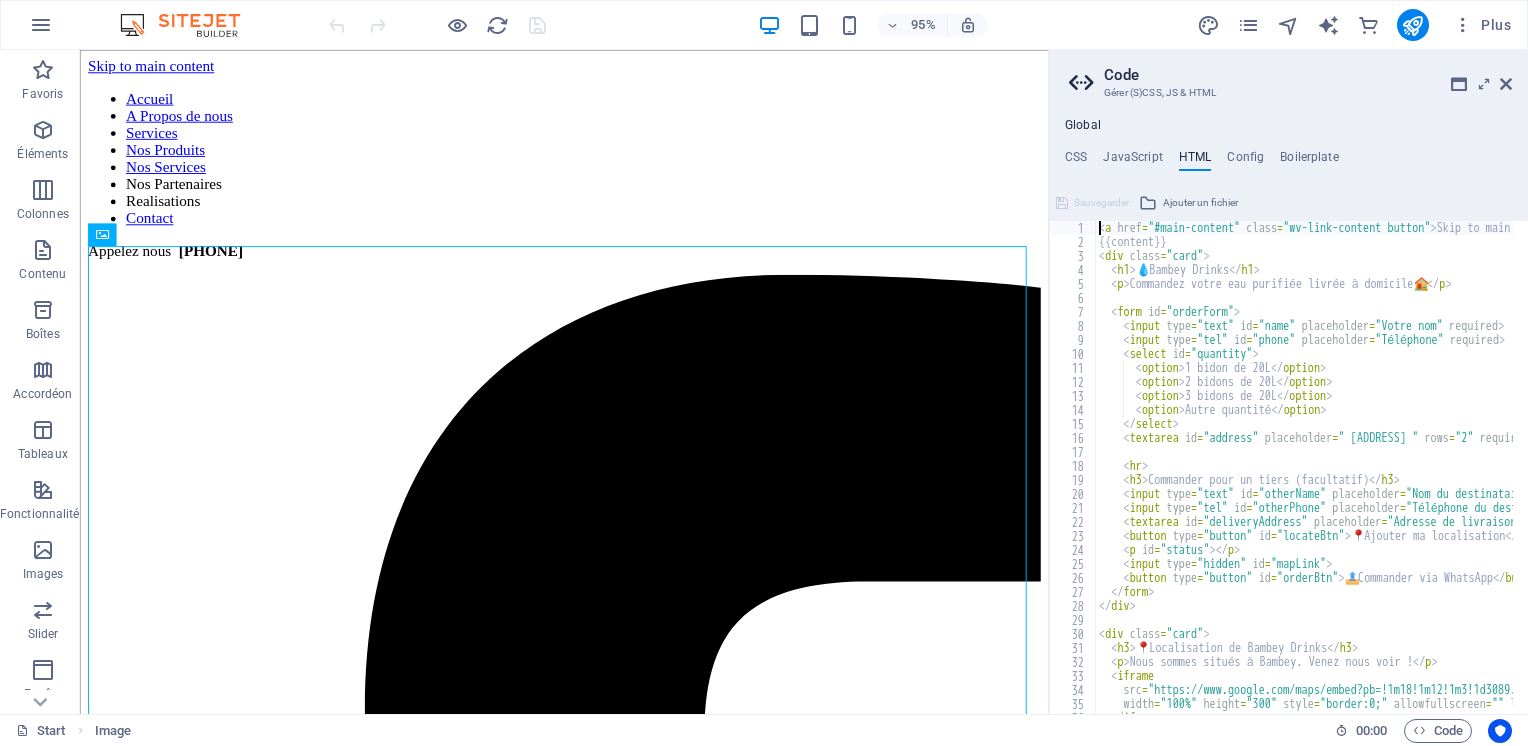 click on "< a   href = "#main-content"   class = "wv-link-content button" > Skip to main content < / a > {{content}} < div   class = "card" >    < h1 > 💧  Bambey Drinks < / h1 >    < p > Commandez votre eau purifiée livrée à domicile  🏠 < / p >    < form   id = "orderForm" >      < input   type = "text"   id = "name"   placeholder = "[NAME]"   required >      < input   type = "tel"   id = "phone"   placeholder = "[PHONE]"   required >      < select   id = "quantity" >         < option > 1 bidon de 20L < / option >         < option > 2 bidons de 20L < / option >         < option > 3 bidons de 20L < / option >         < option > Autre quantité < / option >      < / select >      < textarea   id = "address"   placeholder = "[ADDRESS]"   rows = "2"   required > < / textarea >      < hr >      < h3 > Commander pour un tiers (facultatif) < / h3 >      < input   type = "text"   id = "otherName"   placeholder = "[NAME]" >      < input   type = "tel"   id = "otherPhone"   placeholder = "[PHONE]" >" at bounding box center (1894, 474) 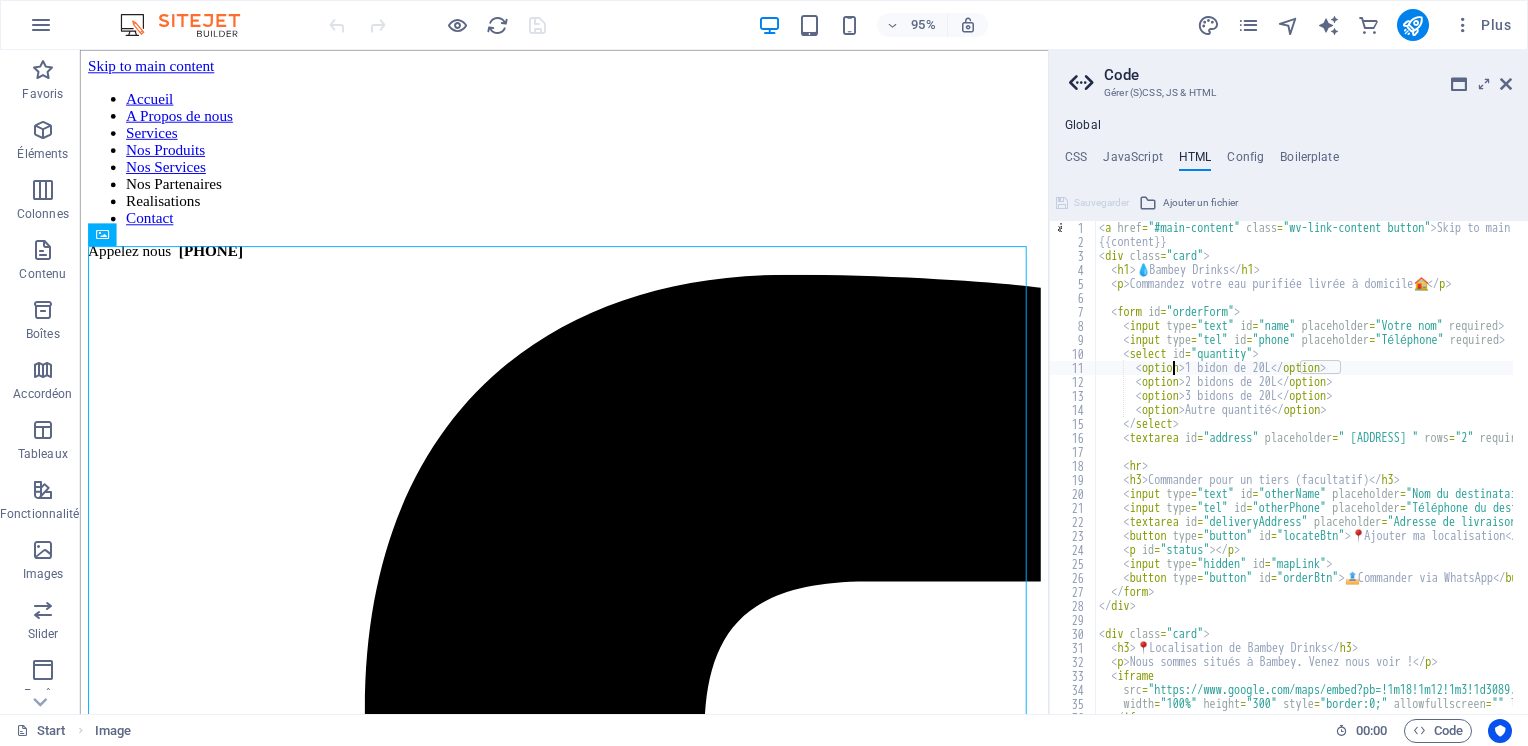 click on "< a   href = "#main-content"   class = "wv-link-content button" > Skip to main content < / a > {{content}} < div   class = "card" >    < h1 > 💧  Bambey Drinks < / h1 >    < p > Commandez votre eau purifiée livrée à domicile  🏠 < / p >    < form   id = "orderForm" >      < input   type = "text"   id = "name"   placeholder = "[NAME]"   required >      < input   type = "tel"   id = "phone"   placeholder = "[PHONE]"   required >      < select   id = "quantity" >         < option > 1 bidon de 20L < / option >         < option > 2 bidons de 20L < / option >         < option > 3 bidons de 20L < / option >         < option > Autre quantité < / option >      < / select >      < textarea   id = "address"   placeholder = "[ADDRESS]"   rows = "2"   required > < / textarea >      < hr >      < h3 > Commander pour un tiers (facultatif) < / h3 >      < input   type = "text"   id = "otherName"   placeholder = "[NAME]" >      < input   type = "tel"   id = "otherPhone"   placeholder = "[PHONE]" >" at bounding box center [1894, 474] 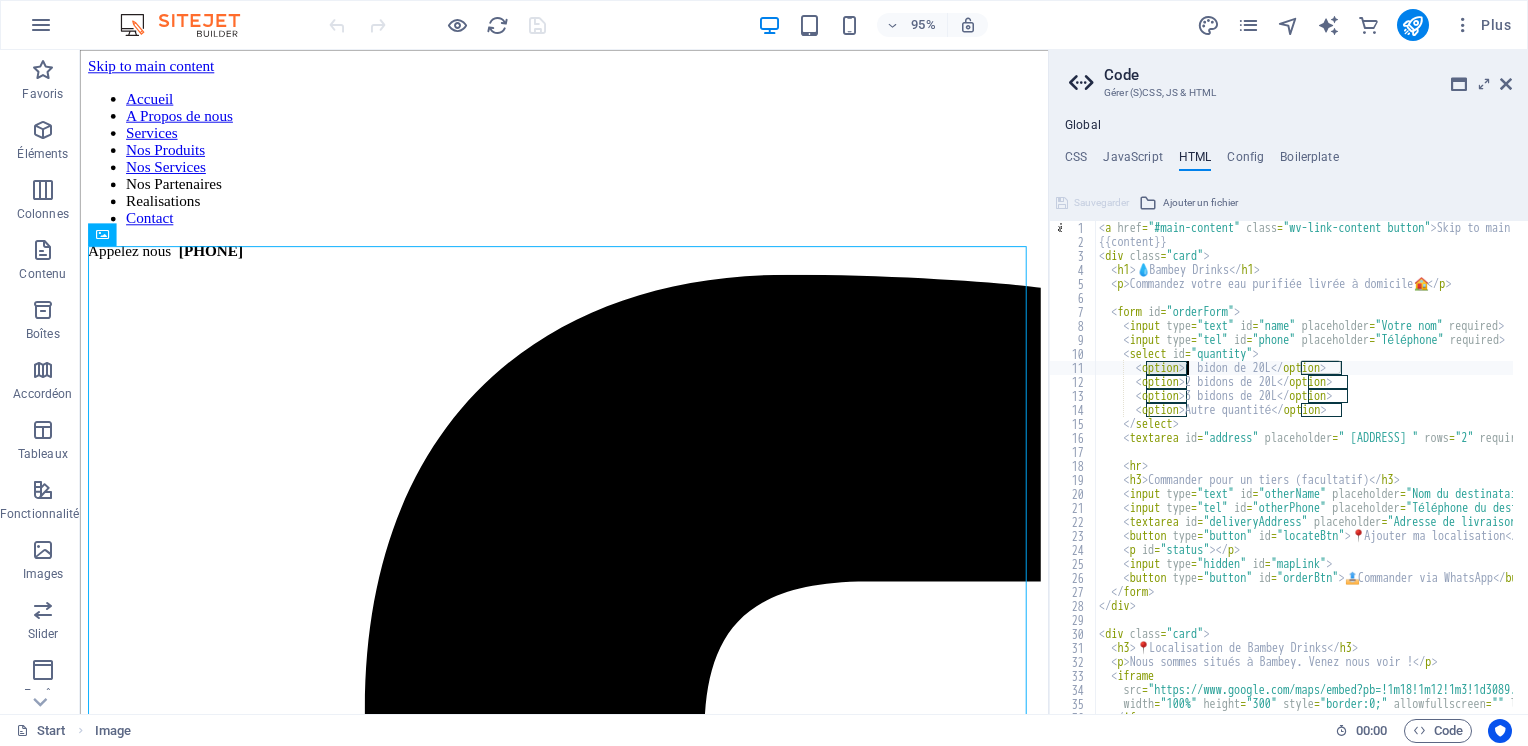 type on "</iframe>
</div>" 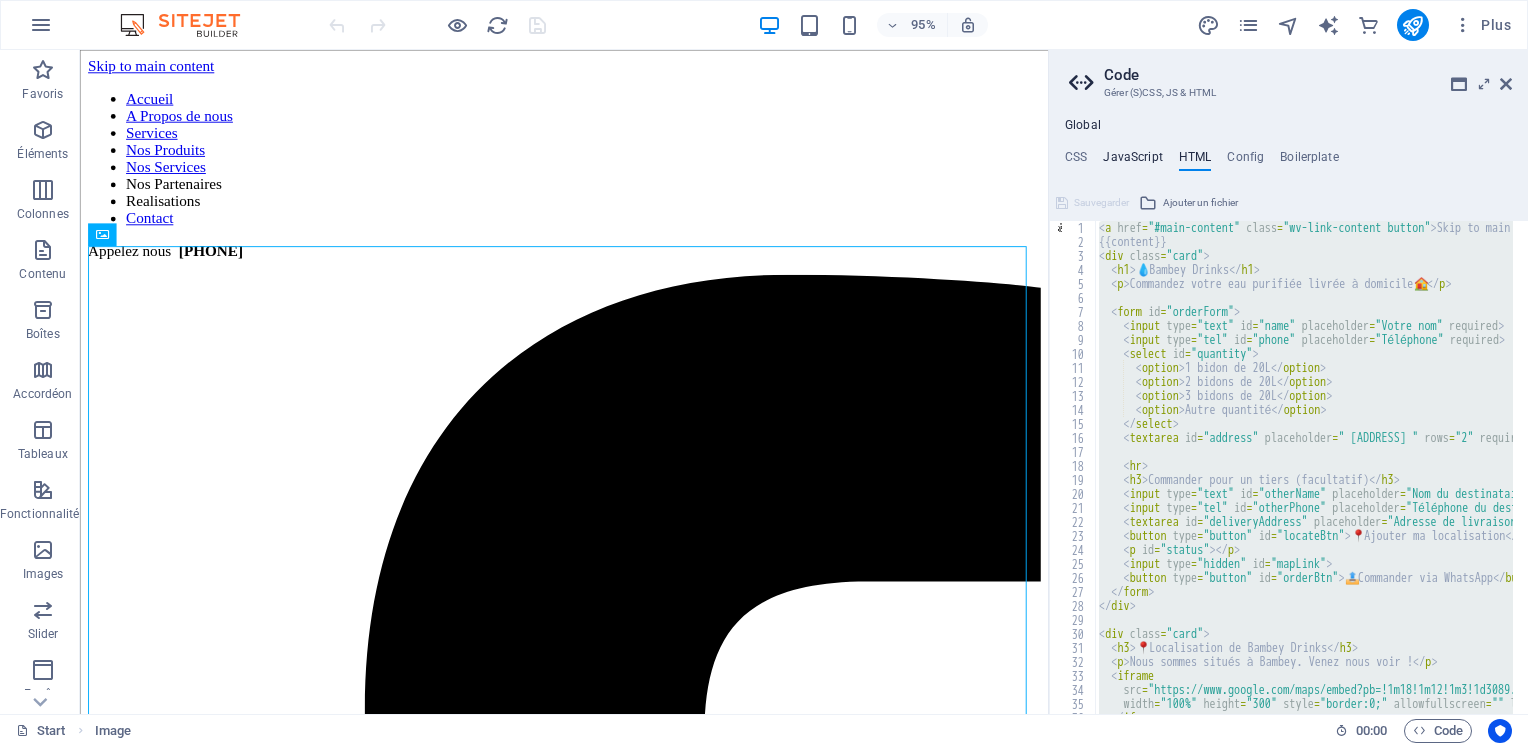 click on "JavaScript" at bounding box center [1132, 161] 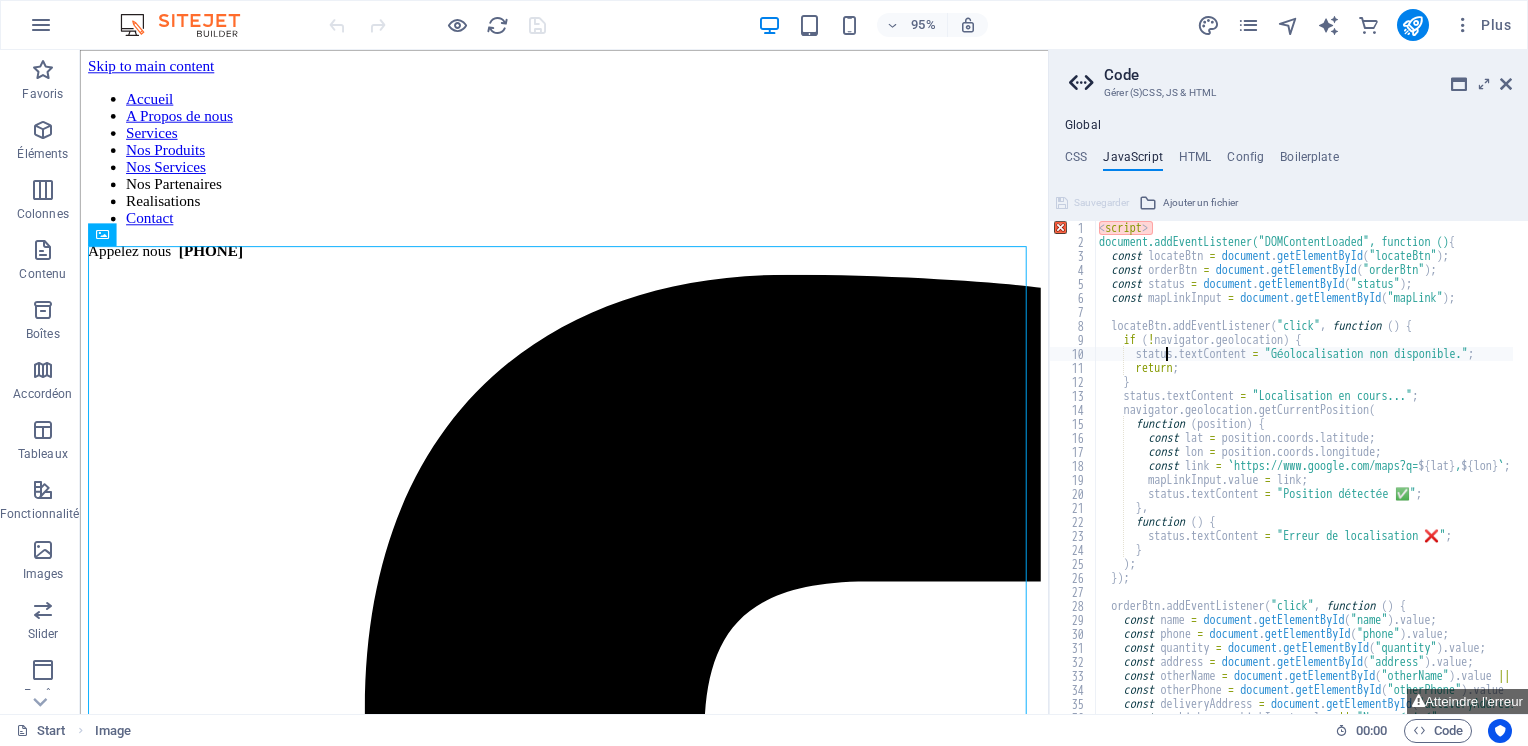 click on "< script > document.addEventListener("DOMContentLoaded", function ()  {    const   locateBtn   =   document . getElementById ( "locateBtn" ) ;    const   orderBtn   =   document . getElementById ( "orderBtn" ) ;    const   status   =   document . getElementById ( "status" ) ;    const   mapLinkInput   =   document . getElementById ( "mapLink" ) ;    locateBtn . addEventListener ( "click" ,   function   ( )   {      if   ( ! navigator . geolocation )   {         status . textContent   =   "[GEOLOCATION_UNAVAILABLE]" ;         return ;      }      status . textContent   =   "[LOCATION_IN_PROGRESS]" ;      navigator . geolocation . getCurrentPosition (         function   ( position )   {           const   lat   =   position . coords . latitude ;           const   lon   =   position . coords . longitude ;           const   link   =   ` https://www.google.com/maps?q= ${ lat } , ${ lon } ` ;           mapLinkInput . value   =   link ;           status . textContent   =   "[POSITION_DETECTED]" ;" at bounding box center (2012, 474) 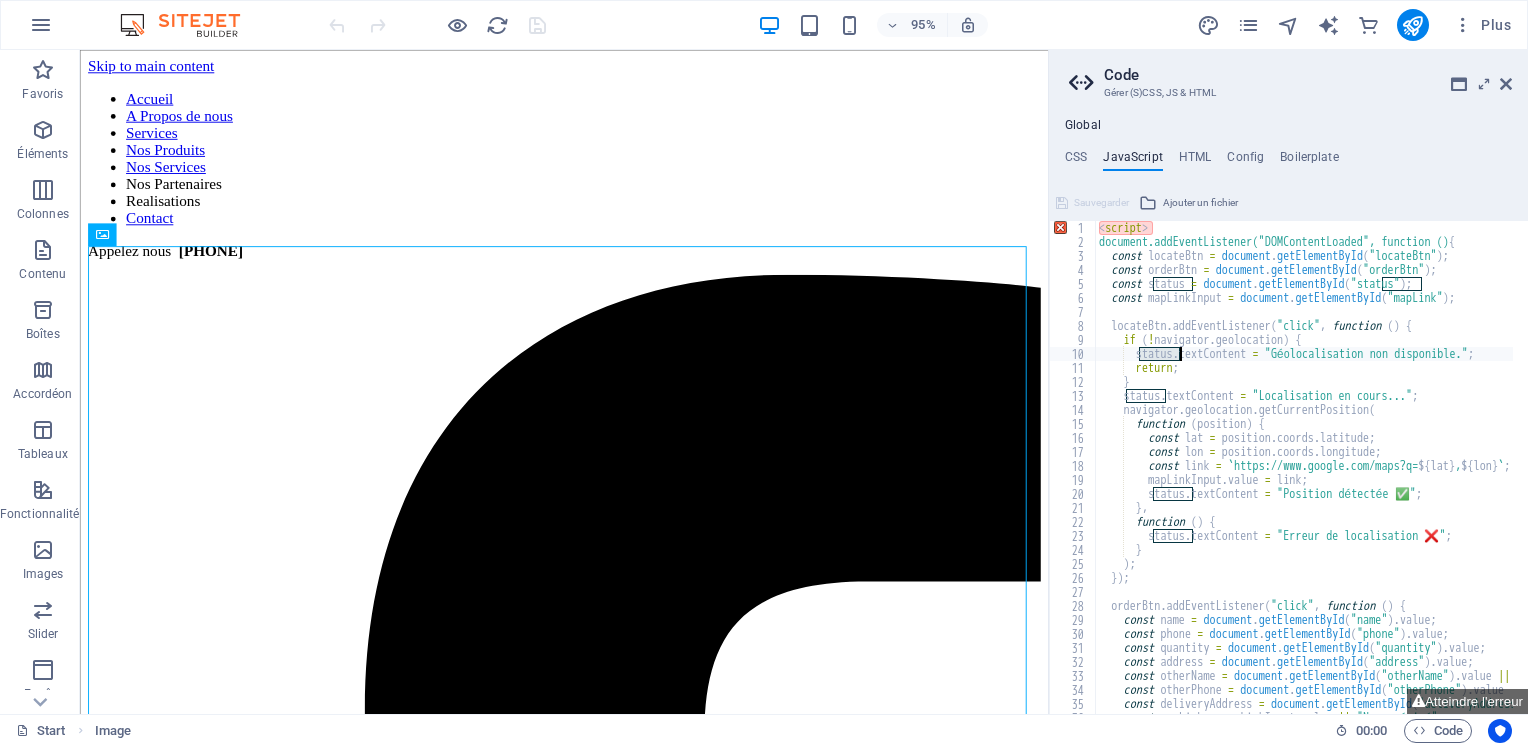 click on "< script > document.addEventListener("DOMContentLoaded", function ()  {    const   locateBtn   =   document . getElementById ( "locateBtn" ) ;    const   orderBtn   =   document . getElementById ( "orderBtn" ) ;    const   status   =   document . getElementById ( "status" ) ;    const   mapLinkInput   =   document . getElementById ( "mapLink" ) ;    locateBtn . addEventListener ( "click" ,   function   ( )   {      if   ( ! navigator . geolocation )   {         status . textContent   =   "[GEOLOCATION_UNAVAILABLE]" ;         return ;      }      status . textContent   =   "[LOCATION_IN_PROGRESS]" ;      navigator . geolocation . getCurrentPosition (         function   ( position )   {           const   lat   =   position . coords . latitude ;           const   lon   =   position . coords . longitude ;           const   link   =   ` https://www.google.com/maps?q= ${ lat } , ${ lon } ` ;           mapLinkInput . value   =   link ;           status . textContent   =   "[POSITION_DETECTED]" ;" at bounding box center [2012, 474] 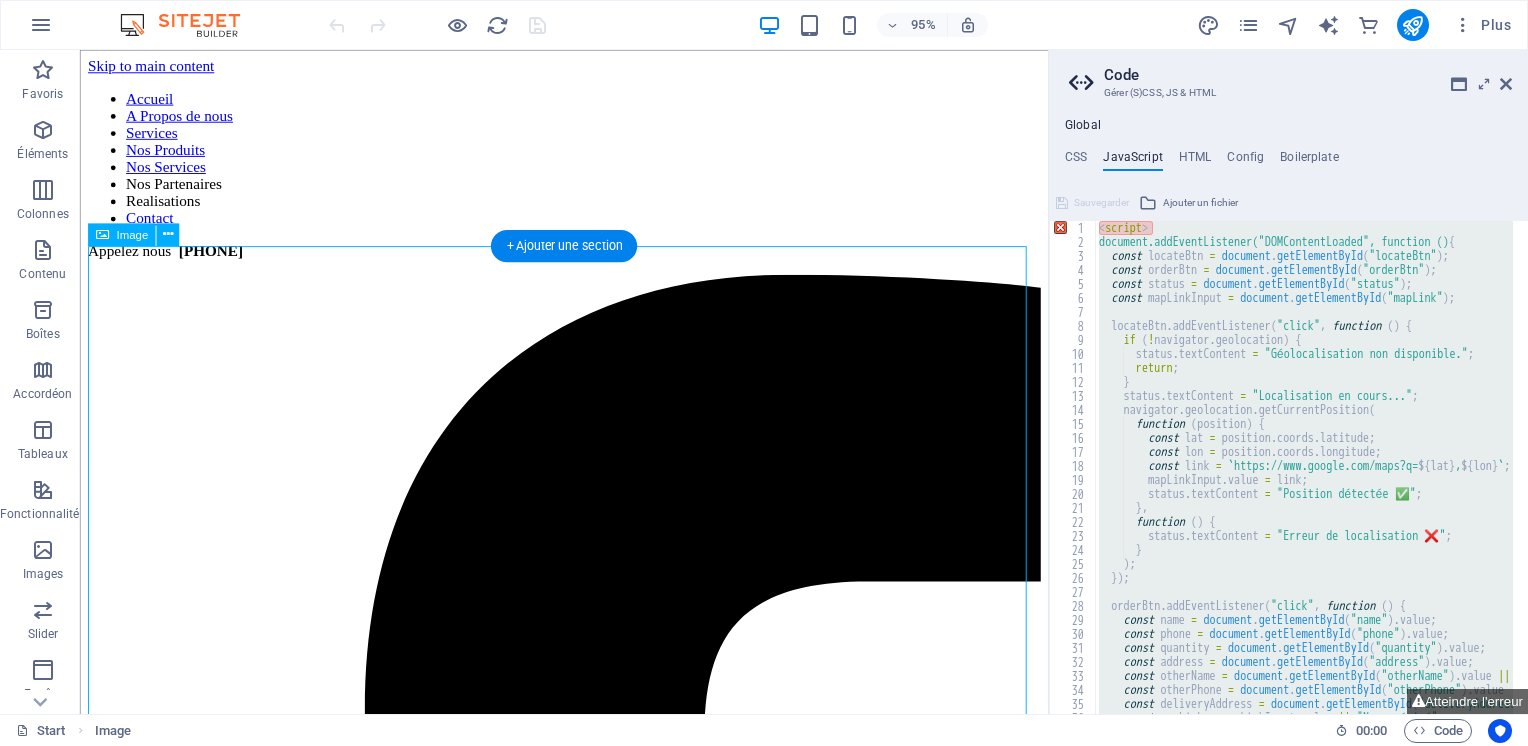 click at bounding box center (589, 4374) 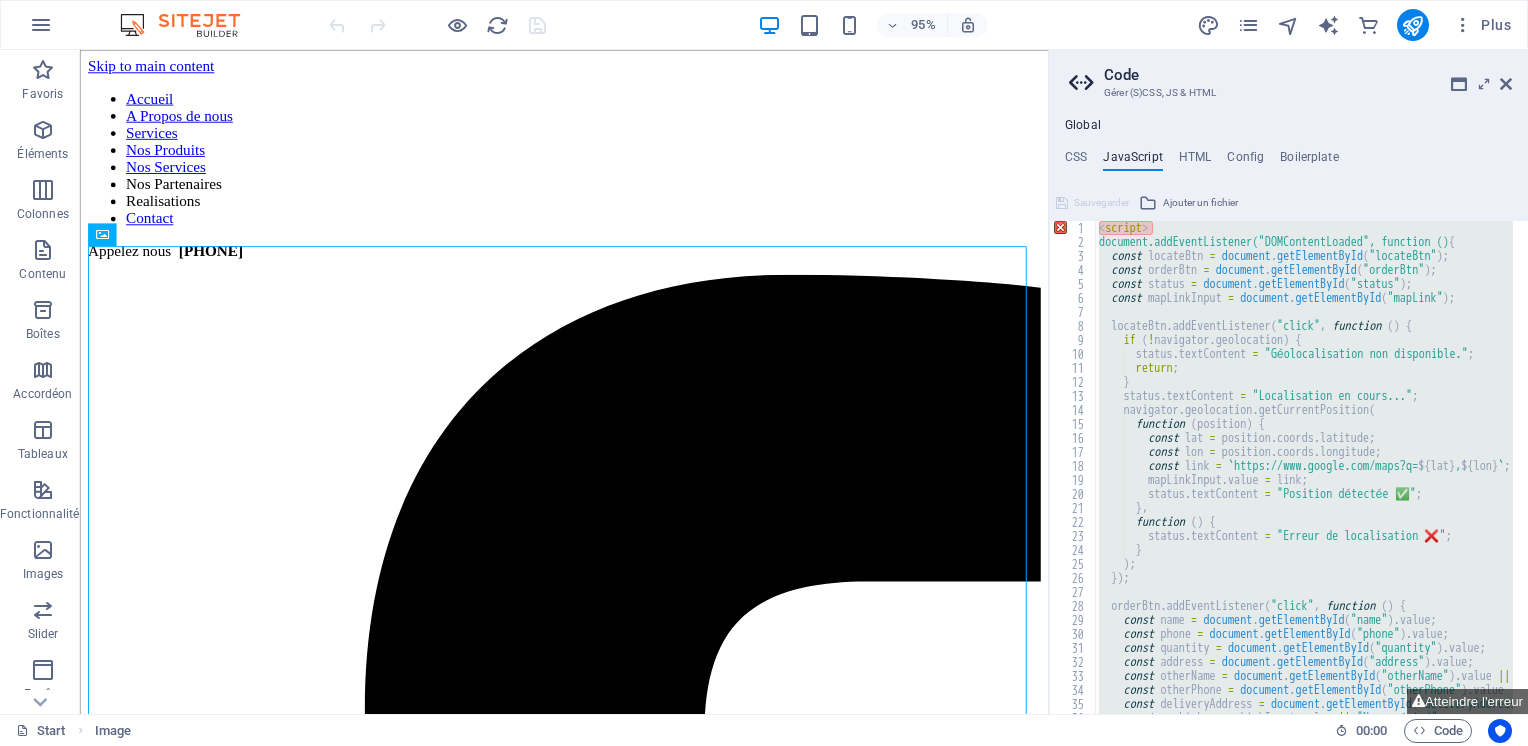 click on "< script > document.addEventListener("DOMContentLoaded", function ()  {    const   locateBtn   =   document . getElementById ( "locateBtn" ) ;    const   orderBtn   =   document . getElementById ( "orderBtn" ) ;    const   status   =   document . getElementById ( "status" ) ;    const   mapLinkInput   =   document . getElementById ( "mapLink" ) ;    locateBtn . addEventListener ( "click" ,   function   ( )   {      if   ( ! navigator . geolocation )   {         status . textContent   =   "[GEOLOCATION_UNAVAILABLE]" ;         return ;      }      status . textContent   =   "[LOCATION_IN_PROGRESS]" ;      navigator . geolocation . getCurrentPosition (         function   ( position )   {           const   lat   =   position . coords . latitude ;           const   lon   =   position . coords . longitude ;           const   link   =   ` https://www.google.com/maps?q= ${ lat } , ${ lon } ` ;           mapLinkInput . value   =   link ;           status . textContent   =   "[POSITION_DETECTED]" ;" at bounding box center (1304, 467) 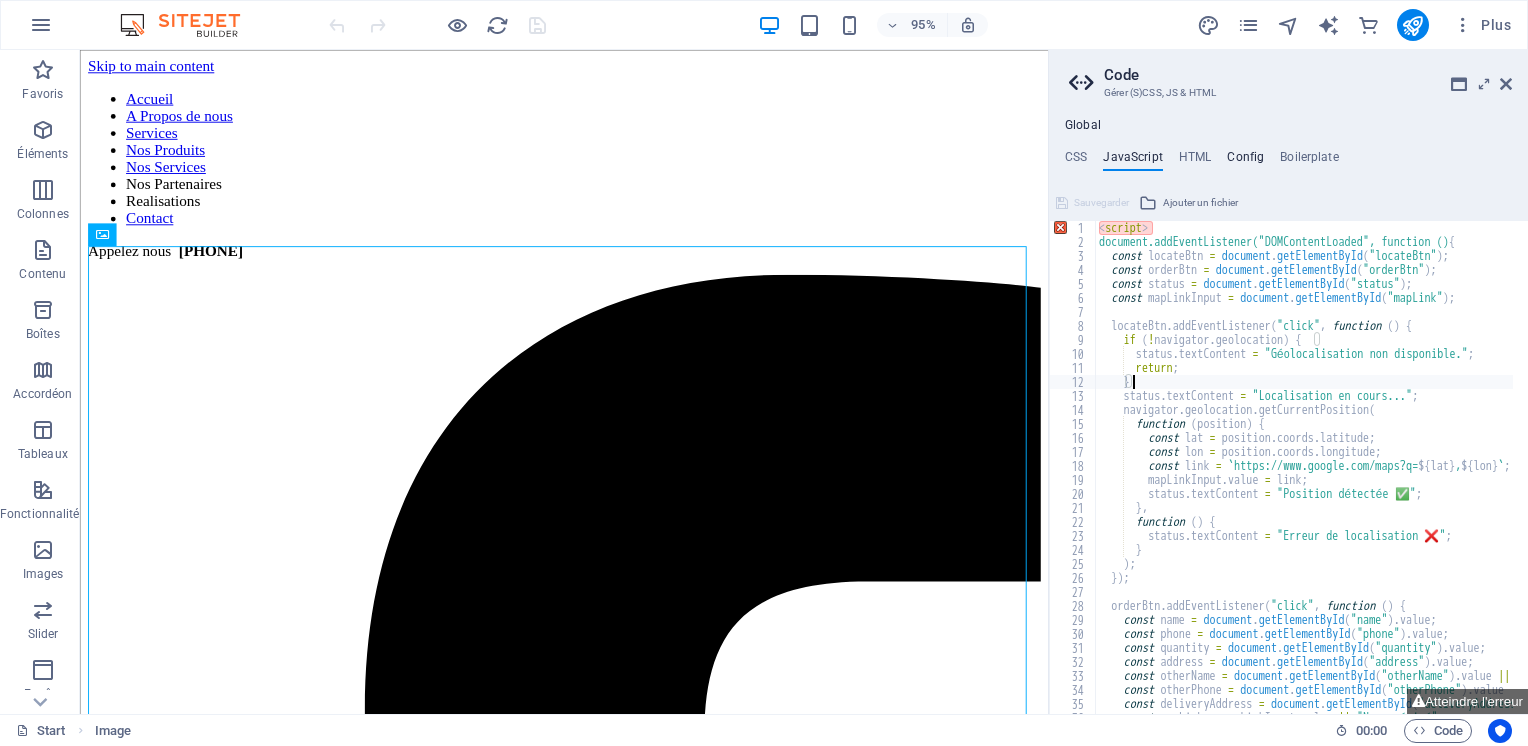 click on "Config" at bounding box center (1245, 161) 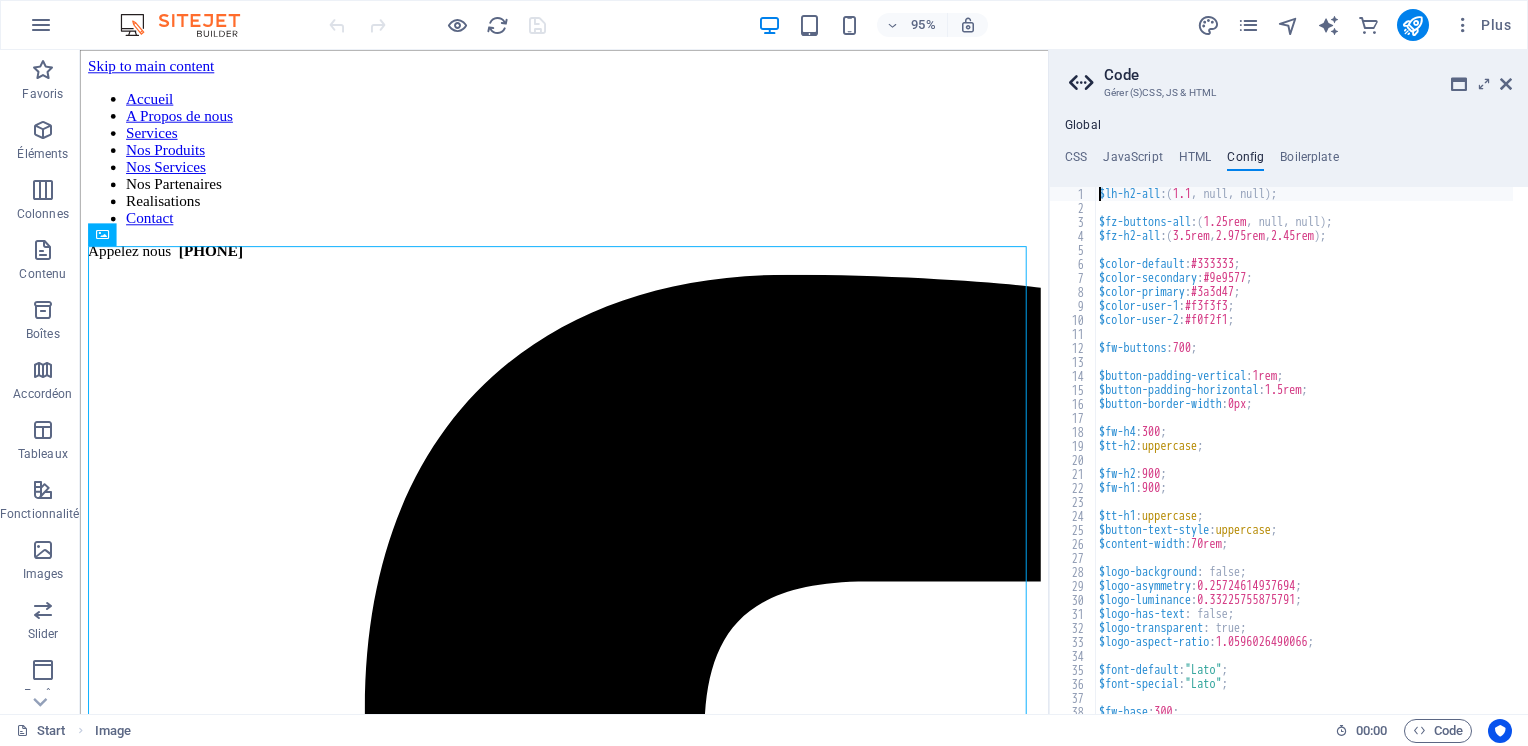 scroll, scrollTop: 0, scrollLeft: 0, axis: both 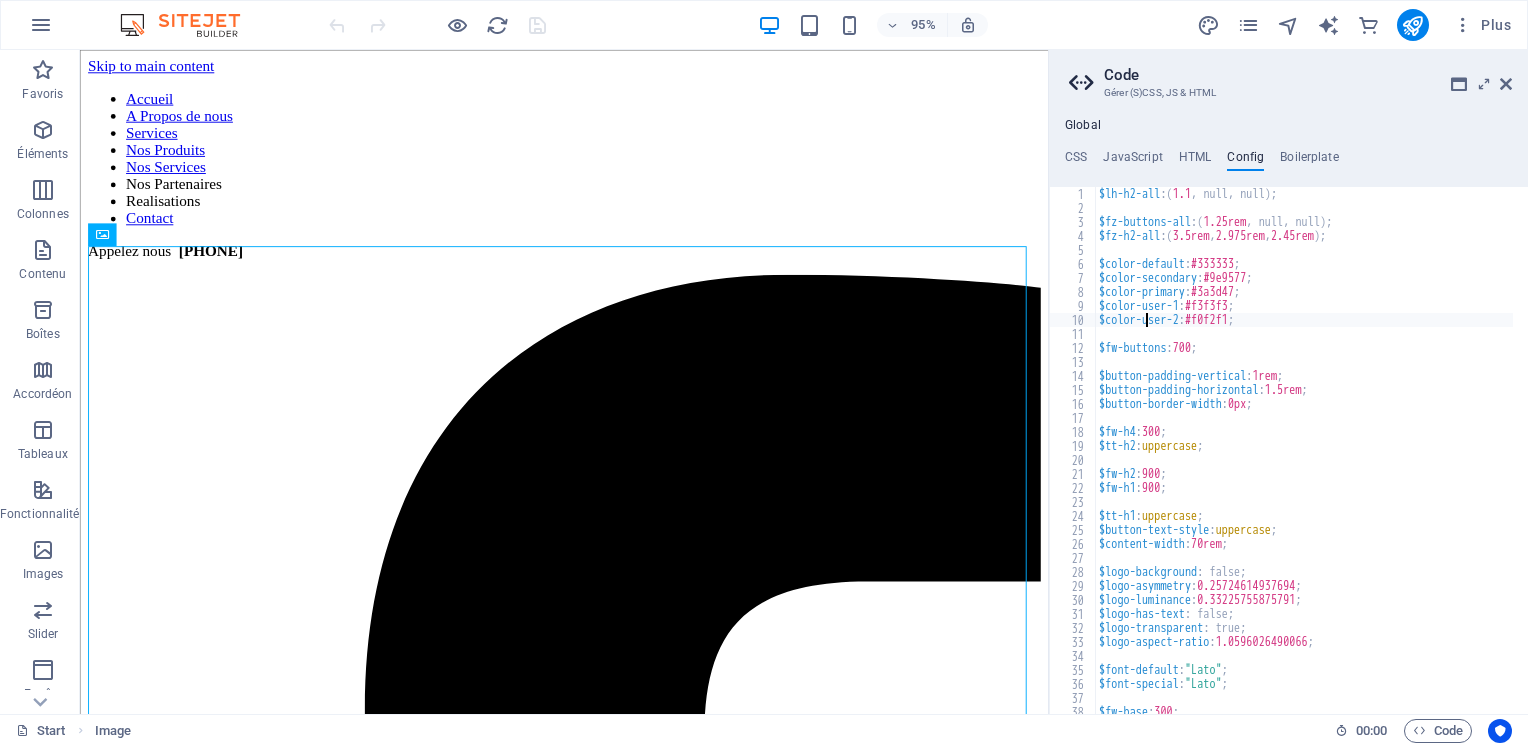 click on "$lh-h2-all :  ( 1.1 , null, null ) ; $fz-buttons-all :  ( 1.25rem , null, null ) ; $fz-h2-all :  ( 3.5rem ,  2.975rem ,  2.45rem ) ; $color-default :  #333333 ; $color-secondary :  #9e9577 ; $color-primary :  #3a3d47 ; $color-user-1 :  #f3f3f3 ; $color-user-2 :  #f0f2f1 ; $fw-buttons :  700 ; $button-padding-vertical :  1rem ; $button-padding-horizontal :  1.5rem ; $button-border-width :  0px ; $fw-h4 :  300 ; $tt-h2 :  uppercase ; $fw-h2 :  900 ; $fw-h1 :  900 ; $tt-h1 :  uppercase ; $button-text-style :  uppercase ; $content-width :  70rem ; $logo-background : false; $logo-asymmetry :  0.25724614937694 ; $logo-luminance :  0.33225755875791 ; $logo-has-text : false; $logo-transparent : true; $logo-aspect-ratio :  1.0596026490066 ; $font-default :  "Lato" ; $font-special :  "Lato" ; $fw-base :  300 ;" at bounding box center [1911, 457] 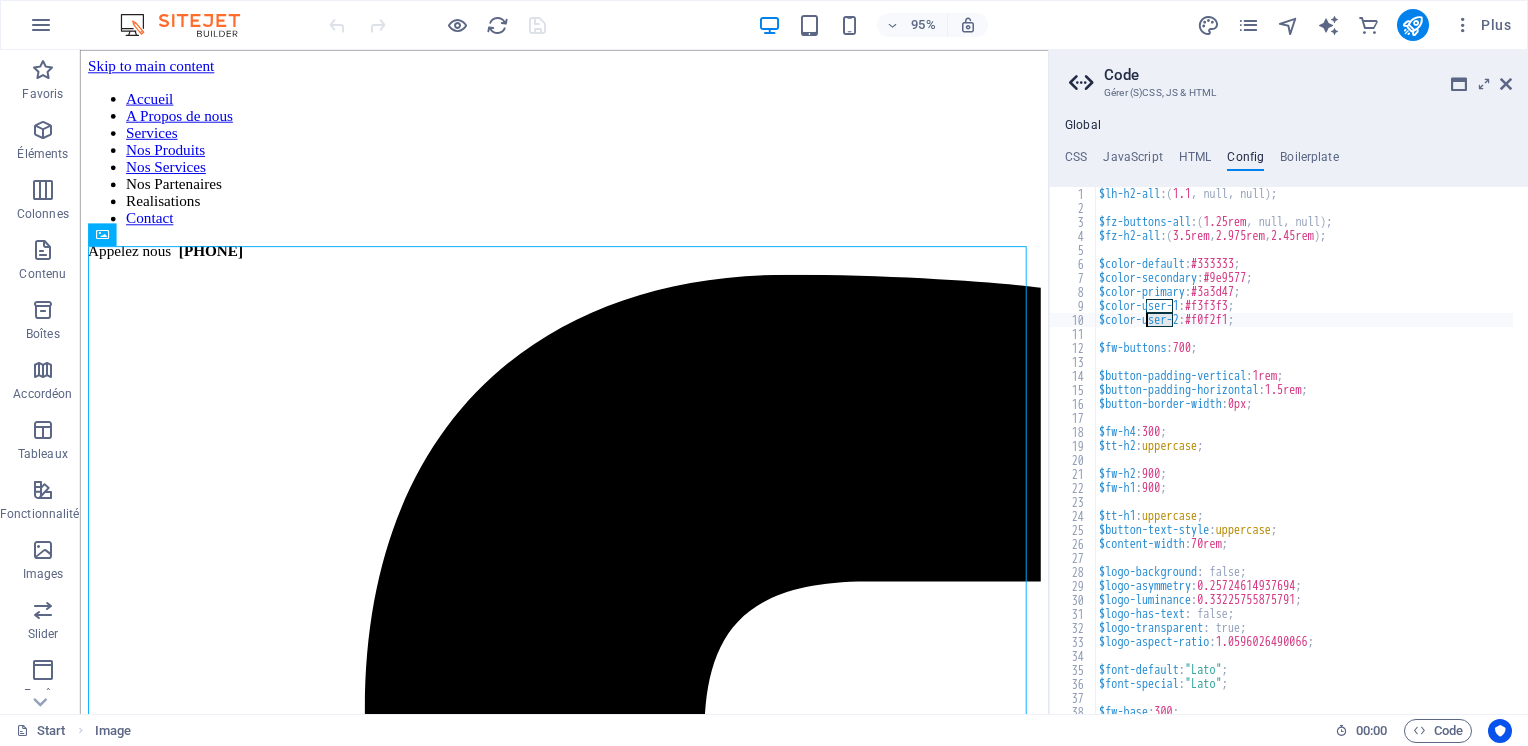 type on "}
}" 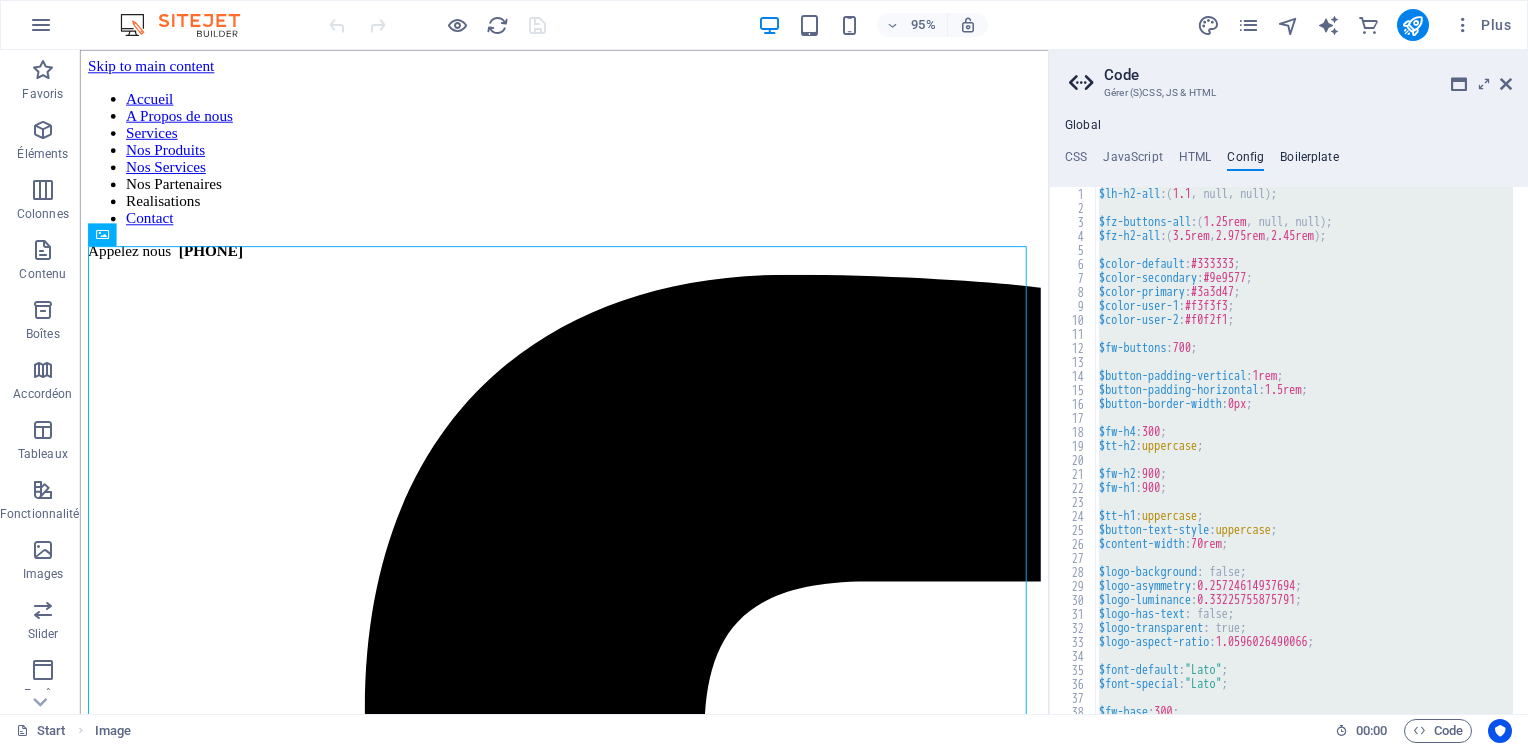 click on "Boilerplate" at bounding box center (1309, 161) 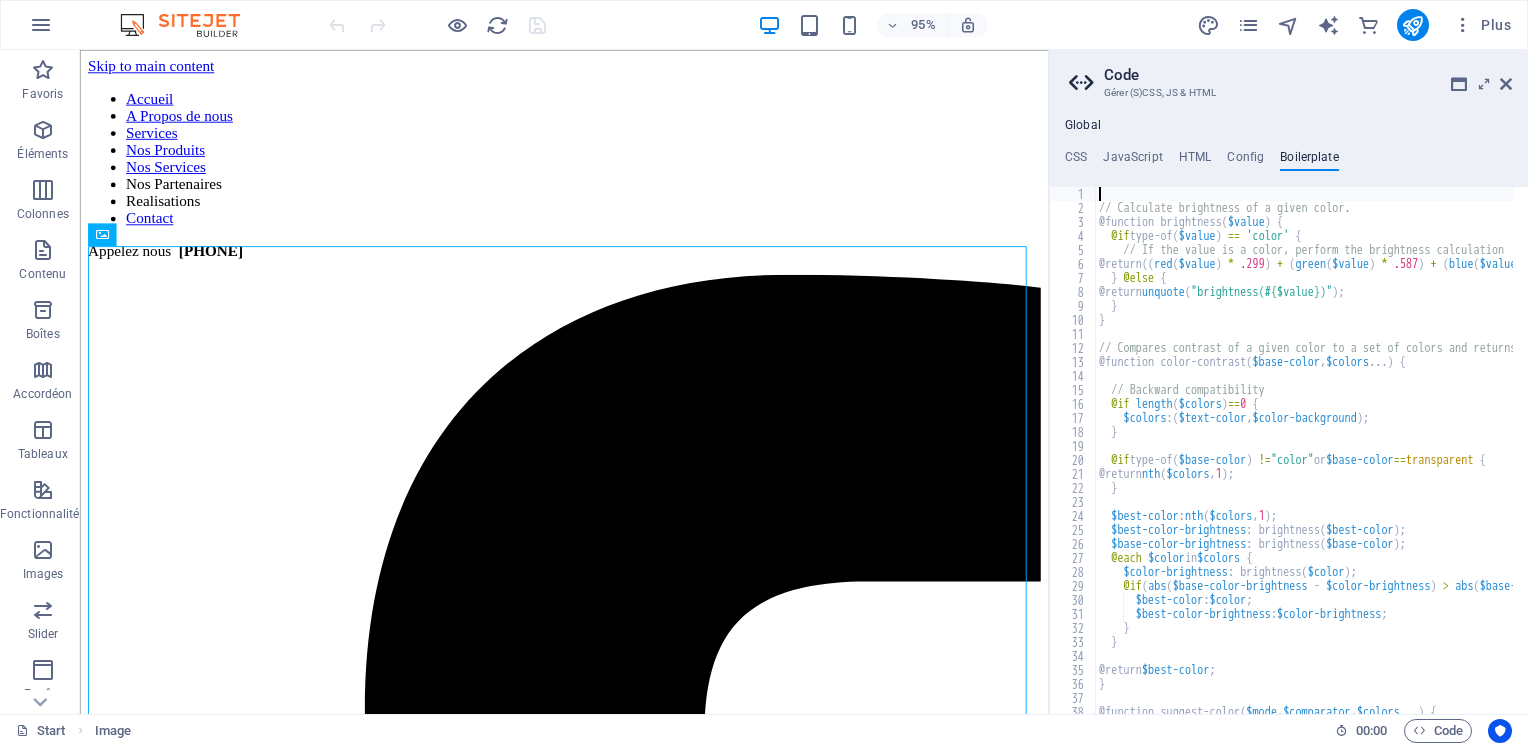 click on "// Calculate brightness of a given color. @function brightness ( $value )   {    @if  type-of ( $value )   ==   'color'   {      // If the value is a color, perform the brightness calculation     @return  (( red ( $value )   *   .299 )   +   ( green ( $value )   *   .587 )   +   ( blue ( $value )   *   .114 ))  /  255   *   100% ;    }   @else   {     @return  unquote ( "brightness(#{$value})" ) ;    } } // Compares contrast of a given color to a set of colors and returns whichever is most "contrasty" @function color-contrast ( $base-color ,  $colors ... )   {    // Backward compatibility    @if   length ( $colors ) == 0   {      $colors :  ( $text-color ,  $color-background ) ;    }    @if  type-of ( $base-color )   != "color" or  $base-color == transparent   {     @return  nth ( $colors ,  1 ) ;    }    $best-color :  nth ( $colors ,  1 ) ;    $best-color-brightness : brightness ( $best-color ) ;    $base-color-brightness : brightness ( $base-color ) ;    @each   $color  in  $colors   {      : brightness (" at bounding box center [1988, 457] 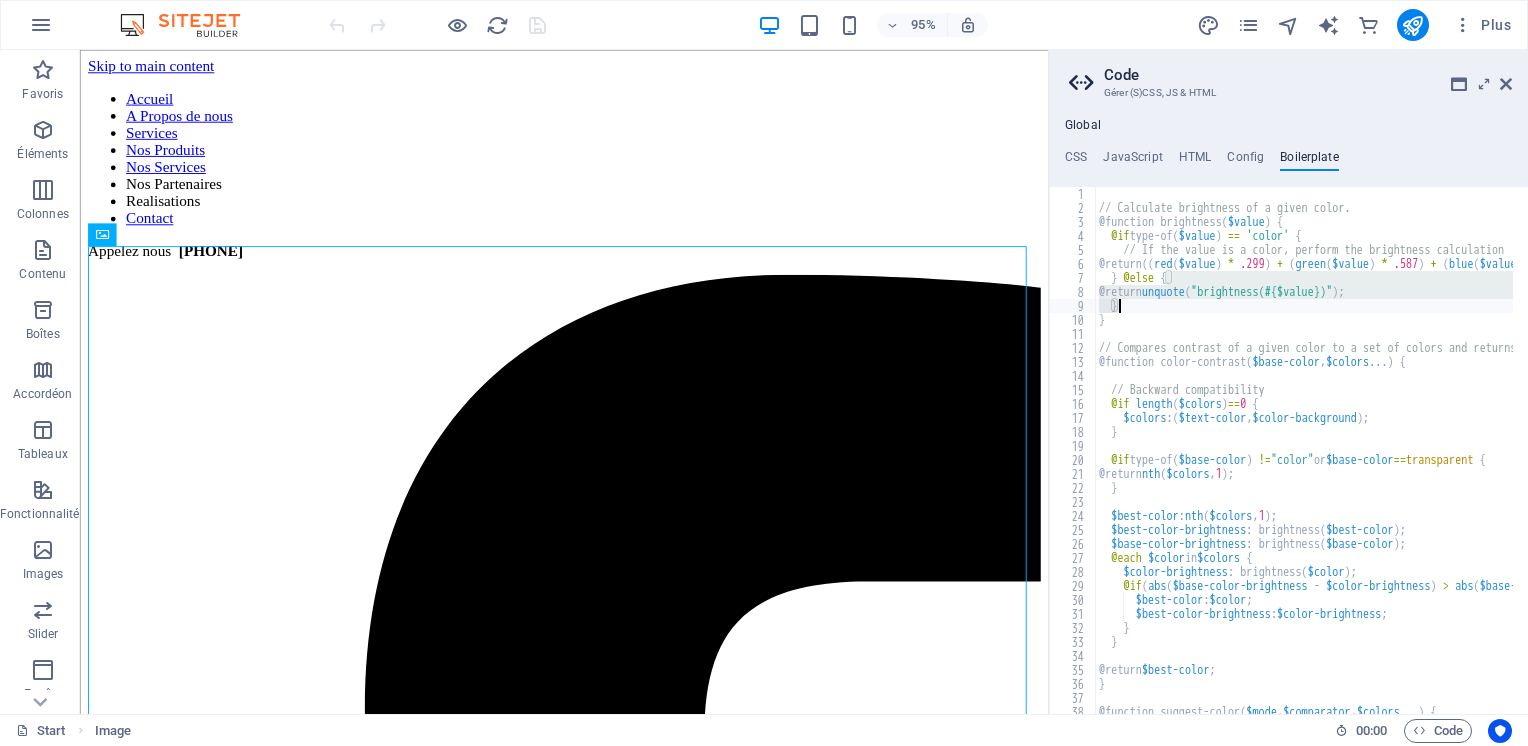 click on "// Calculate brightness of a given color. @function brightness ( $value )   {    @if  type-of ( $value )   ==   'color'   {      // If the value is a color, perform the brightness calculation     @return  (( red ( $value )   *   .299 )   +   ( green ( $value )   *   .587 )   +   ( blue ( $value )   *   .114 ))  /  255   *   100% ;    }   @else   {     @return  unquote ( "brightness(#{$value})" ) ;    } } // Compares contrast of a given color to a set of colors and returns whichever is most "contrasty" @function color-contrast ( $base-color ,  $colors ... )   {    // Backward compatibility    @if   length ( $colors ) == 0   {      $colors :  ( $text-color ,  $color-background ) ;    }    @if  type-of ( $base-color )   != "color" or  $base-color == transparent   {     @return  nth ( $colors ,  1 ) ;    }    $best-color :  nth ( $colors ,  1 ) ;    $best-color-brightness : brightness ( $best-color ) ;    $base-color-brightness : brightness ( $base-color ) ;    @each   $color  in  $colors   {      : brightness (" at bounding box center [1988, 457] 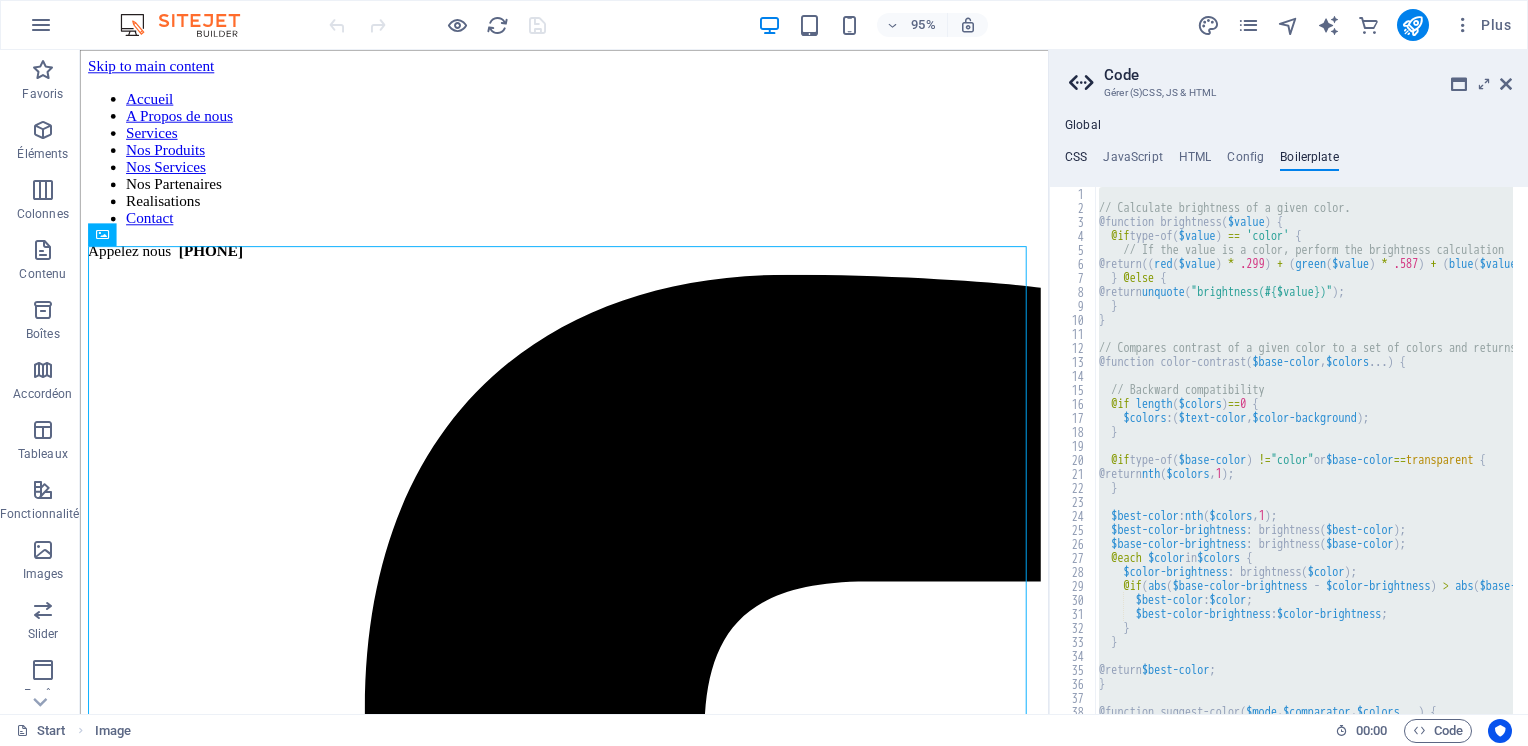 click on "CSS" at bounding box center [1076, 161] 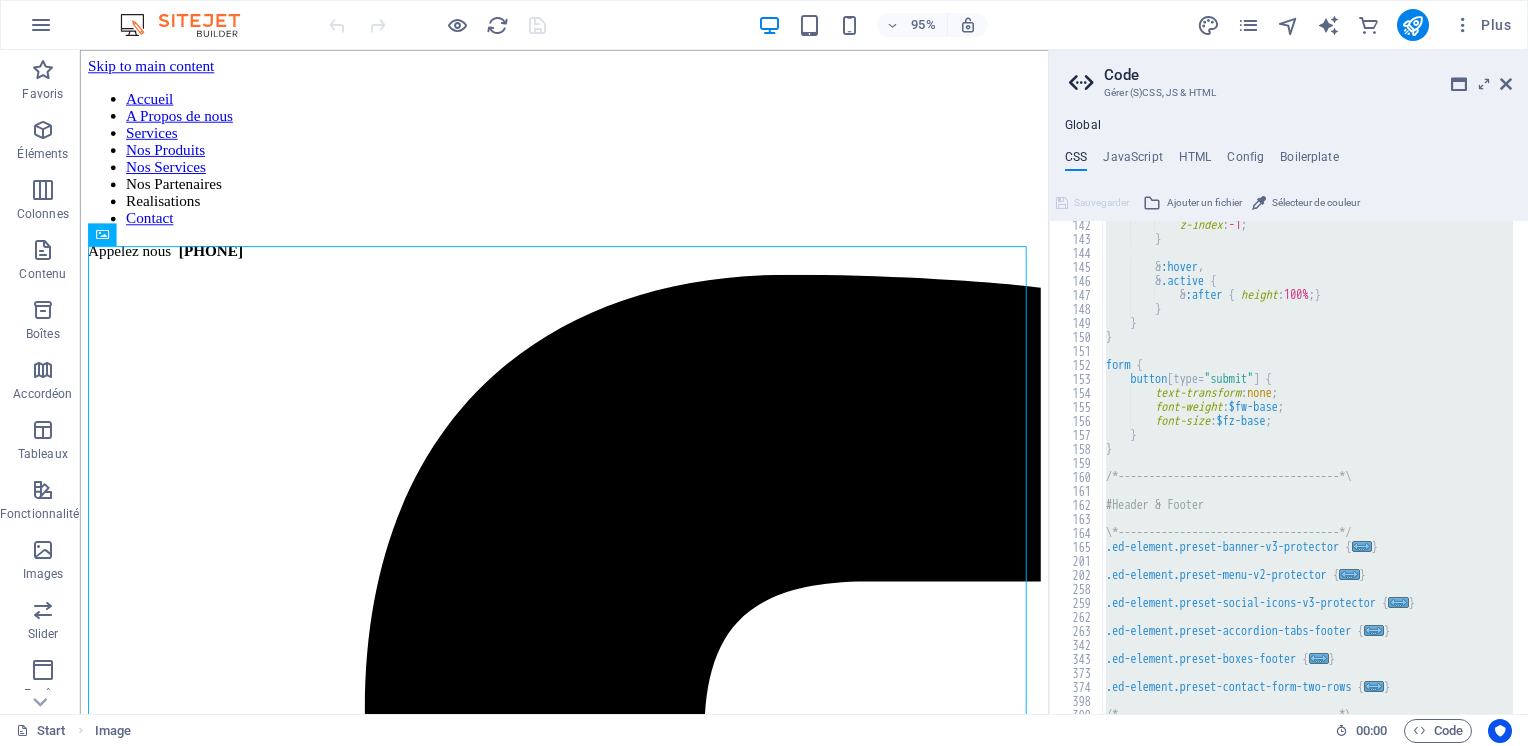 scroll, scrollTop: 1796, scrollLeft: 0, axis: vertical 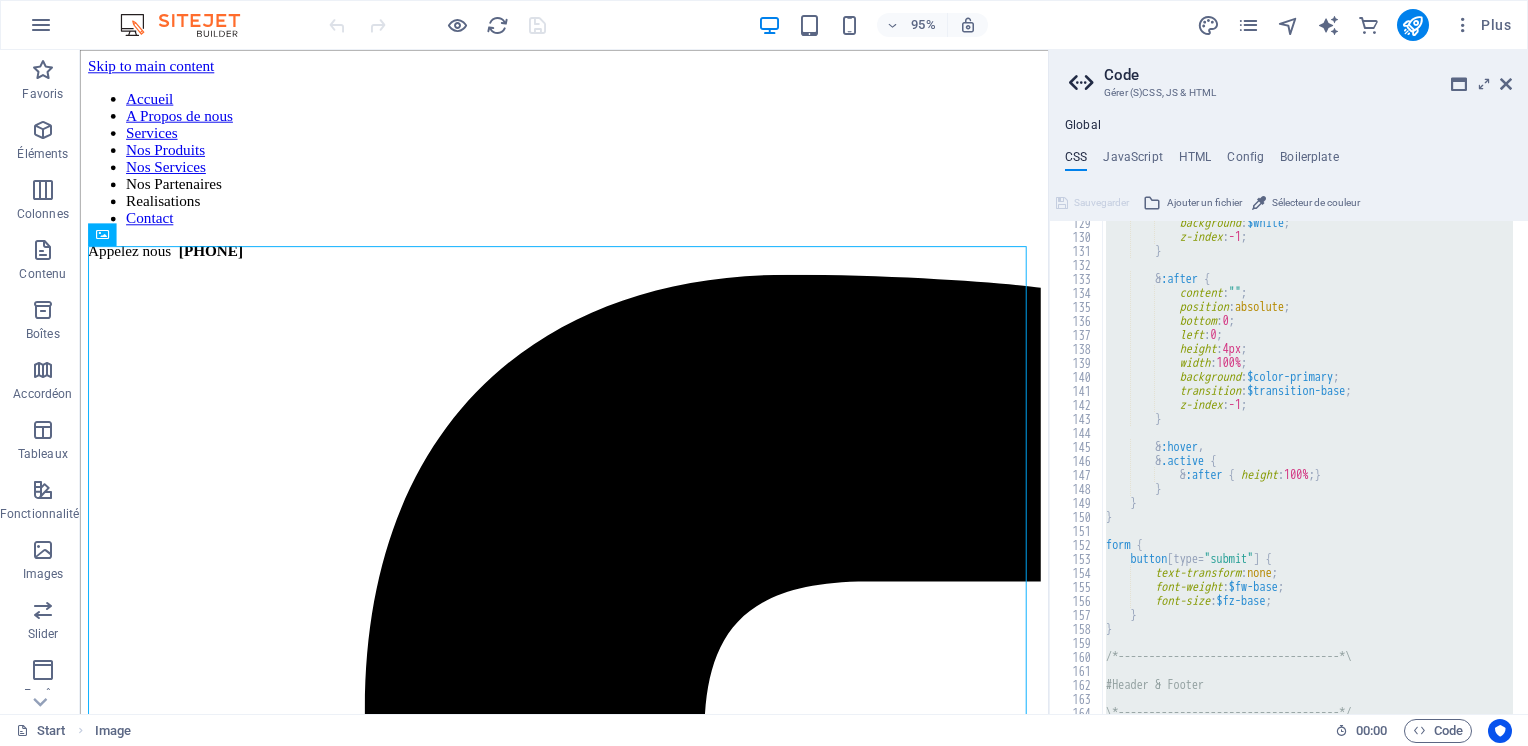 type 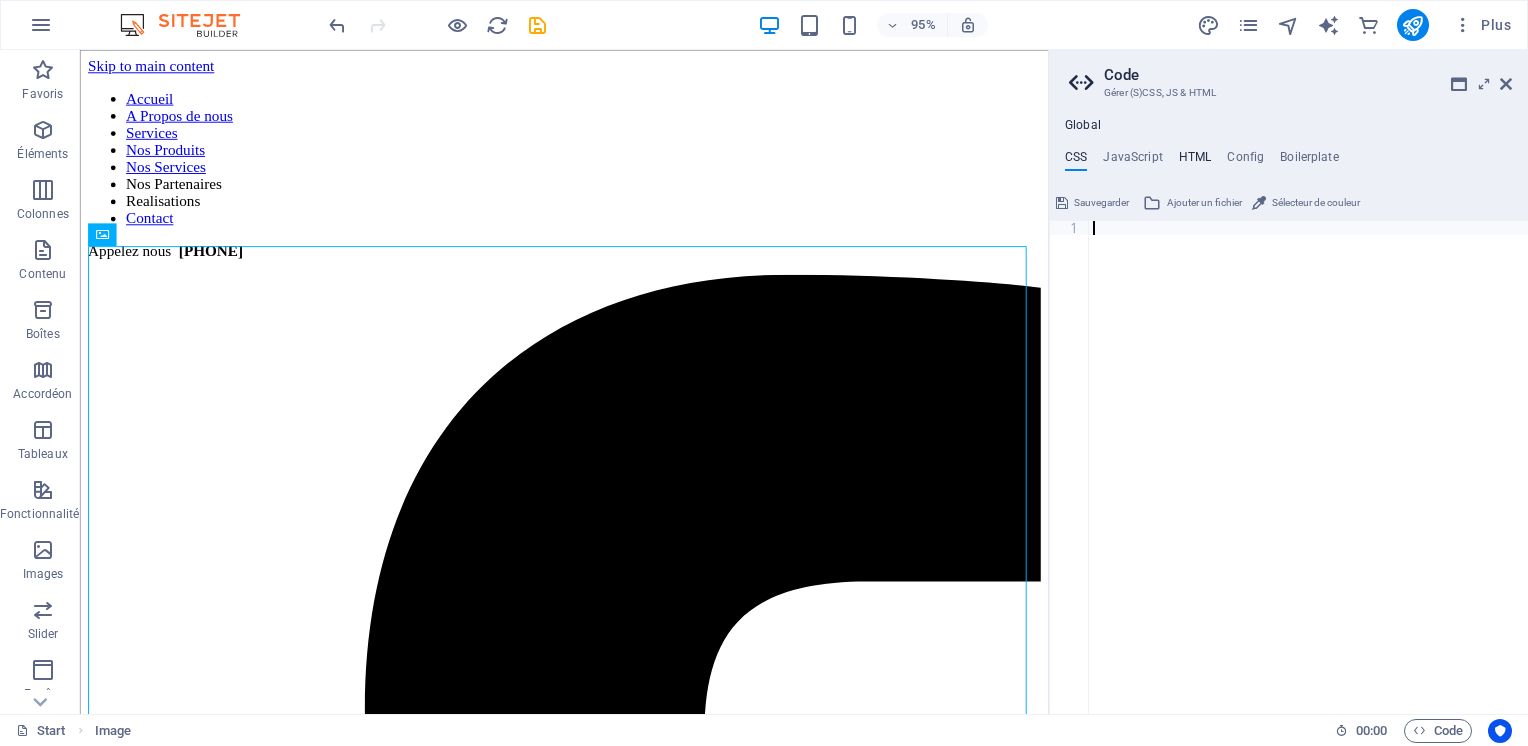 click on "HTML" at bounding box center (1195, 161) 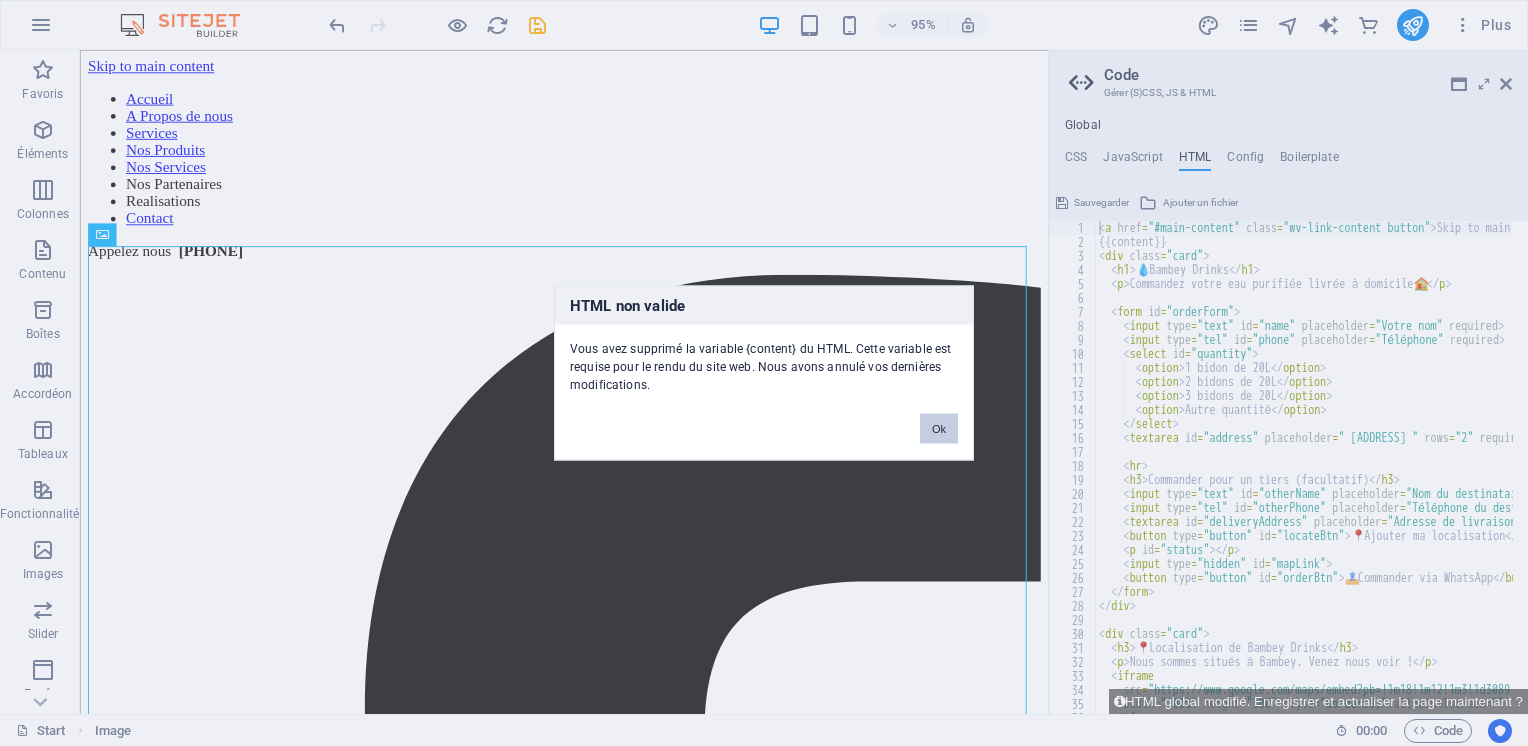 click on "Ok" at bounding box center [939, 429] 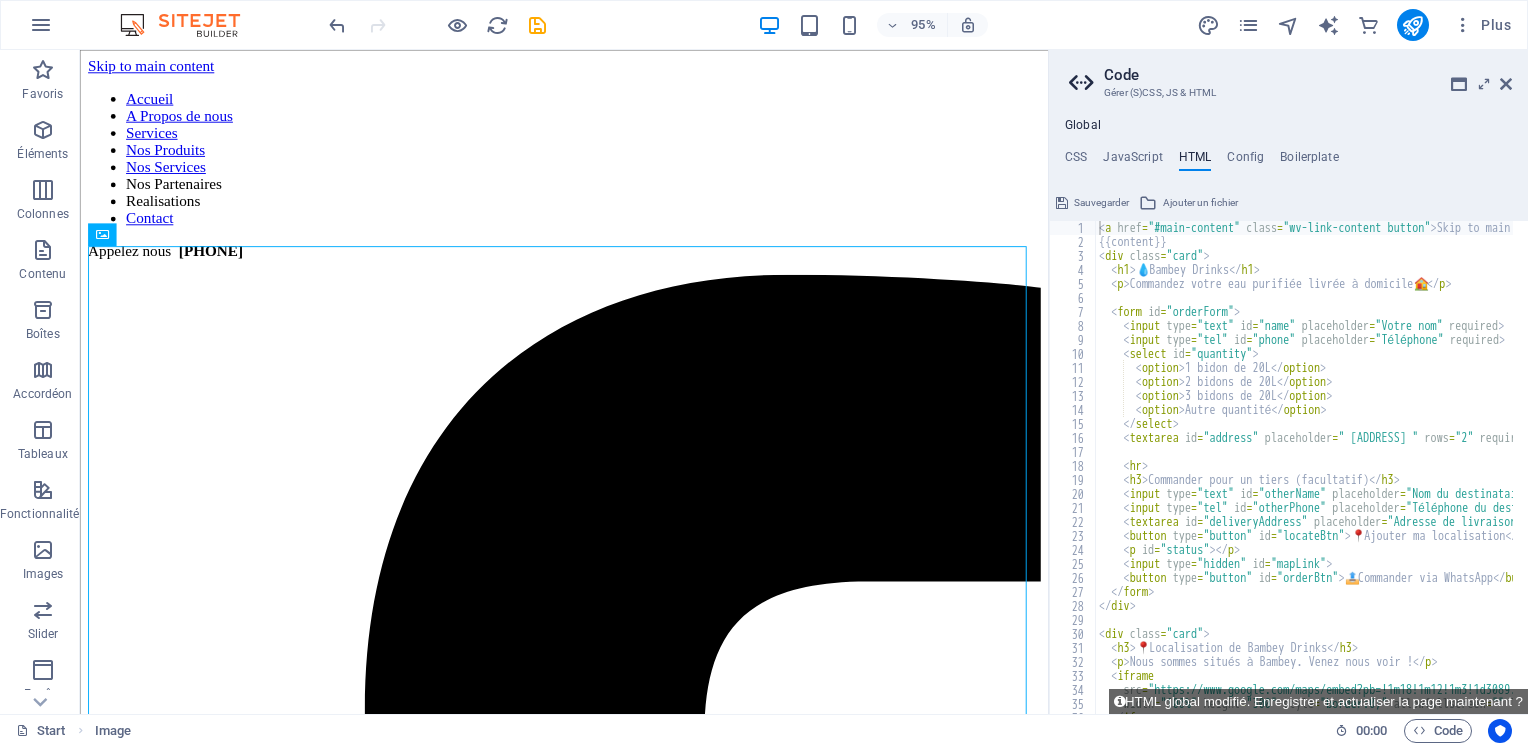 click on "< a   href = "#main-content"   class = "wv-link-content button" > Skip to main content < / a > {{content}} < div   class = "card" >    < h1 > 💧  Bambey Drinks < / h1 >    < p > Commandez votre eau purifiée livrée à domicile  🏠 < / p >    < form   id = "orderForm" >      < input   type = "text"   id = "name"   placeholder = "[NAME]"   required >      < input   type = "tel"   id = "phone"   placeholder = "[PHONE]"   required >      < select   id = "quantity" >         < option > 1 bidon de 20L < / option >         < option > 2 bidons de 20L < / option >         < option > 3 bidons de 20L < / option >         < option > Autre quantité < / option >      < / select >      < textarea   id = "address"   placeholder = "[ADDRESS]"   rows = "2"   required > < / textarea >      < hr >      < h3 > Commander pour un tiers (facultatif) < / h3 >      < input   type = "text"   id = "otherName"   placeholder = "[NAME]" >      < input   type = "tel"   id = "otherPhone"   placeholder = "[PHONE]" >" at bounding box center (1894, 474) 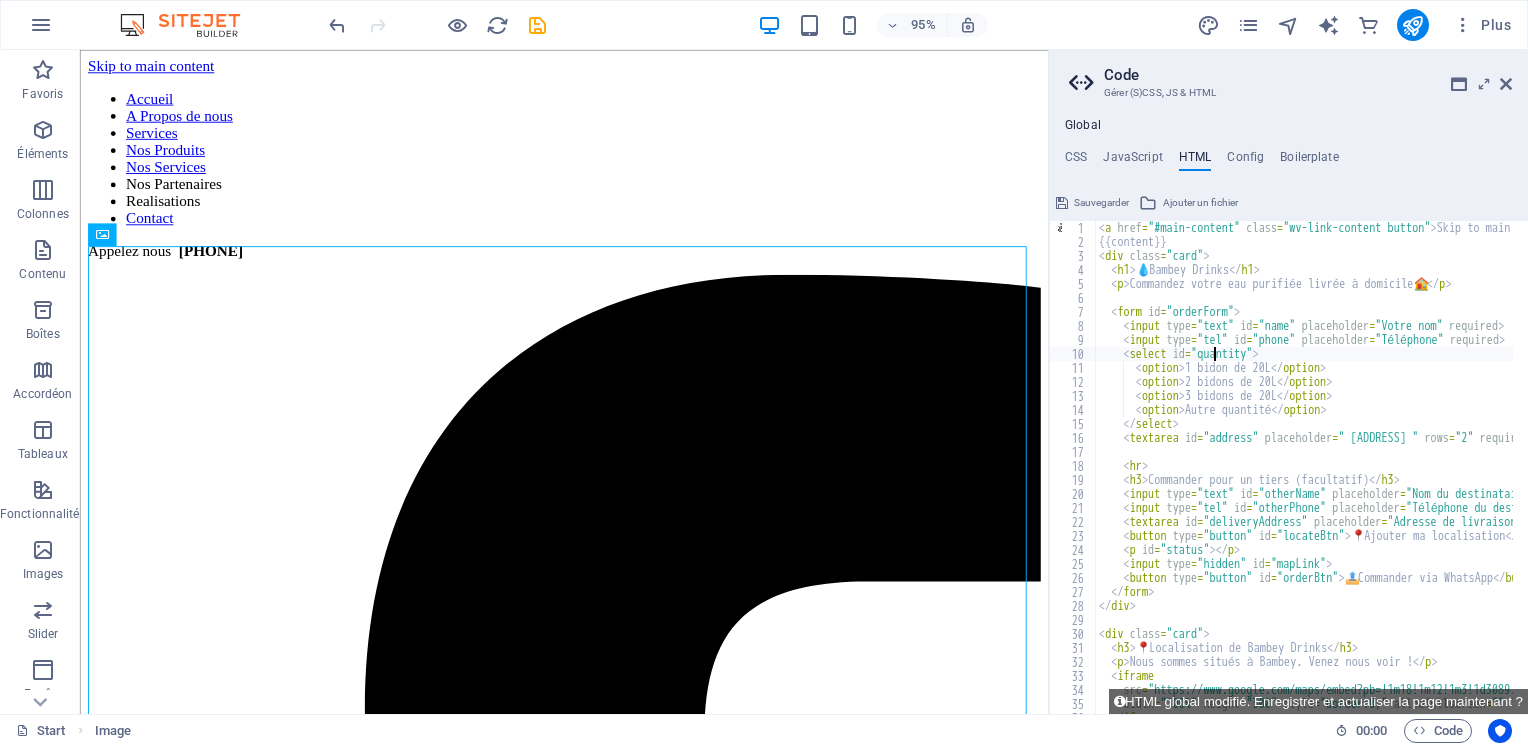 type on "</iframe>
</div>" 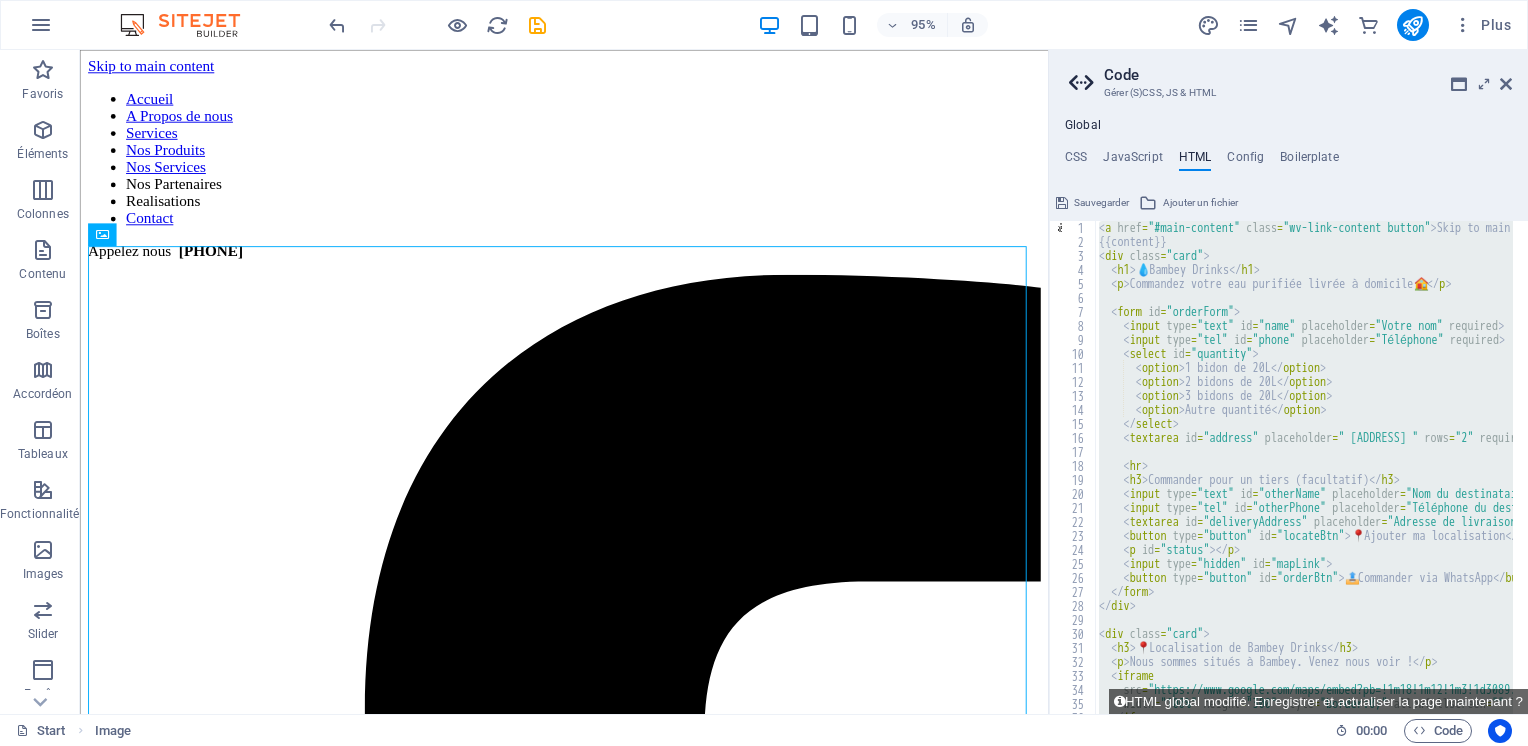 type on "<a href="#main-content" class="wv-link-content button">Skip to main content</a>" 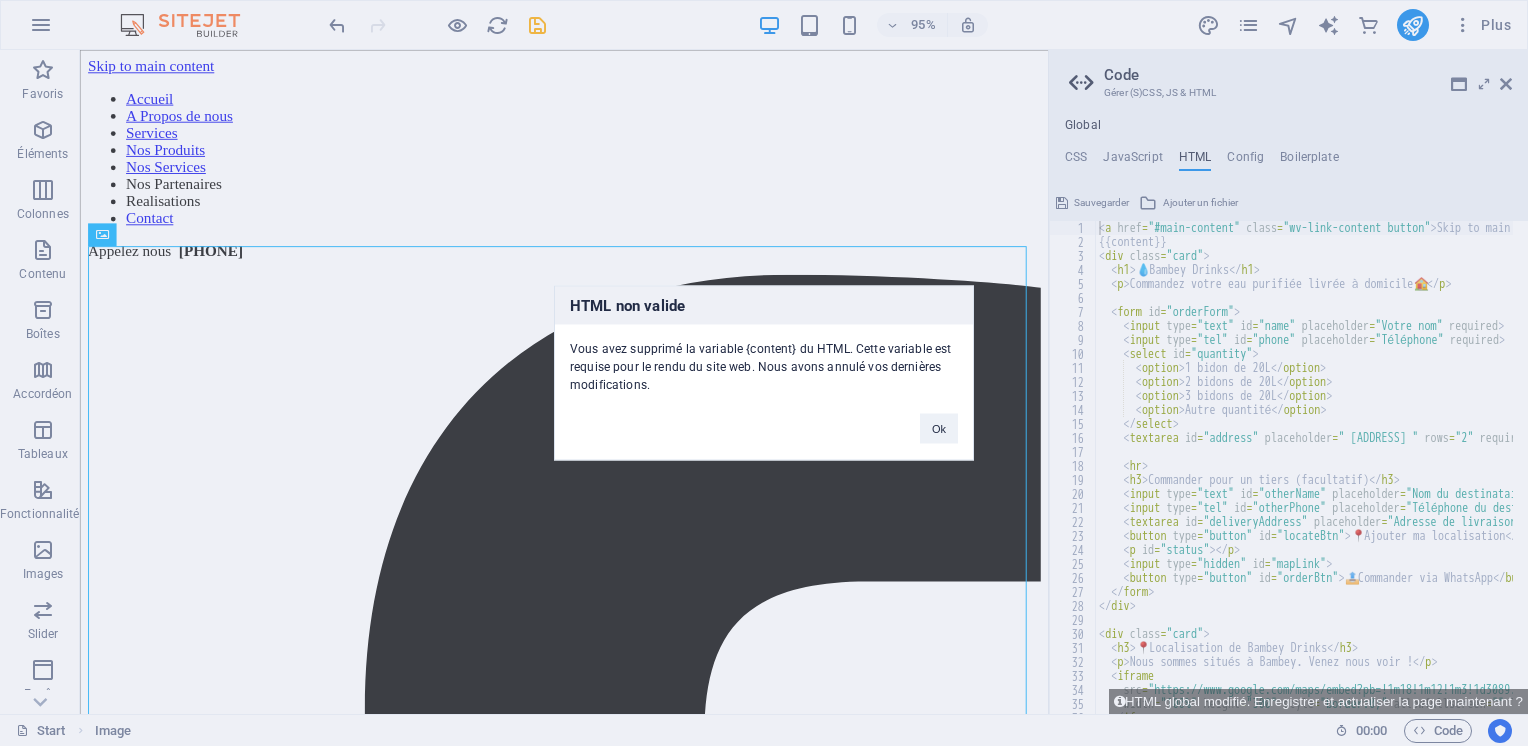 type 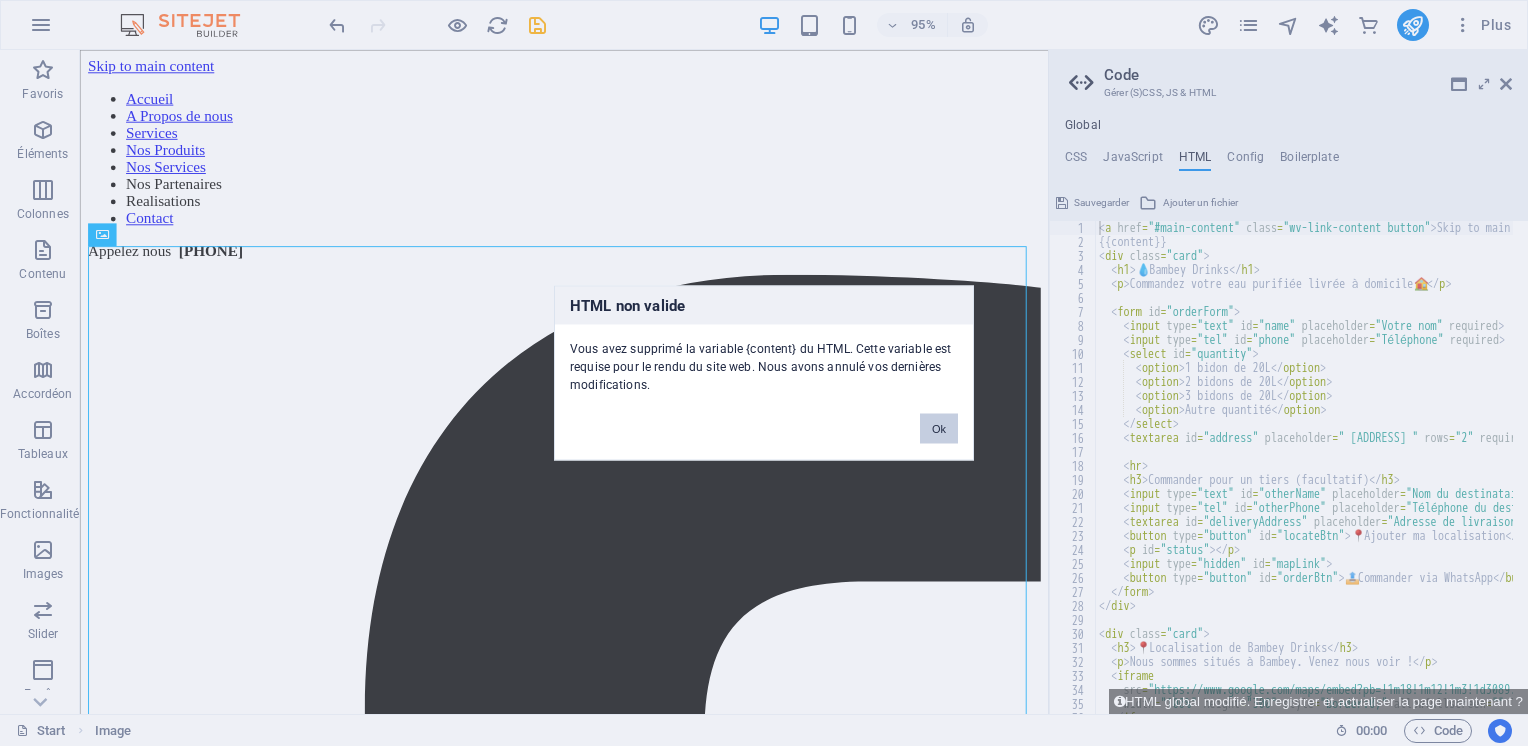 click on "Ok" at bounding box center [939, 429] 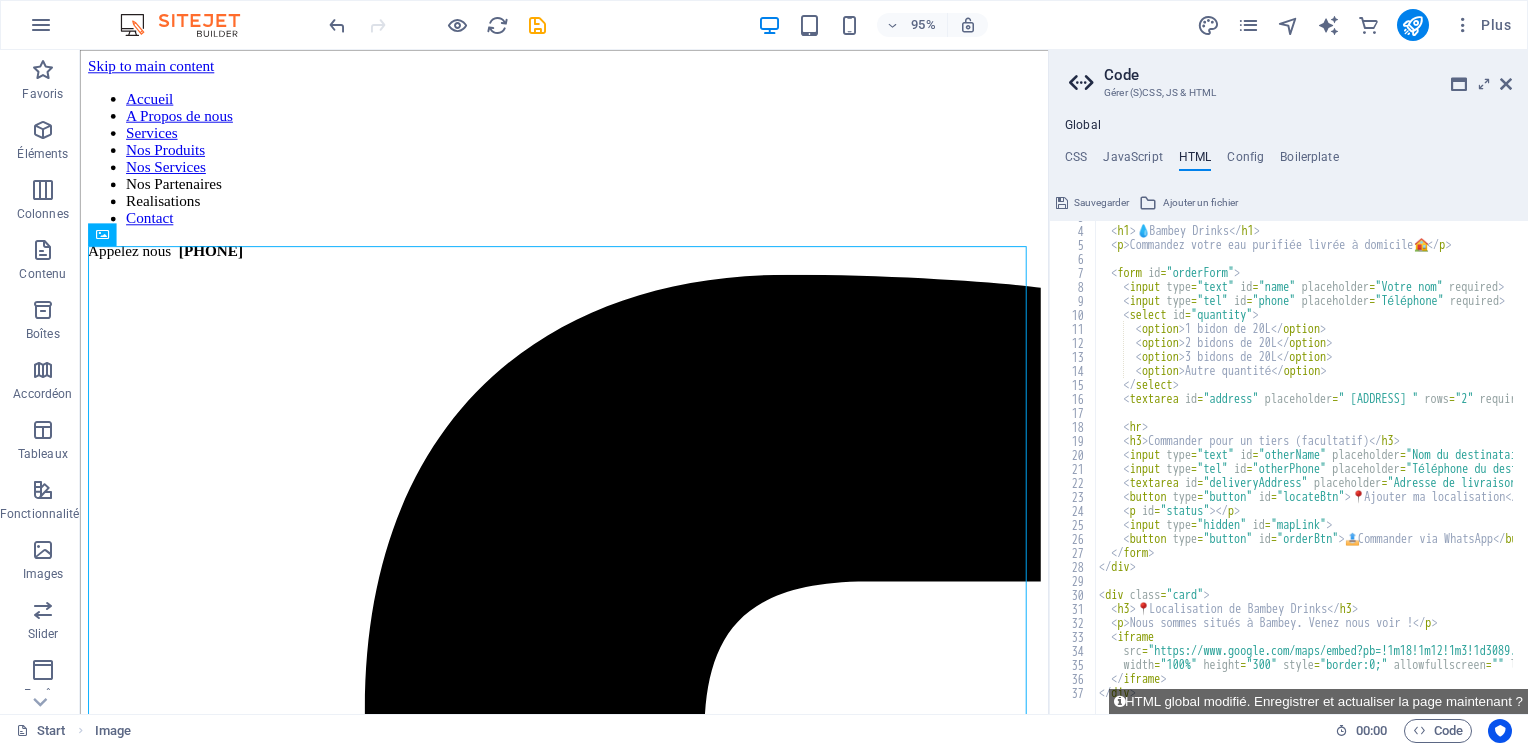 scroll, scrollTop: 0, scrollLeft: 0, axis: both 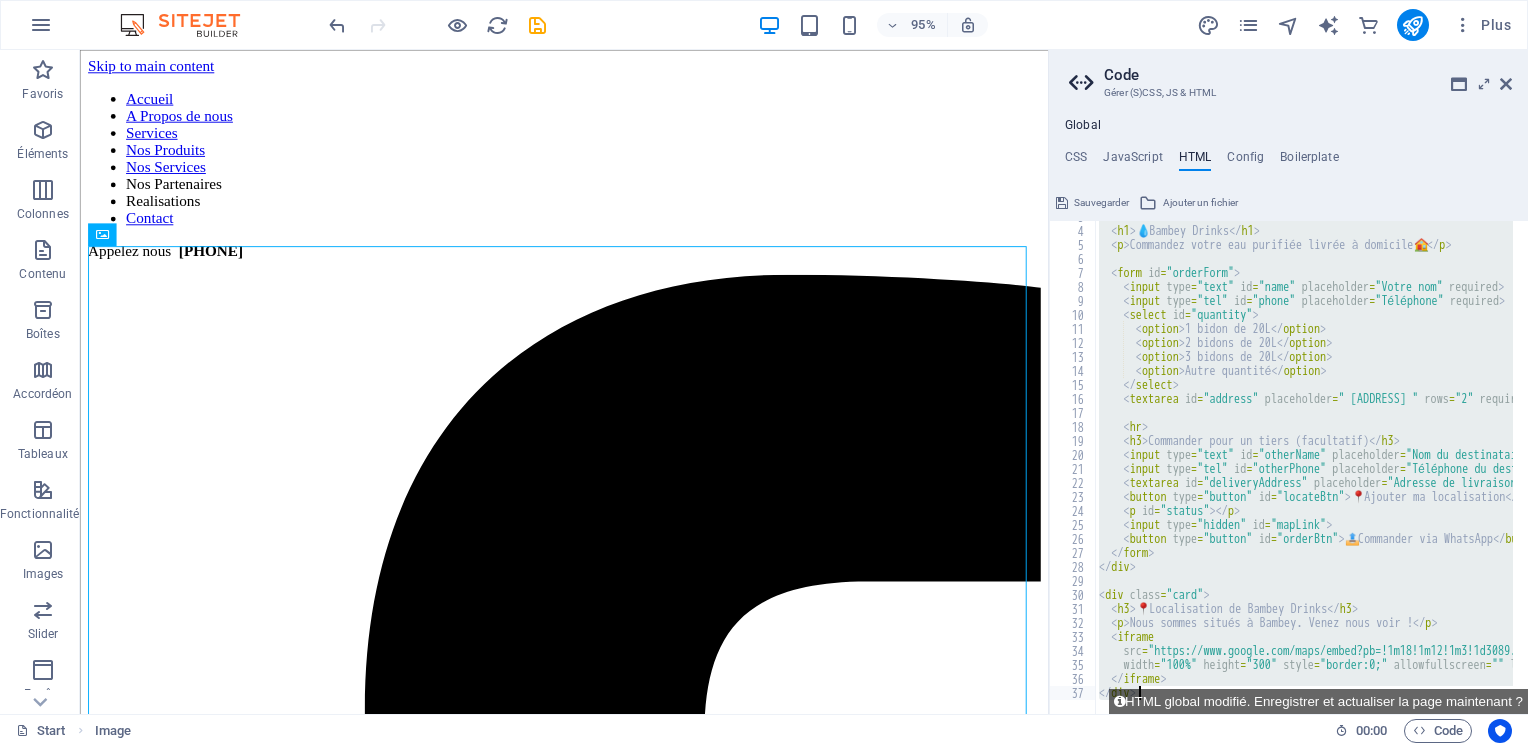 drag, startPoint x: 1099, startPoint y: 228, endPoint x: 1302, endPoint y: 789, distance: 596.5987 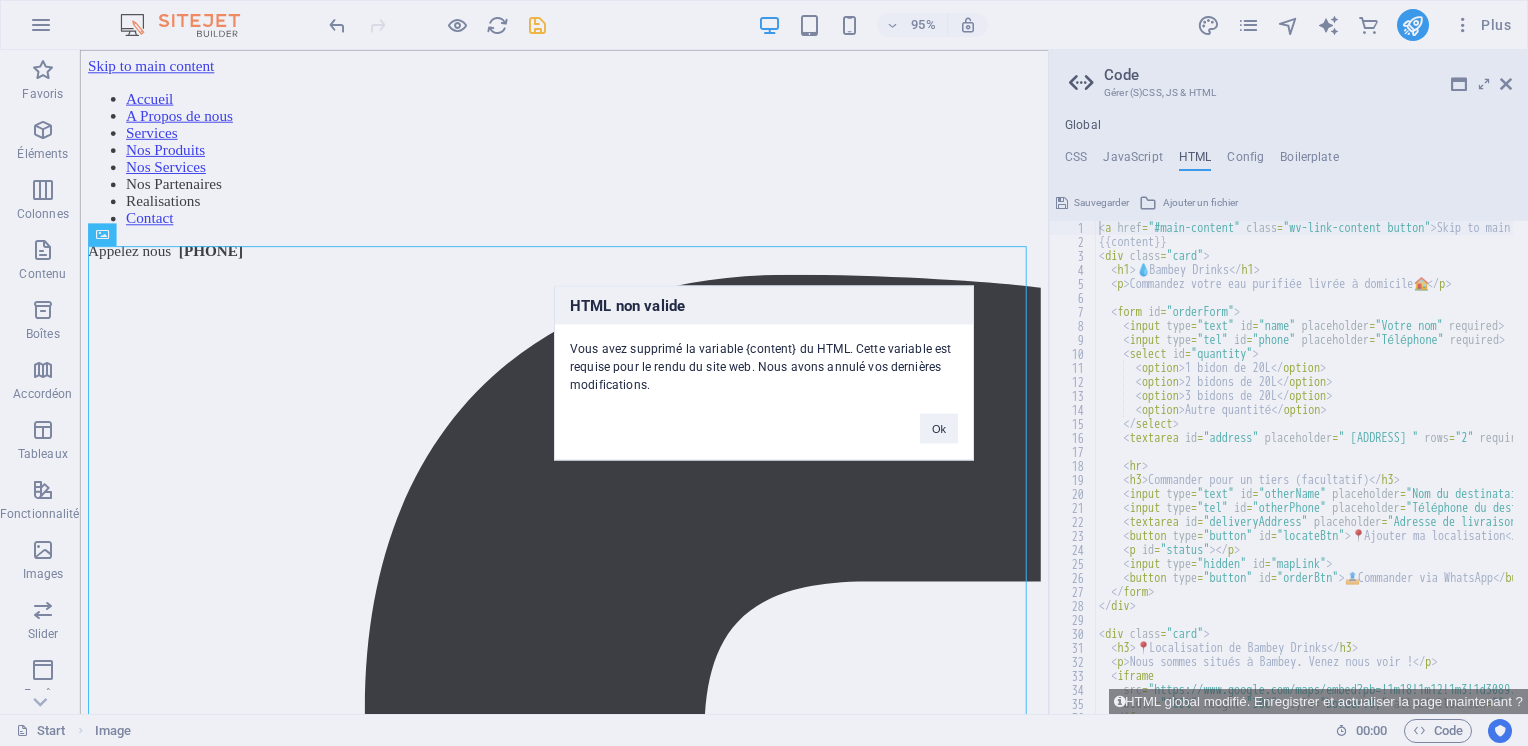 type 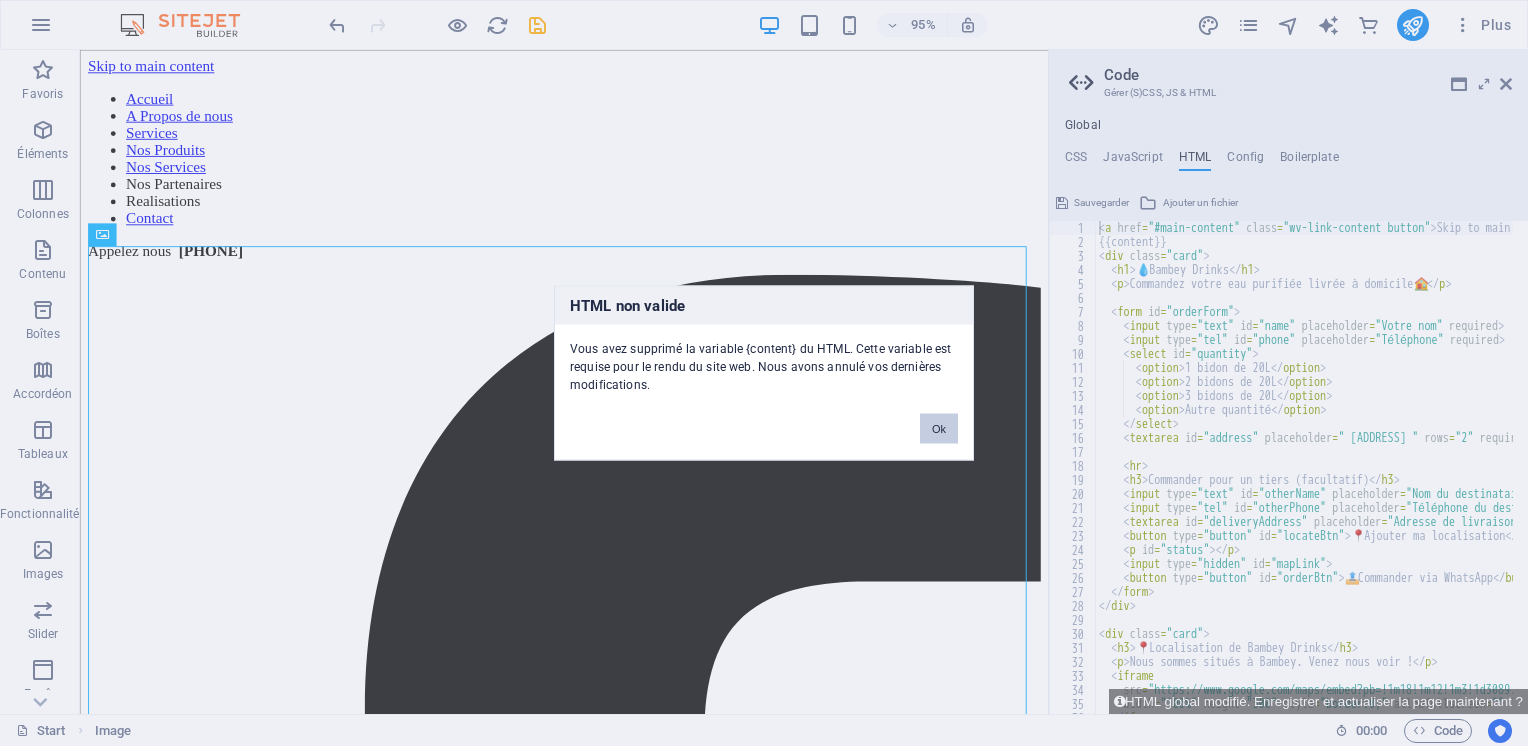 click on "Ok" at bounding box center (939, 429) 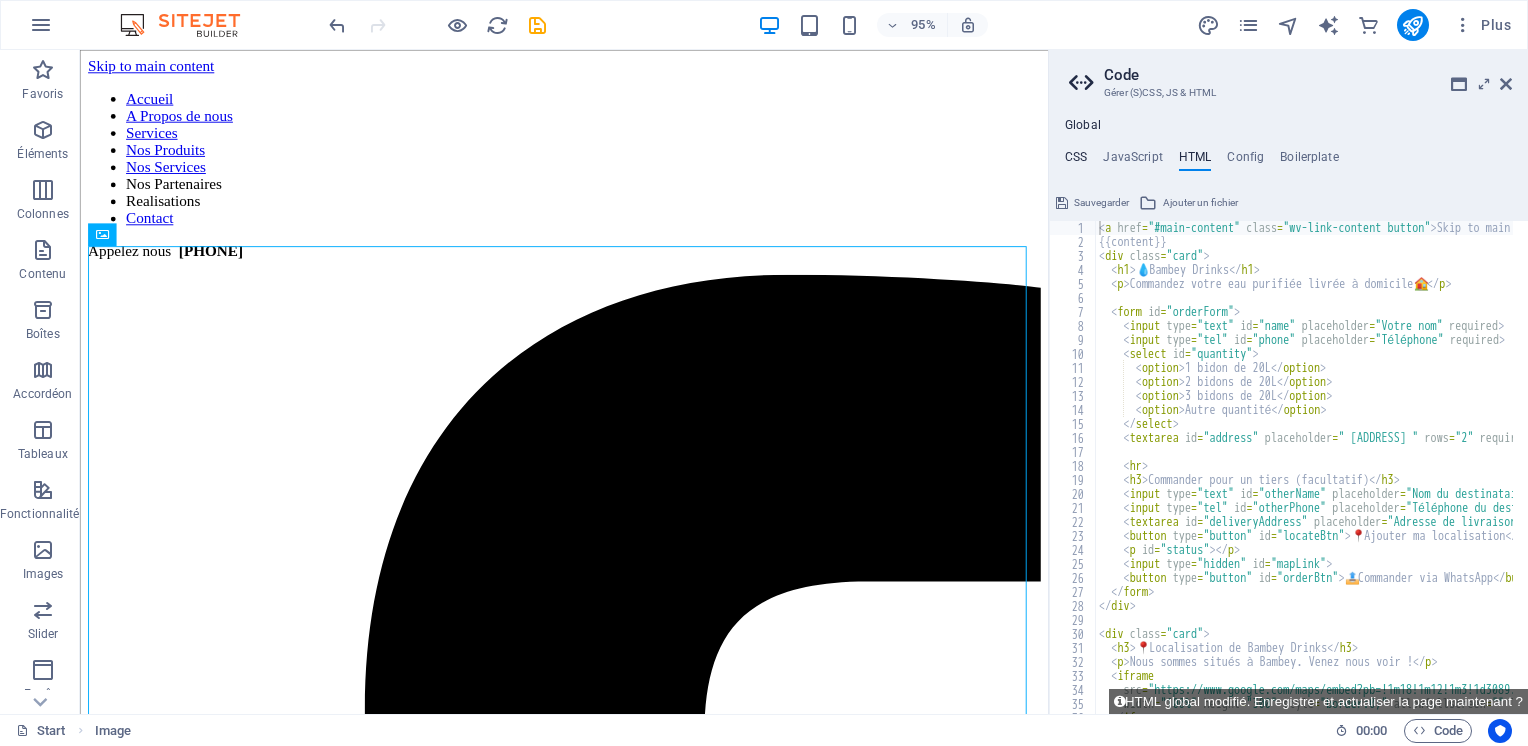 click on "CSS" at bounding box center [1076, 161] 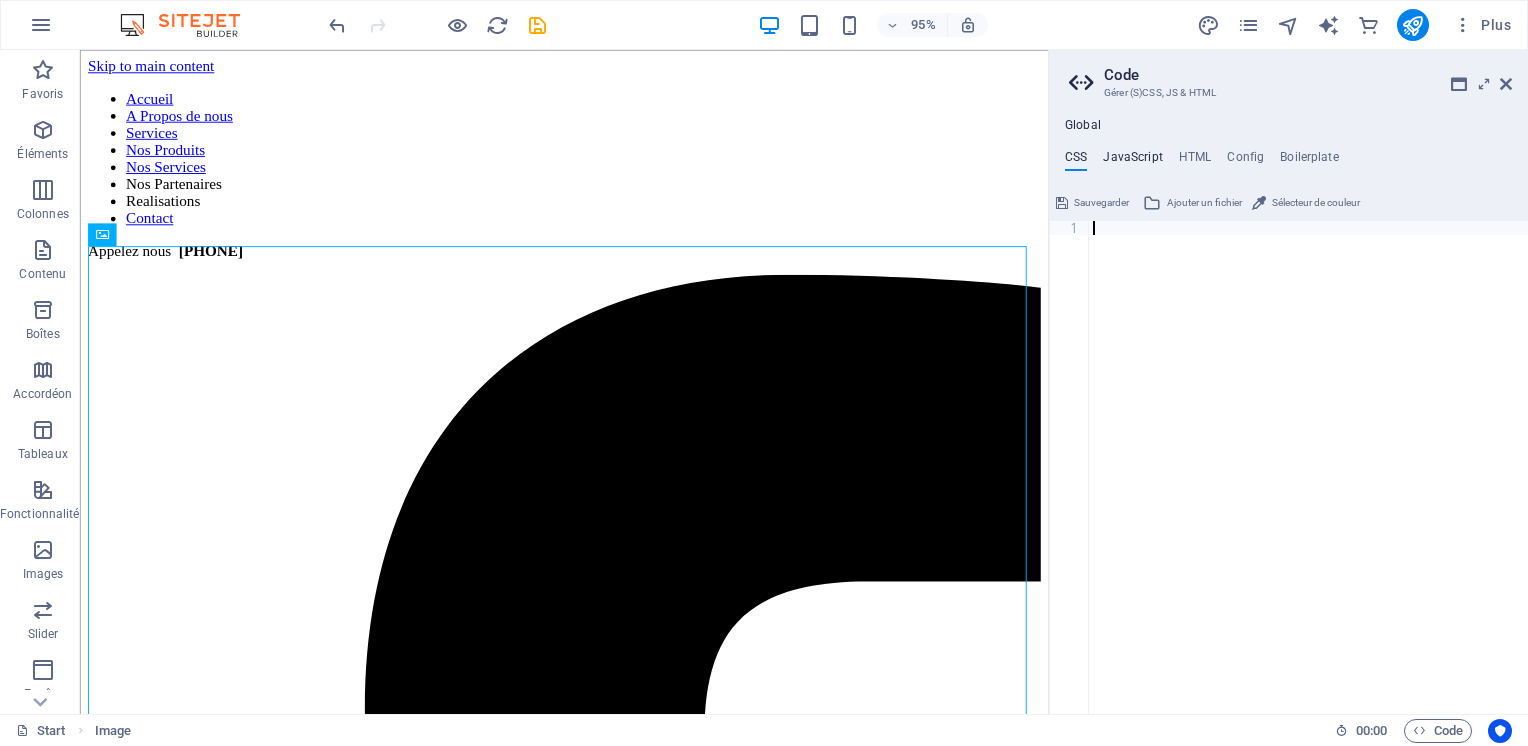 click on "JavaScript" at bounding box center (1132, 161) 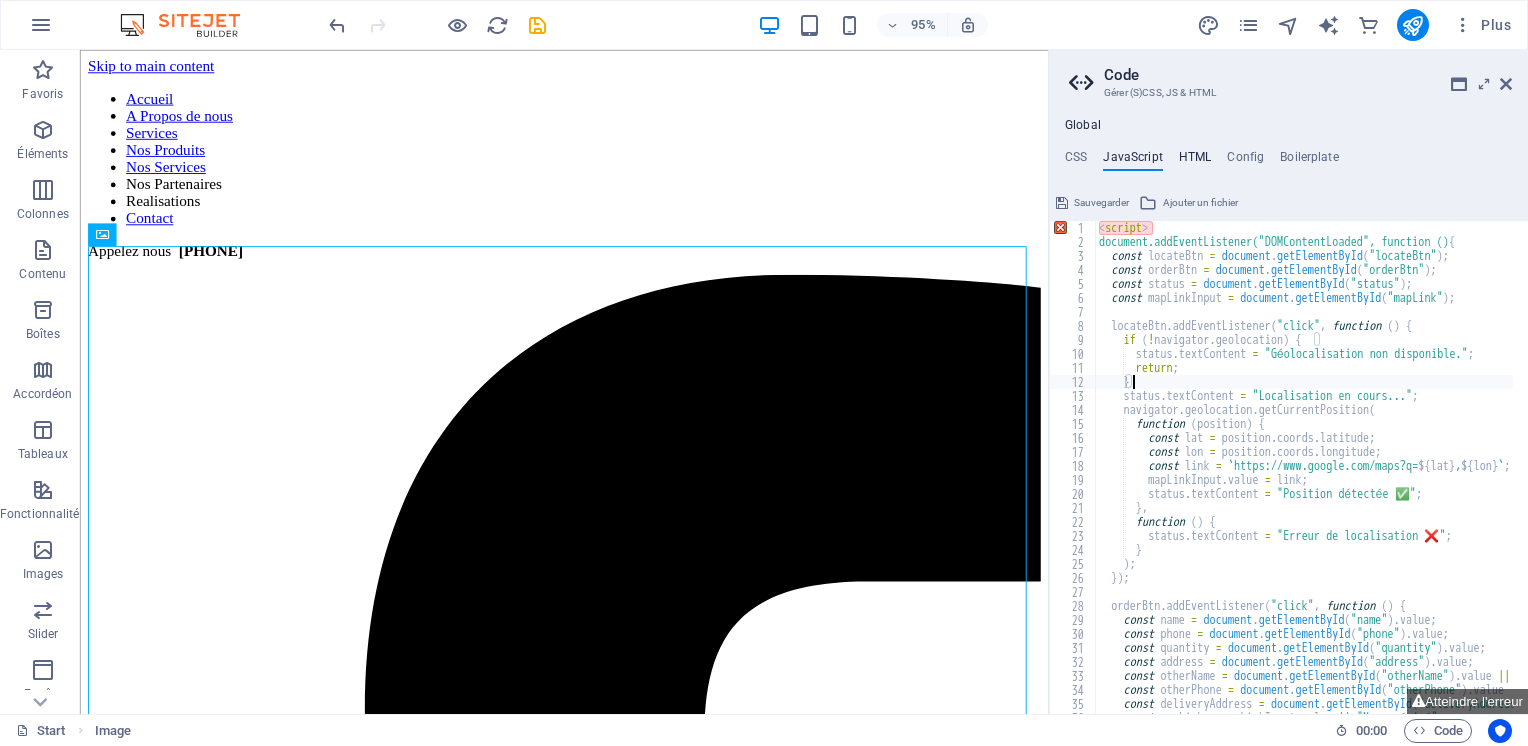 click on "HTML" at bounding box center [1195, 161] 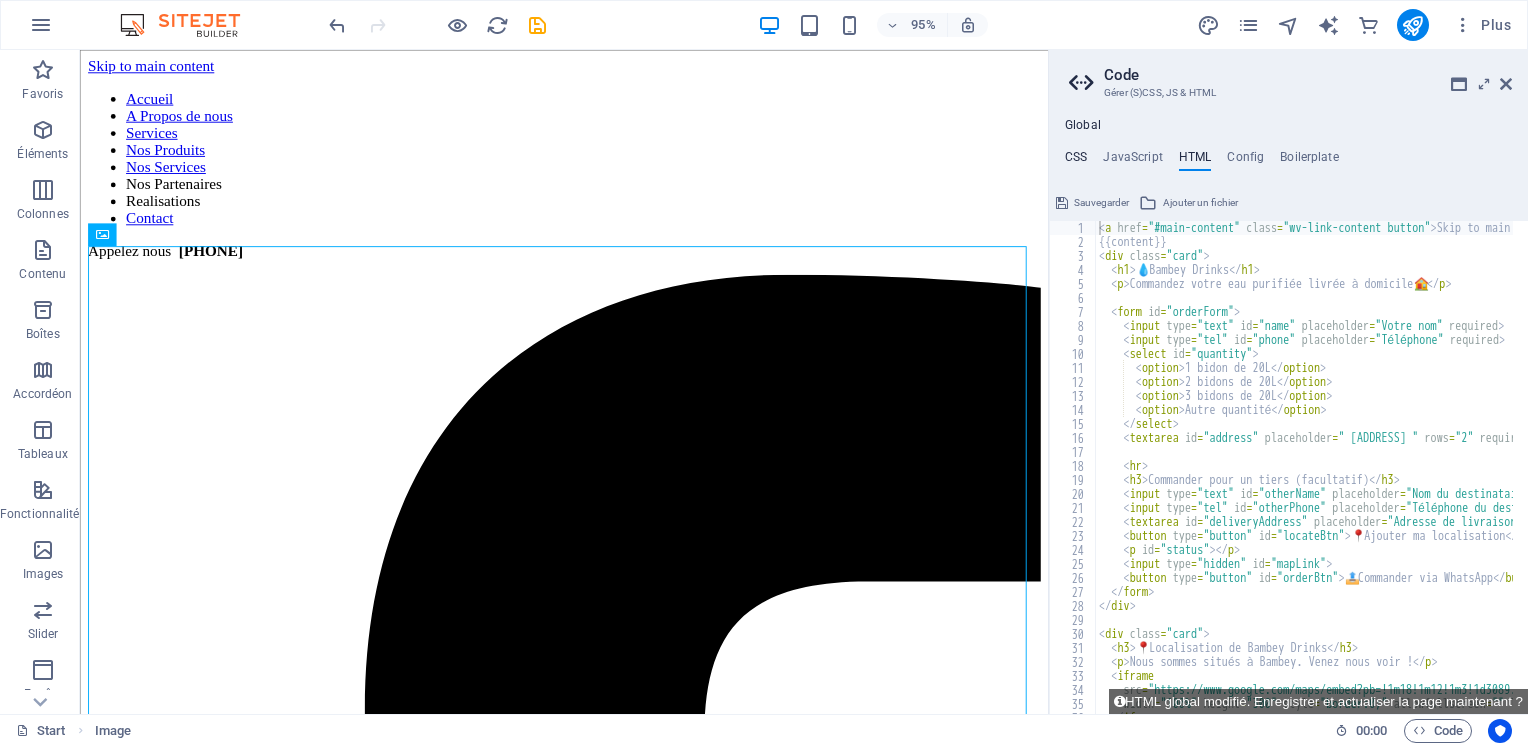 click on "CSS" at bounding box center (1076, 161) 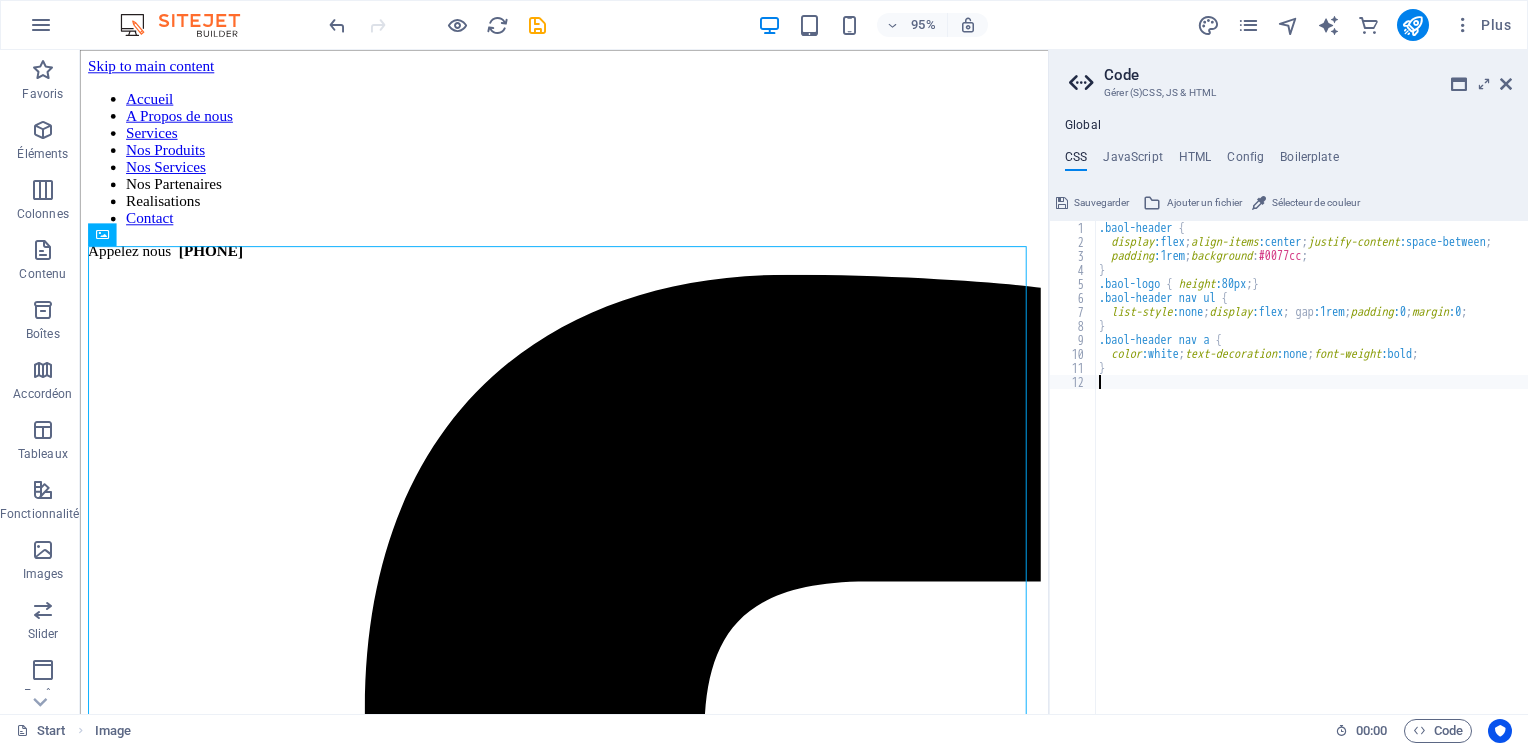type 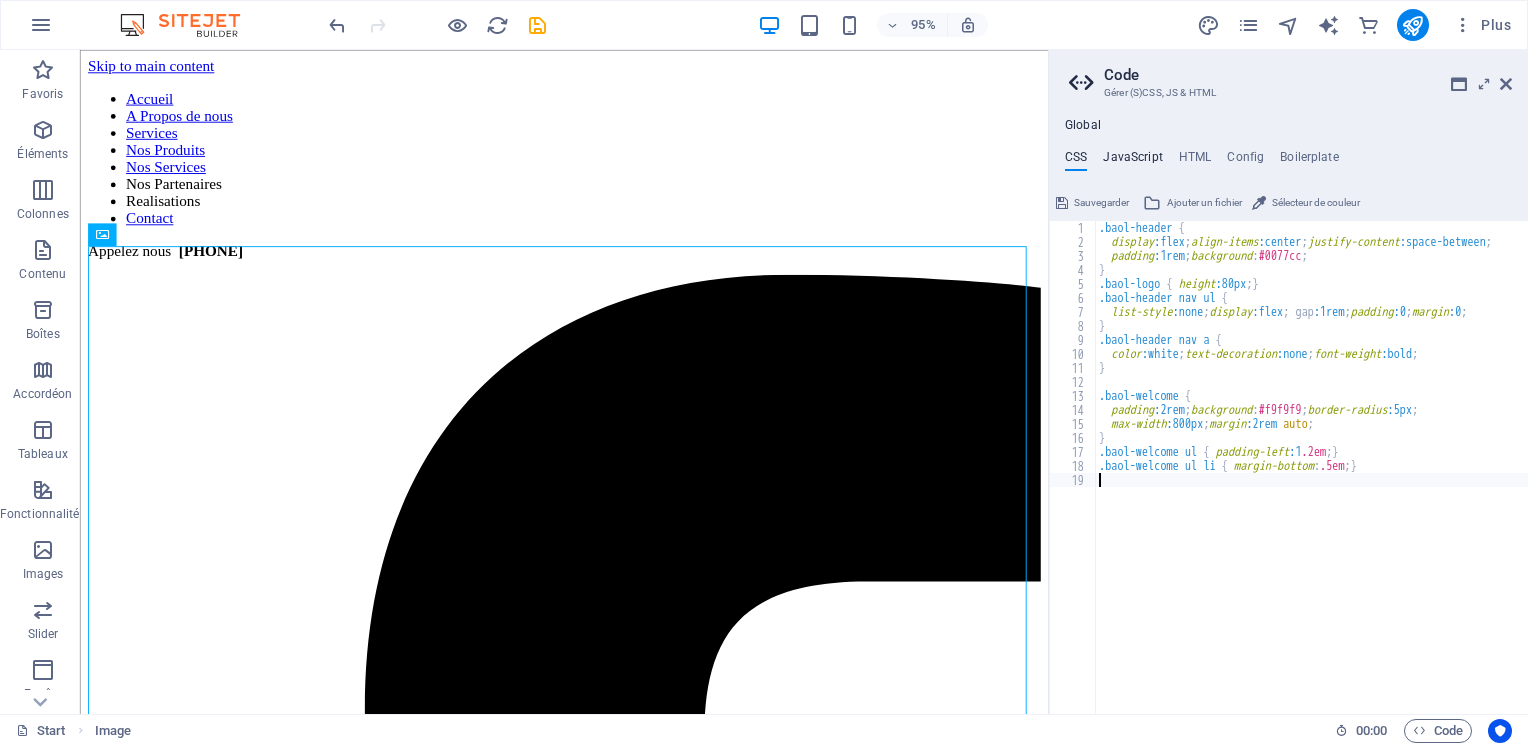 click on "JavaScript" at bounding box center (1132, 161) 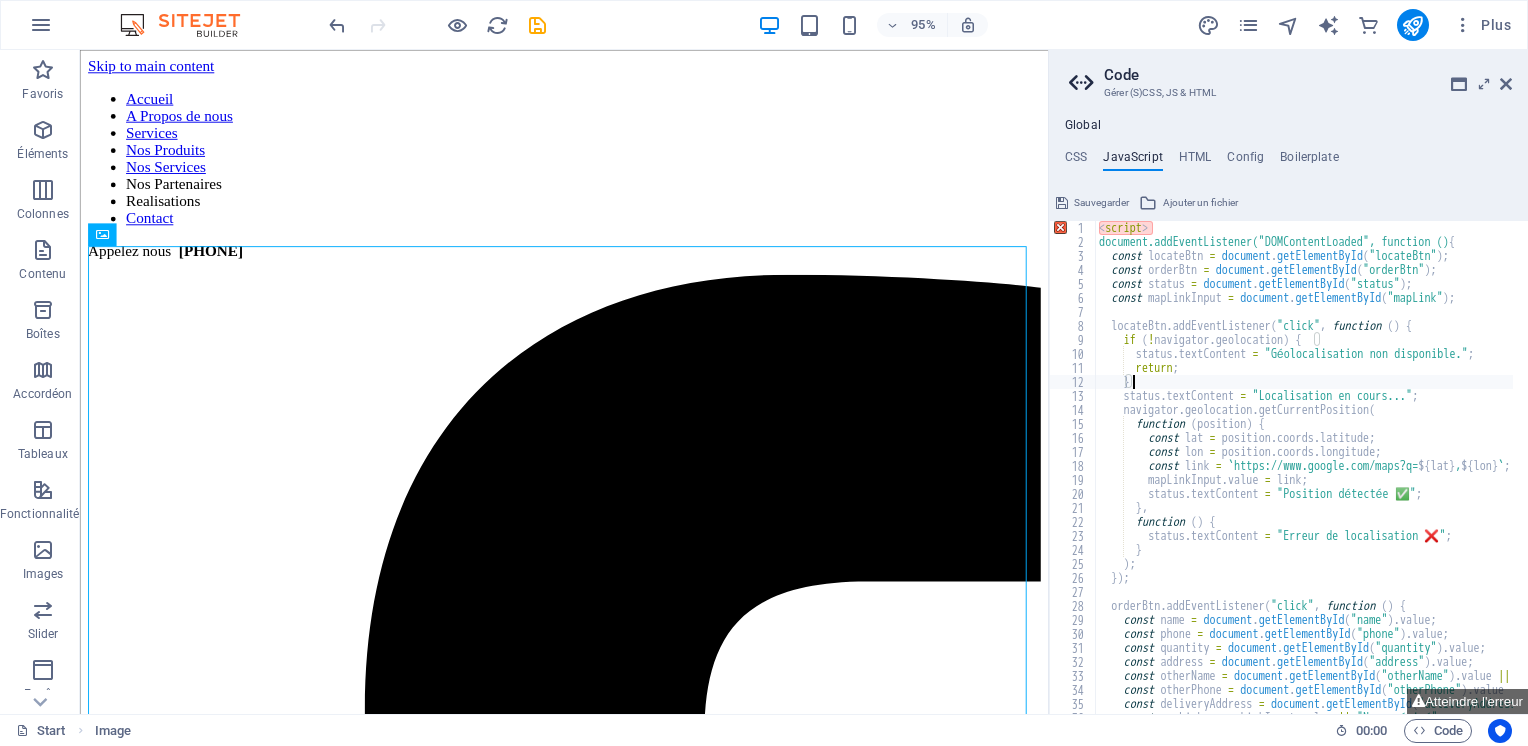 click on "< script > document.addEventListener("DOMContentLoaded", function ()  {    const   locateBtn   =   document . getElementById ( "locateBtn" ) ;    const   orderBtn   =   document . getElementById ( "orderBtn" ) ;    const   status   =   document . getElementById ( "status" ) ;    const   mapLinkInput   =   document . getElementById ( "mapLink" ) ;    locateBtn . addEventListener ( "click" ,   function   ( )   {      if   ( ! navigator . geolocation )   {         status . textContent   =   "[GEOLOCATION_UNAVAILABLE]" ;         return ;      }      status . textContent   =   "[LOCATION_IN_PROGRESS]" ;      navigator . geolocation . getCurrentPosition (         function   ( position )   {           const   lat   =   position . coords . latitude ;           const   lon   =   position . coords . longitude ;           const   link   =   ` https://www.google.com/maps?q= ${ lat } , ${ lon } ` ;           mapLinkInput . value   =   link ;           status . textContent   =   "[POSITION_DETECTED]" ;" at bounding box center (2012, 474) 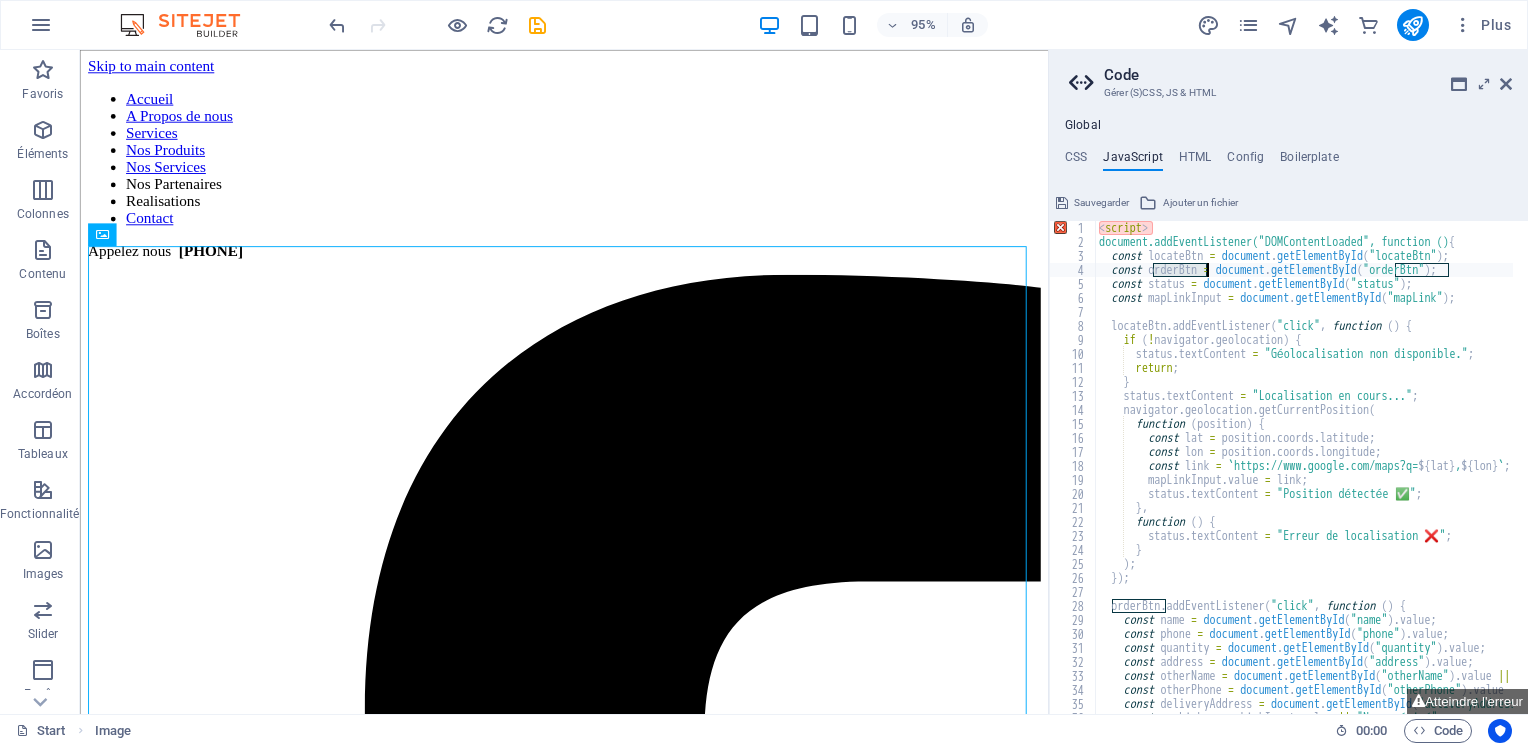 click on "< script > document.addEventListener("DOMContentLoaded", function ()  {    const   locateBtn   =   document . getElementById ( "locateBtn" ) ;    const   orderBtn   =   document . getElementById ( "orderBtn" ) ;    const   status   =   document . getElementById ( "status" ) ;    const   mapLinkInput   =   document . getElementById ( "mapLink" ) ;    locateBtn . addEventListener ( "click" ,   function   ( )   {      if   ( ! navigator . geolocation )   {         status . textContent   =   "[GEOLOCATION_UNAVAILABLE]" ;         return ;      }      status . textContent   =   "[LOCATION_IN_PROGRESS]" ;      navigator . geolocation . getCurrentPosition (         function   ( position )   {           const   lat   =   position . coords . latitude ;           const   lon   =   position . coords . longitude ;           const   link   =   ` https://www.google.com/maps?q= ${ lat } , ${ lon } ` ;           mapLinkInput . value   =   link ;           status . textContent   =   "[POSITION_DETECTED]" ;" at bounding box center (2012, 474) 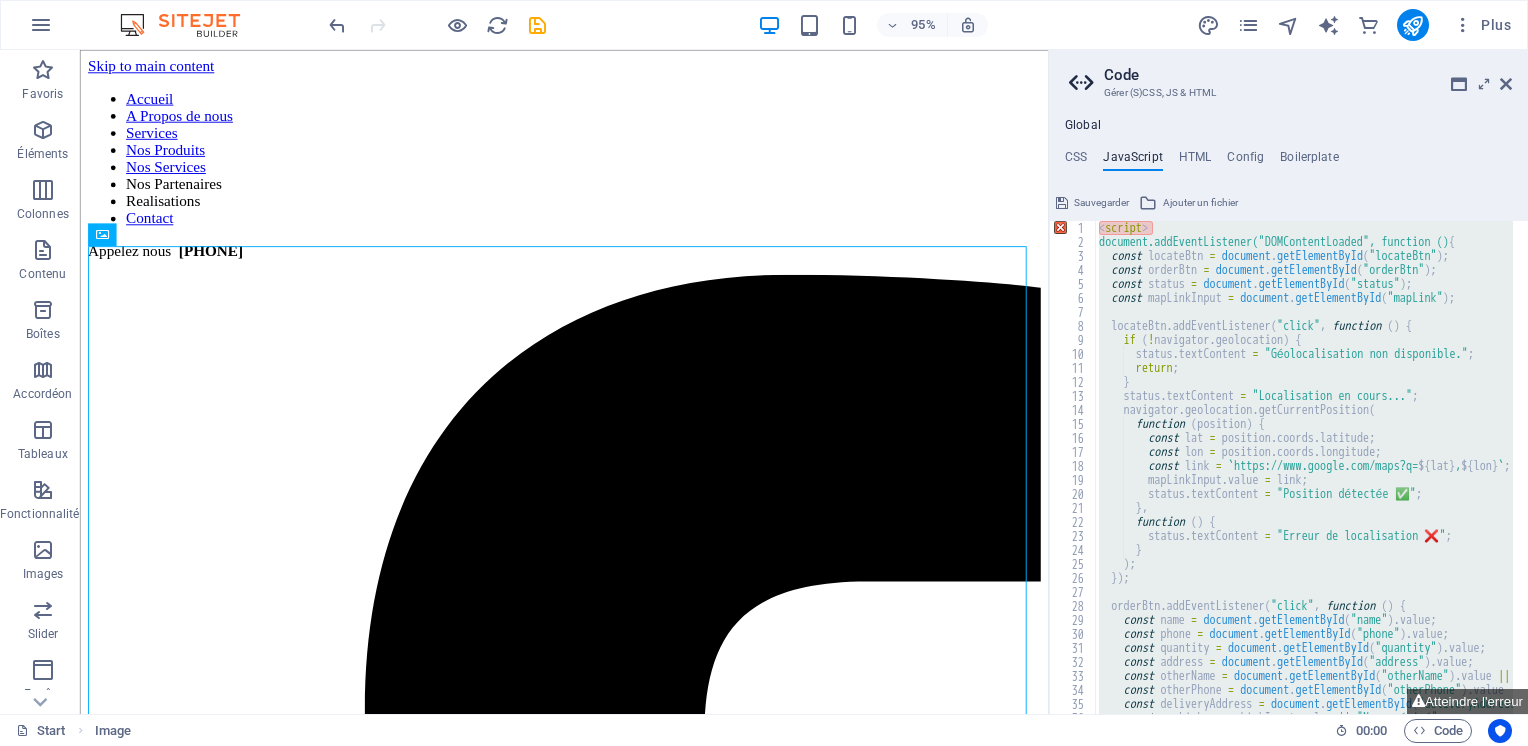 type 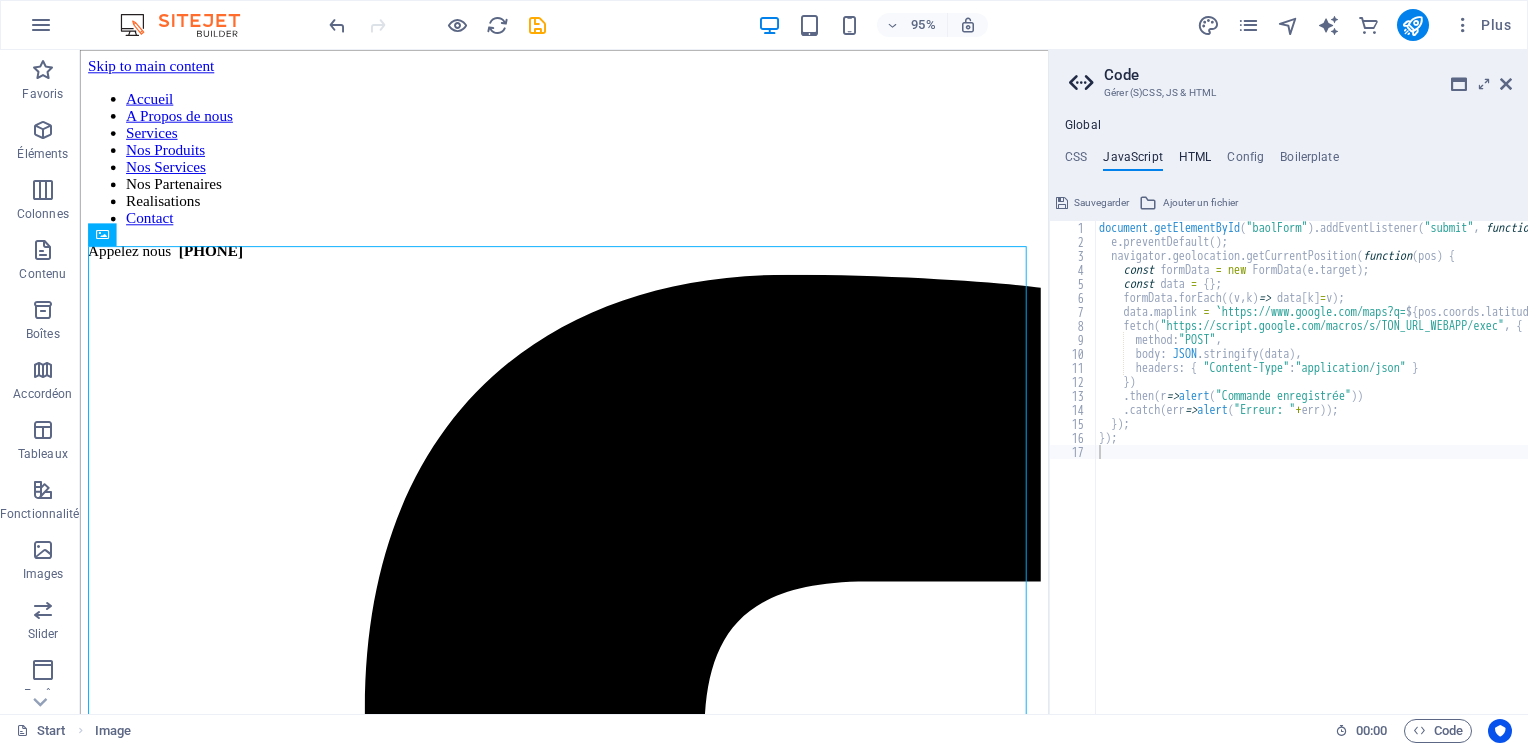 click on "HTML" at bounding box center [1195, 161] 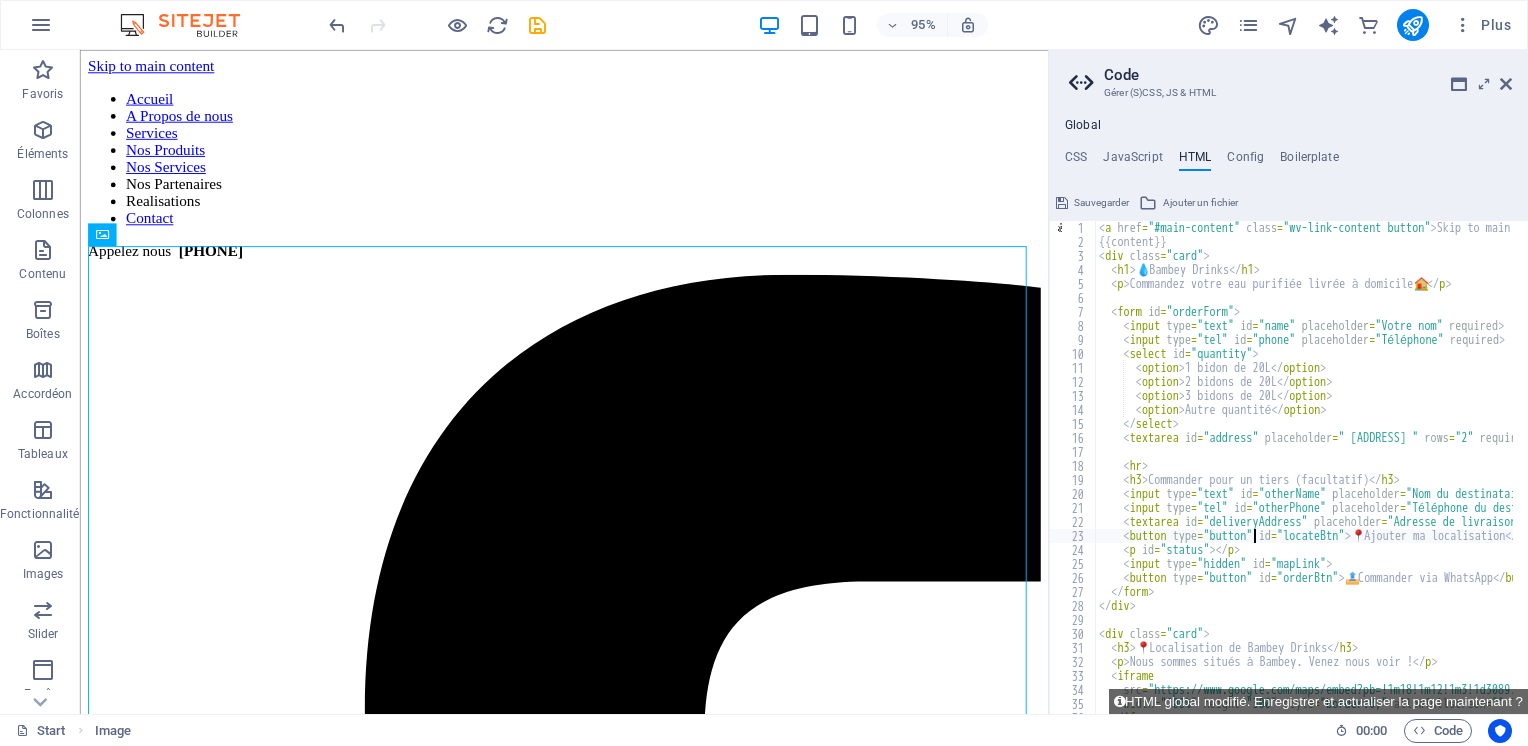 click on "< a   href = "#main-content"   class = "wv-link-content button" > Skip to main content < / a > {{content}} < div   class = "card" >    < h1 > 💧  Bambey Drinks < / h1 >    < p > Commandez votre eau purifiée livrée à domicile  🏠 < / p >    < form   id = "orderForm" >      < input   type = "text"   id = "name"   placeholder = "[NAME]"   required >      < input   type = "tel"   id = "phone"   placeholder = "[PHONE]"   required >      < select   id = "quantity" >         < option > 1 bidon de 20L < / option >         < option > 2 bidons de 20L < / option >         < option > 3 bidons de 20L < / option >         < option > Autre quantité < / option >      < / select >      < textarea   id = "address"   placeholder = "[ADDRESS]"   rows = "2"   required > < / textarea >      < hr >      < h3 > Commander pour un tiers (facultatif) < / h3 >      < input   type = "text"   id = "otherName"   placeholder = "[NAME]" >      < input   type = "tel"   id = "otherPhone"   placeholder = "[PHONE]" >" at bounding box center (1894, 474) 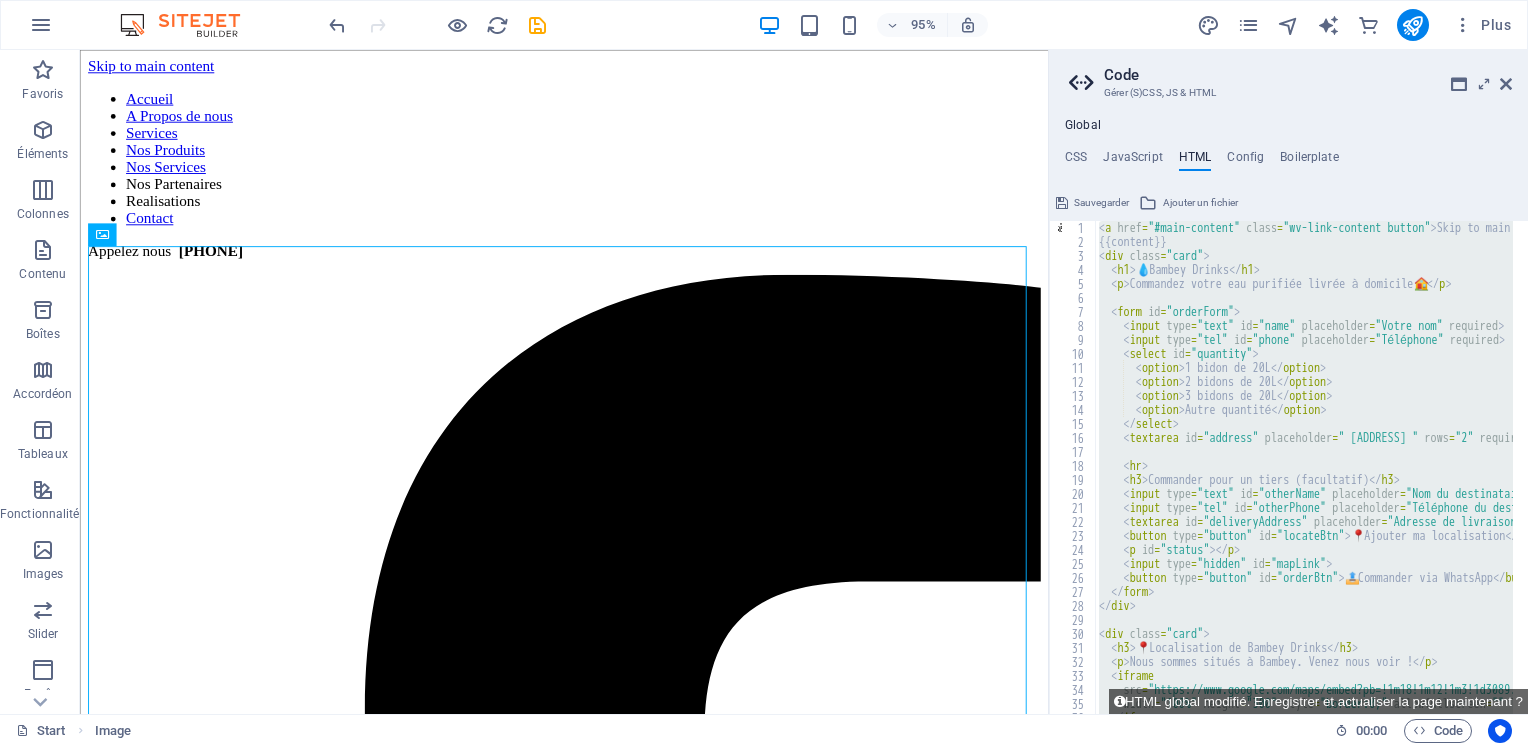 type on "</iframe>
</div>" 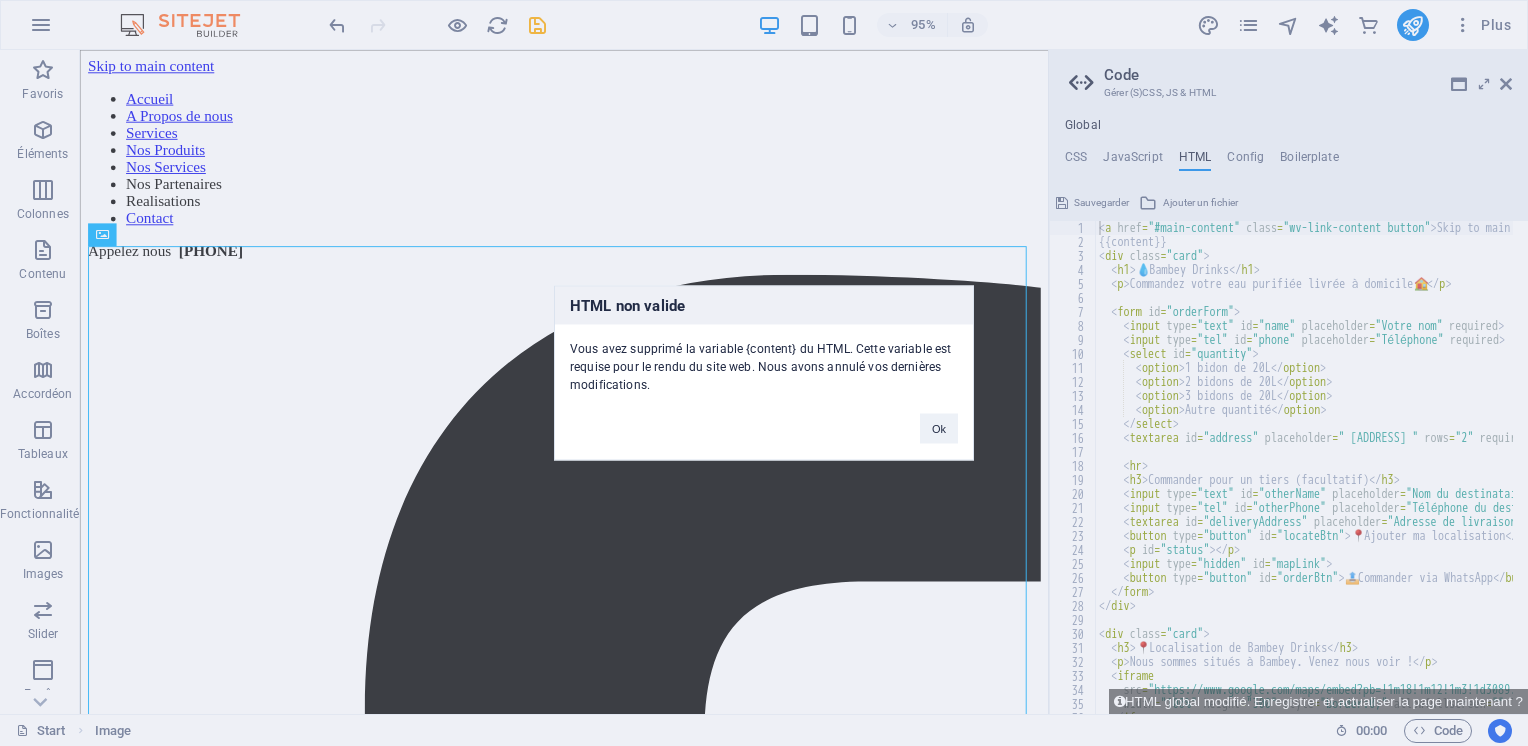 type 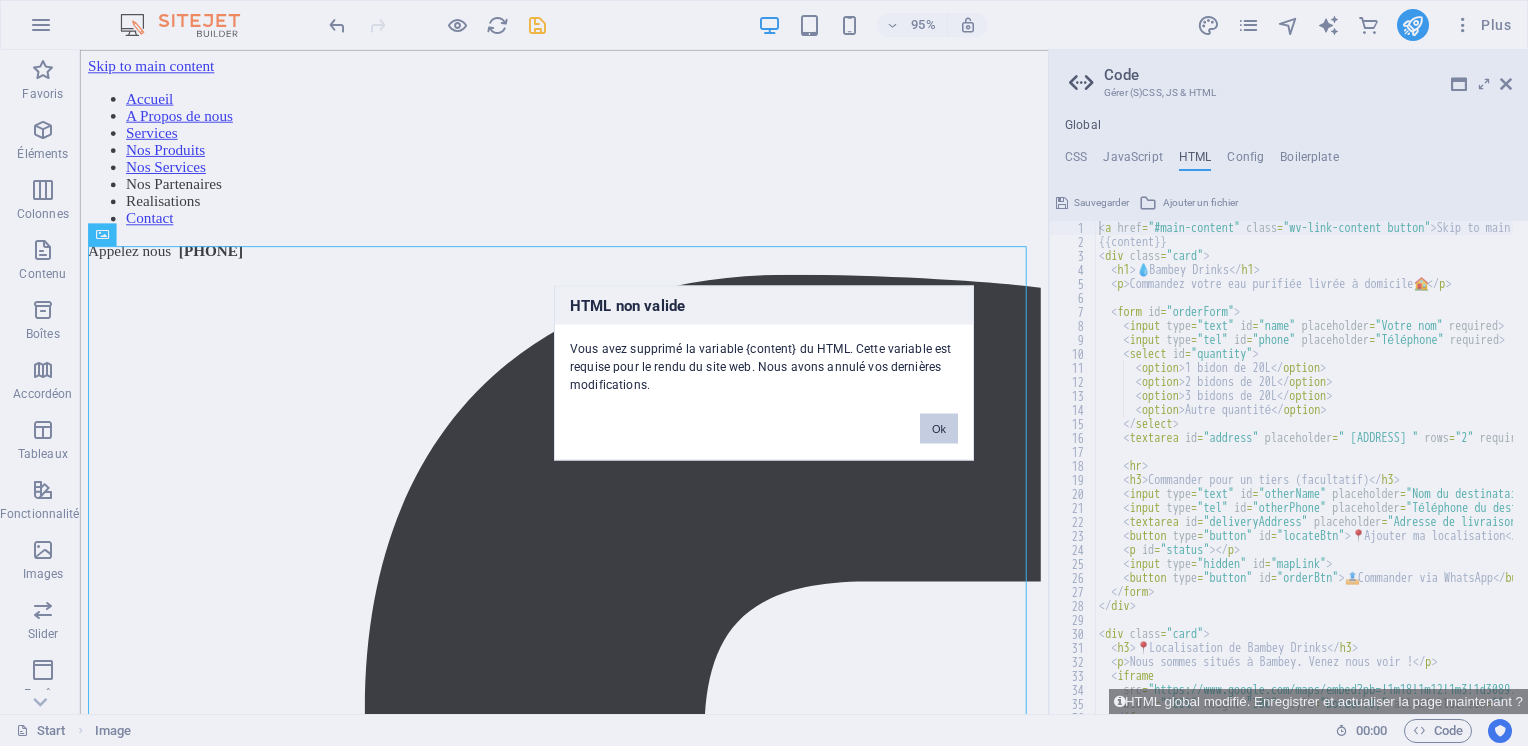 click on "Ok" at bounding box center (939, 429) 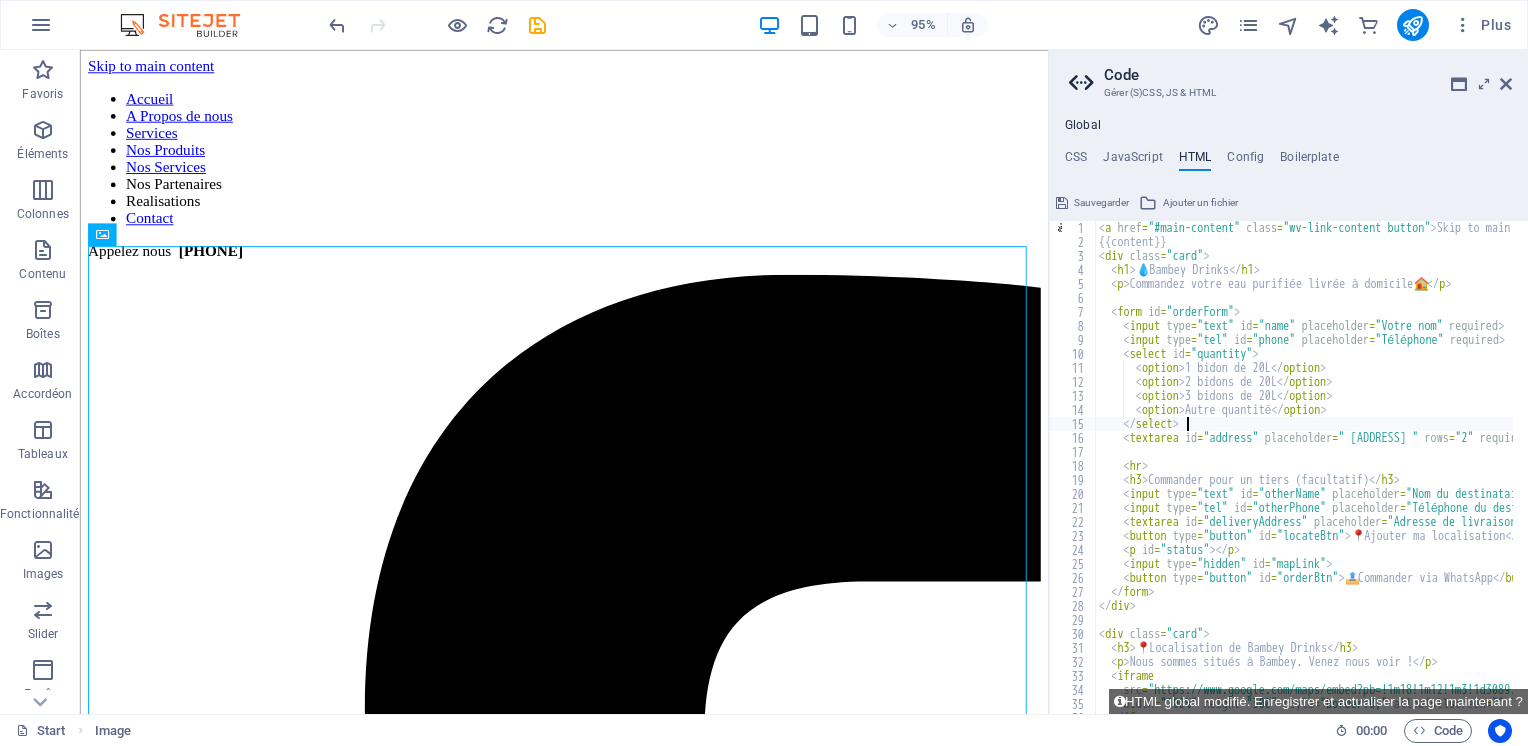 click on "< a   href = "#main-content"   class = "wv-link-content button" > Skip to main content < / a > {{content}} < div   class = "card" >    < h1 > 💧  Bambey Drinks < / h1 >    < p > Commandez votre eau purifiée livrée à domicile  🏠 < / p >    < form   id = "orderForm" >      < input   type = "text"   id = "name"   placeholder = "[NAME]"   required >      < input   type = "tel"   id = "phone"   placeholder = "[PHONE]"   required >      < select   id = "quantity" >         < option > 1 bidon de 20L < / option >         < option > 2 bidons de 20L < / option >         < option > 3 bidons de 20L < / option >         < option > Autre quantité < / option >      < / select >      < textarea   id = "address"   placeholder = "[ADDRESS]"   rows = "2"   required > < / textarea >      < hr >      < h3 > Commander pour un tiers (facultatif) < / h3 >      < input   type = "text"   id = "otherName"   placeholder = "[NAME]" >      < input   type = "tel"   id = "otherPhone"   placeholder = "[PHONE]" >" at bounding box center [1894, 474] 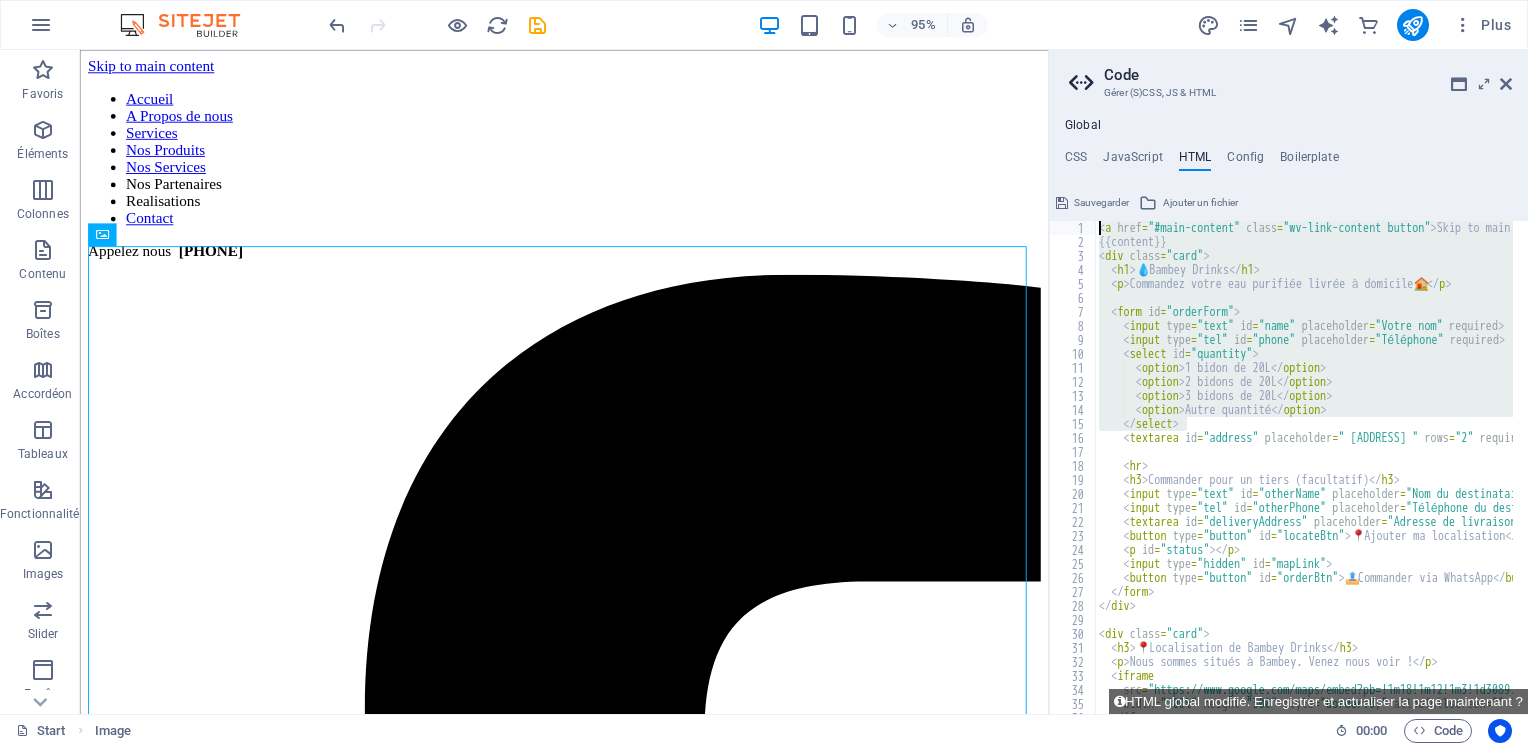 drag, startPoint x: 1212, startPoint y: 422, endPoint x: 1124, endPoint y: 215, distance: 224.92888 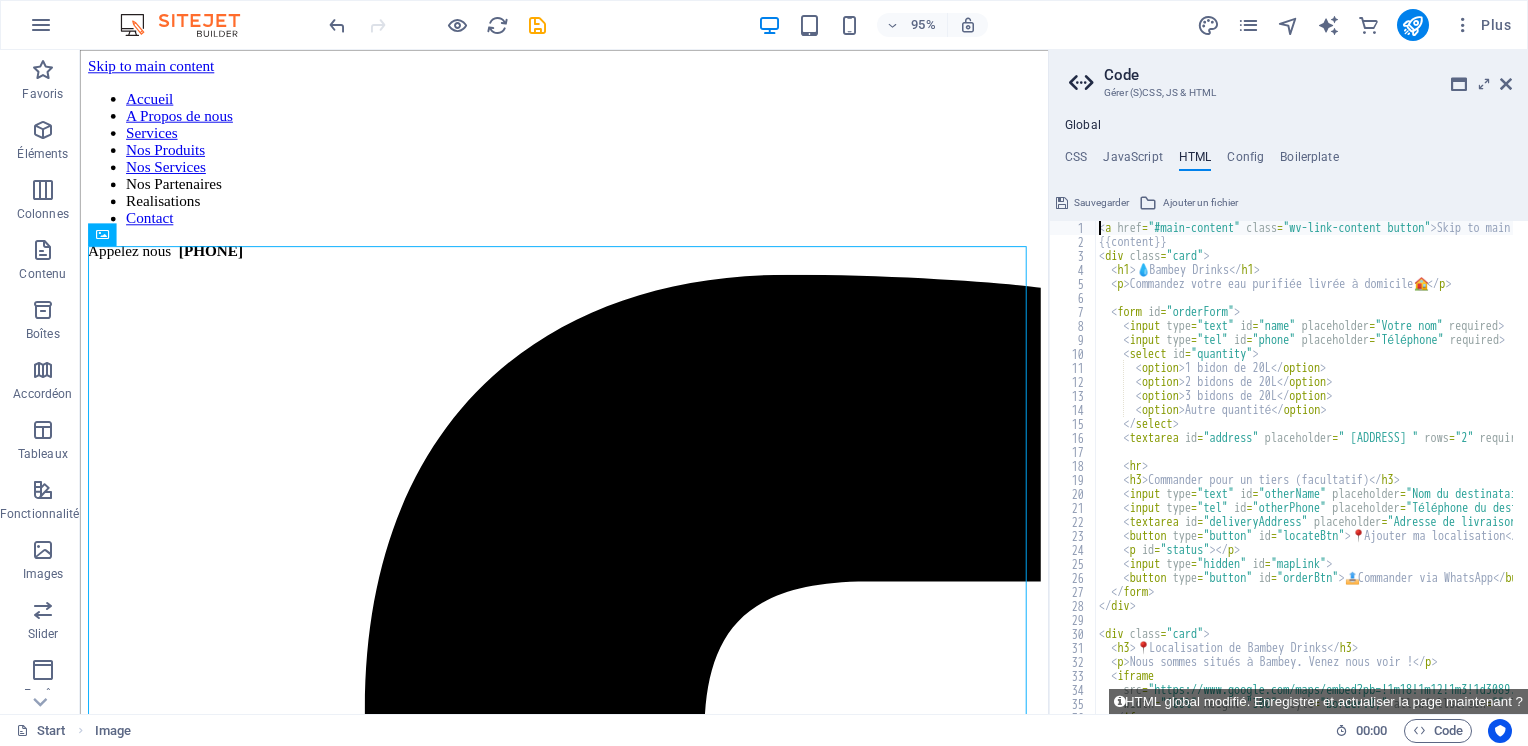 click on "< a   href = "#main-content"   class = "wv-link-content button" > Skip to main content < / a > {{content}} < div   class = "card" >    < h1 > 💧  Bambey Drinks < / h1 >    < p > Commandez votre eau purifiée livrée à domicile  🏠 < / p >    < form   id = "orderForm" >      < input   type = "text"   id = "name"   placeholder = "[NAME]"   required >      < input   type = "tel"   id = "phone"   placeholder = "[PHONE]"   required >      < select   id = "quantity" >         < option > 1 bidon de 20L < / option >         < option > 2 bidons de 20L < / option >         < option > 3 bidons de 20L < / option >         < option > Autre quantité < / option >      < / select >      < textarea   id = "address"   placeholder = "[ADDRESS]"   rows = "2"   required > < / textarea >      < hr >      < h3 > Commander pour un tiers (facultatif) < / h3 >      < input   type = "text"   id = "otherName"   placeholder = "[NAME]" >      < input   type = "tel"   id = "otherPhone"   placeholder = "[PHONE]" >" at bounding box center (1894, 474) 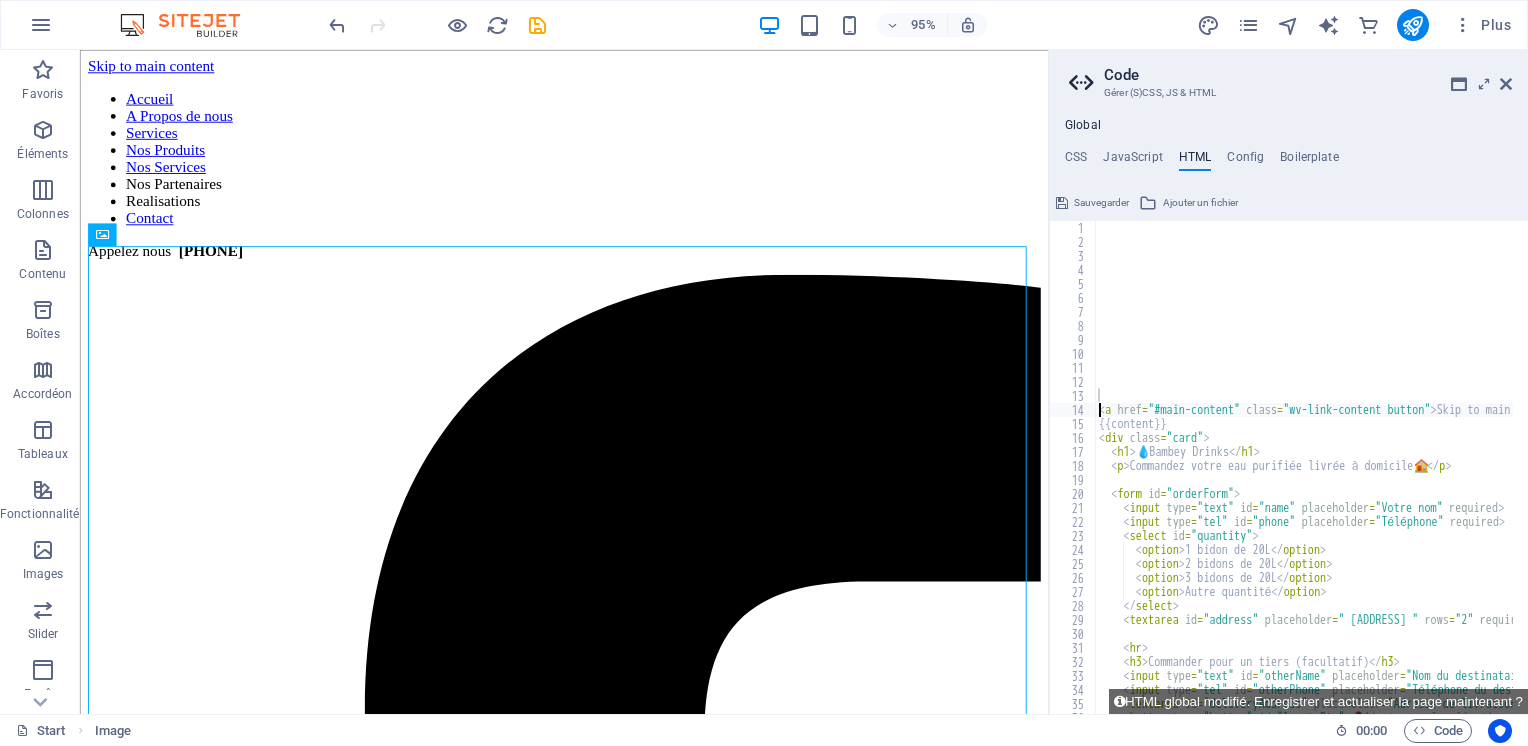 type on "<a href="#main-content" class="wv-link-content button">Skip to main content</a>" 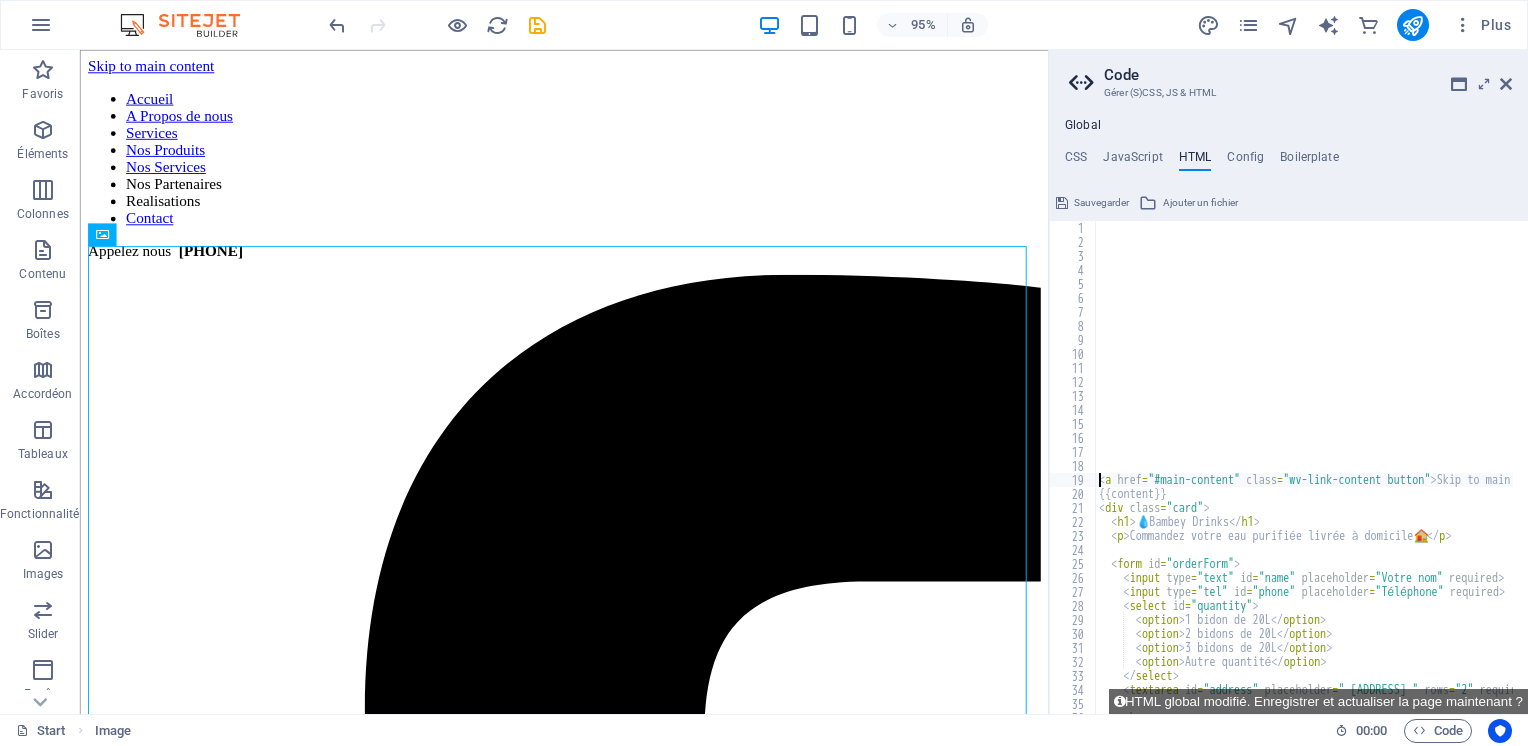 click on "< a   href = "#main-content"   class = "wv-link-content button" > Skip to main content </ a > {{content}} < div   class = "card" >    < h1 > 💧  Bambey Drinks </ h1 >    < p > Commandez votre eau purifiée livrée à domicile  🏠 </ p >    < form   id = "orderForm" >      < input   type = "text"   id = "name"   placeholder = "[YOUR NAME]"   required >      < input   type = "tel"   id = "phone"   placeholder = "[PHONE NUMBER]"   required >      < select   id = "quantity" >         < option > 1 bidon de 20L </ option >         < option > 2 bidons de 20L </ option >         < option > 3 bidons de 20L </ option >         < option > Autre quantité </ option >      </ select >      < textarea   id = "address"   placeholder = "[YOUR CURRENT ADDRESS]"   rows = "2"   required > </ textarea >      < hr >" at bounding box center [1894, 474] 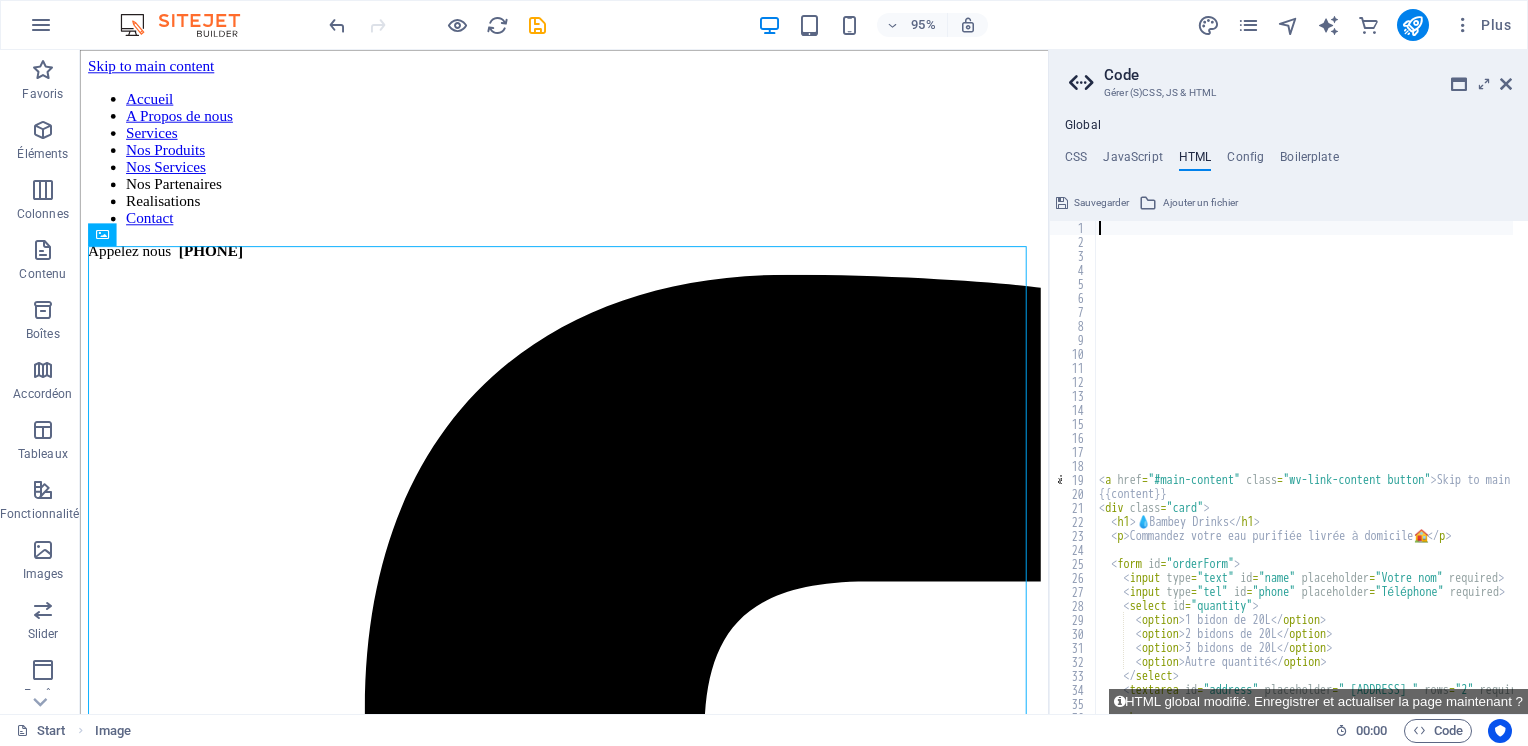 paste on "</header>" 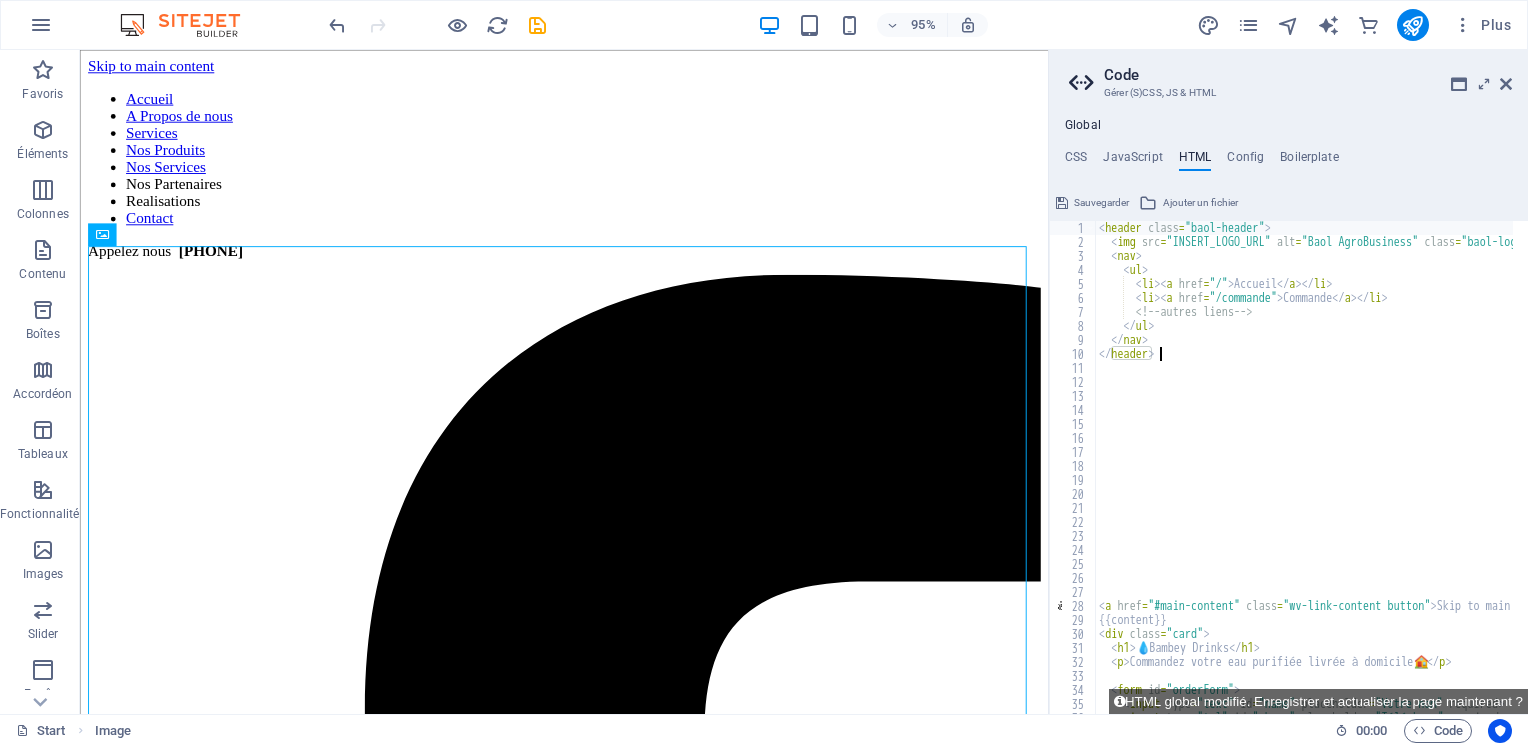 click on "< header   class = "baol-header" >    < img   src = "INSERT_LOGO_URL"   alt = "Baol AgroBusiness"   class = "baol-logo" >    < nav >      < ul >         < li > < a   href = "/" > Accueil < / a > < / li >         < li > < a   href = "/commande" > Commande < / a > < / li >         < !--  autres liens  -- >      < / ul >    < / nav > < / header > < a   href = "#main-content"   class = "wv-link-content button" > Skip to main content < / a > {{content}} < div   class = "card" >    < h1 > 💧  Bambey Drinks < / h1 >    < p > Commandez votre eau purifiée livrée à domicile  🏠 < / p >    < form   id = "orderForm" >      < input   type = "text"   id = "name"   placeholder = "Votre nom"   required >      < input   type = "tel"   id = "phone"   placeholder = "[PHONE]"   required >" at bounding box center [1894, 474] 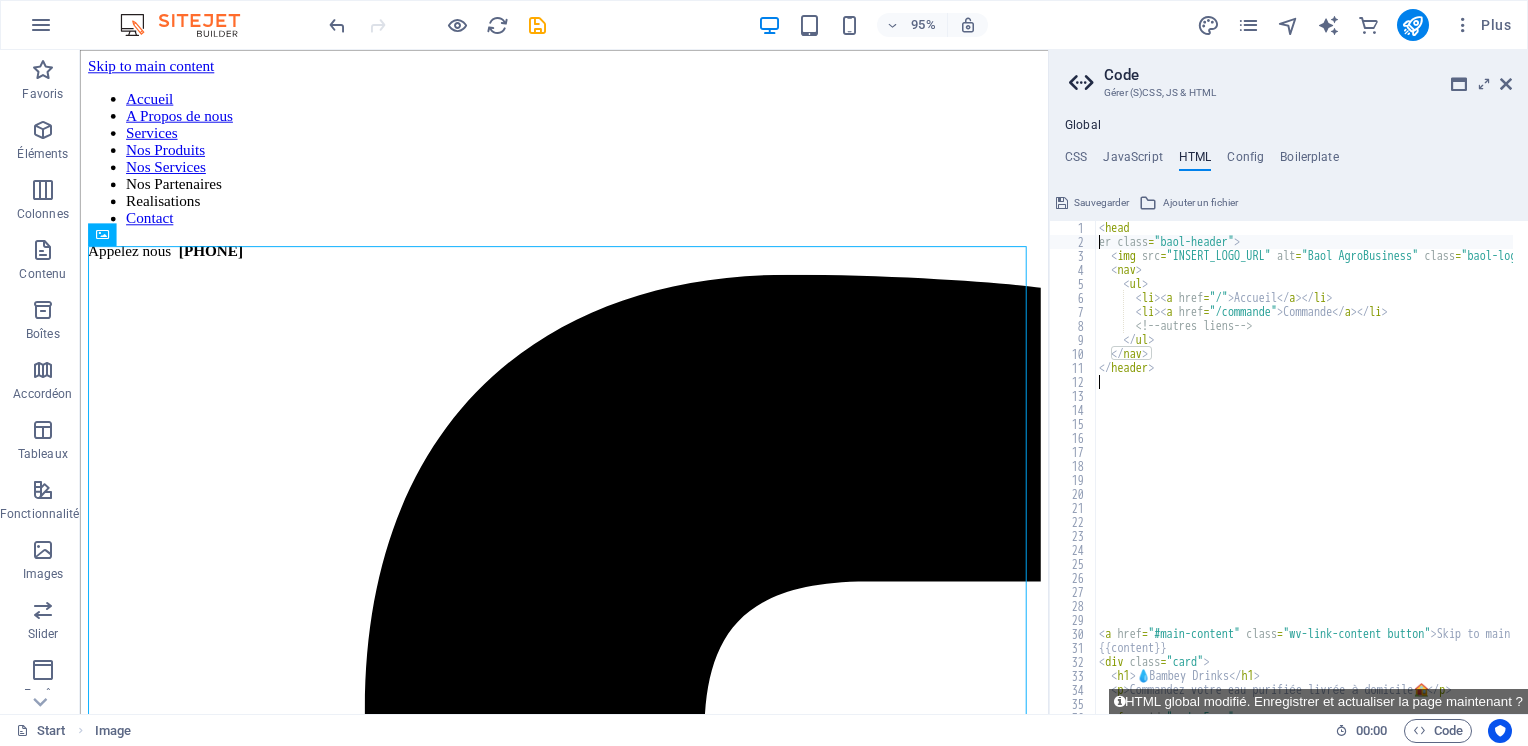 scroll, scrollTop: 0, scrollLeft: 0, axis: both 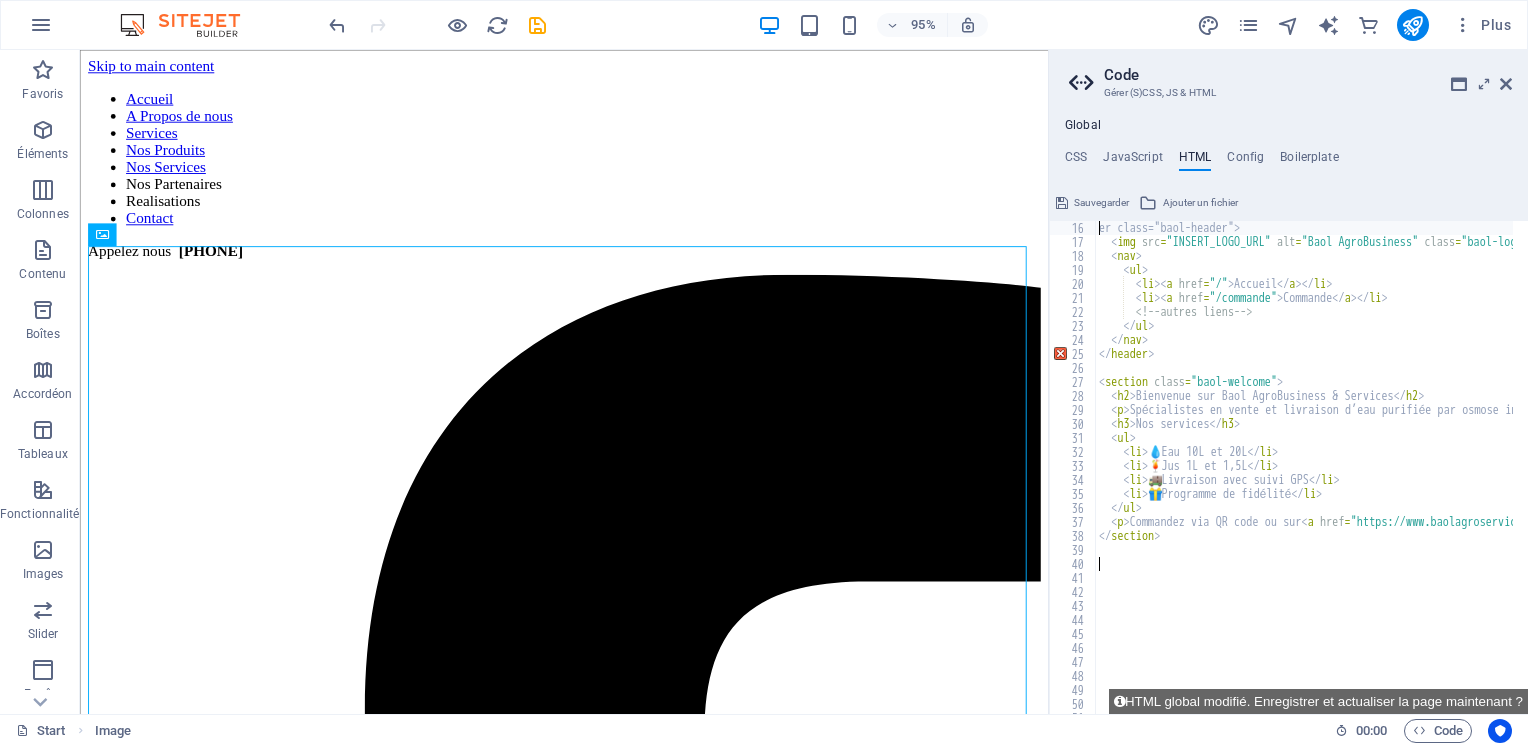 type on "er class="baol-header">" 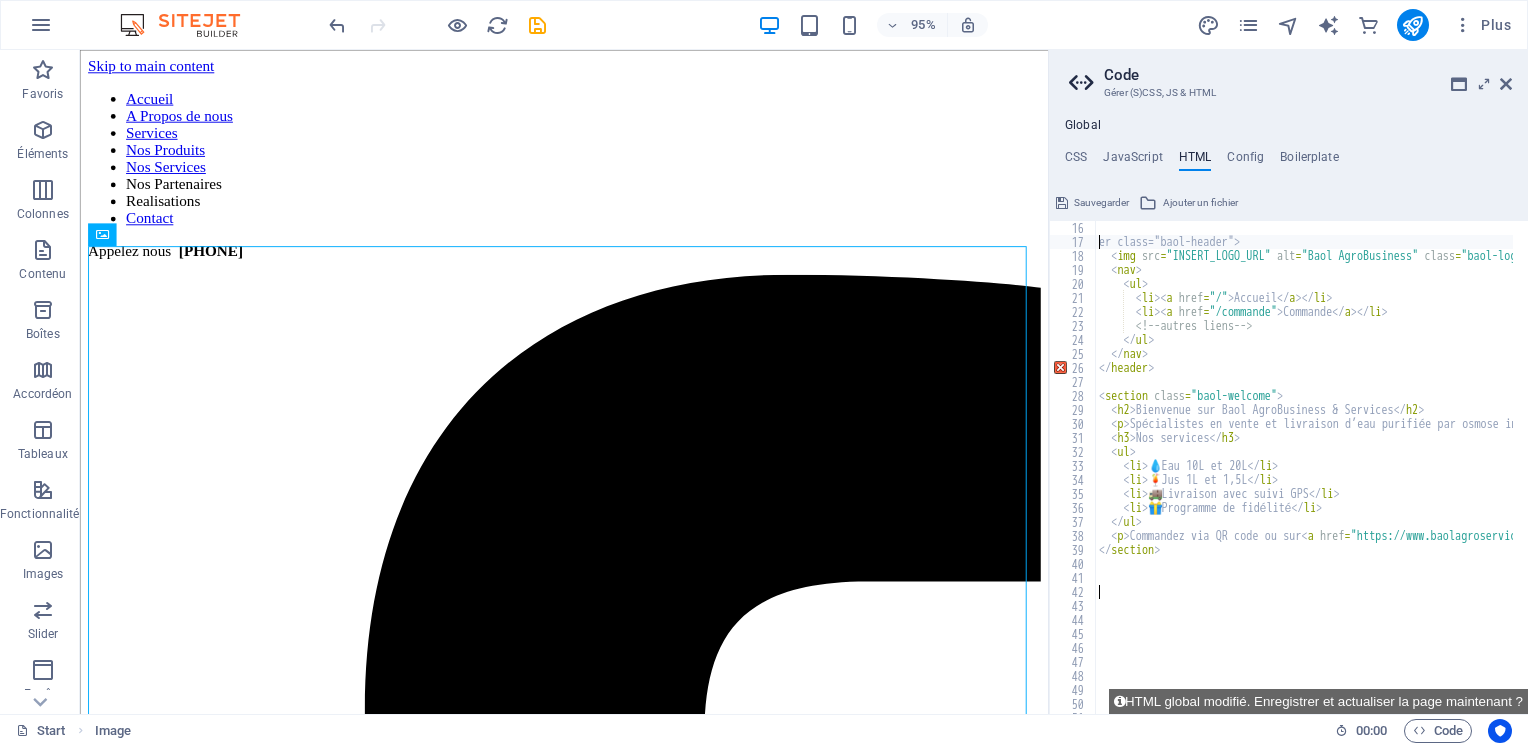 scroll, scrollTop: 90, scrollLeft: 0, axis: vertical 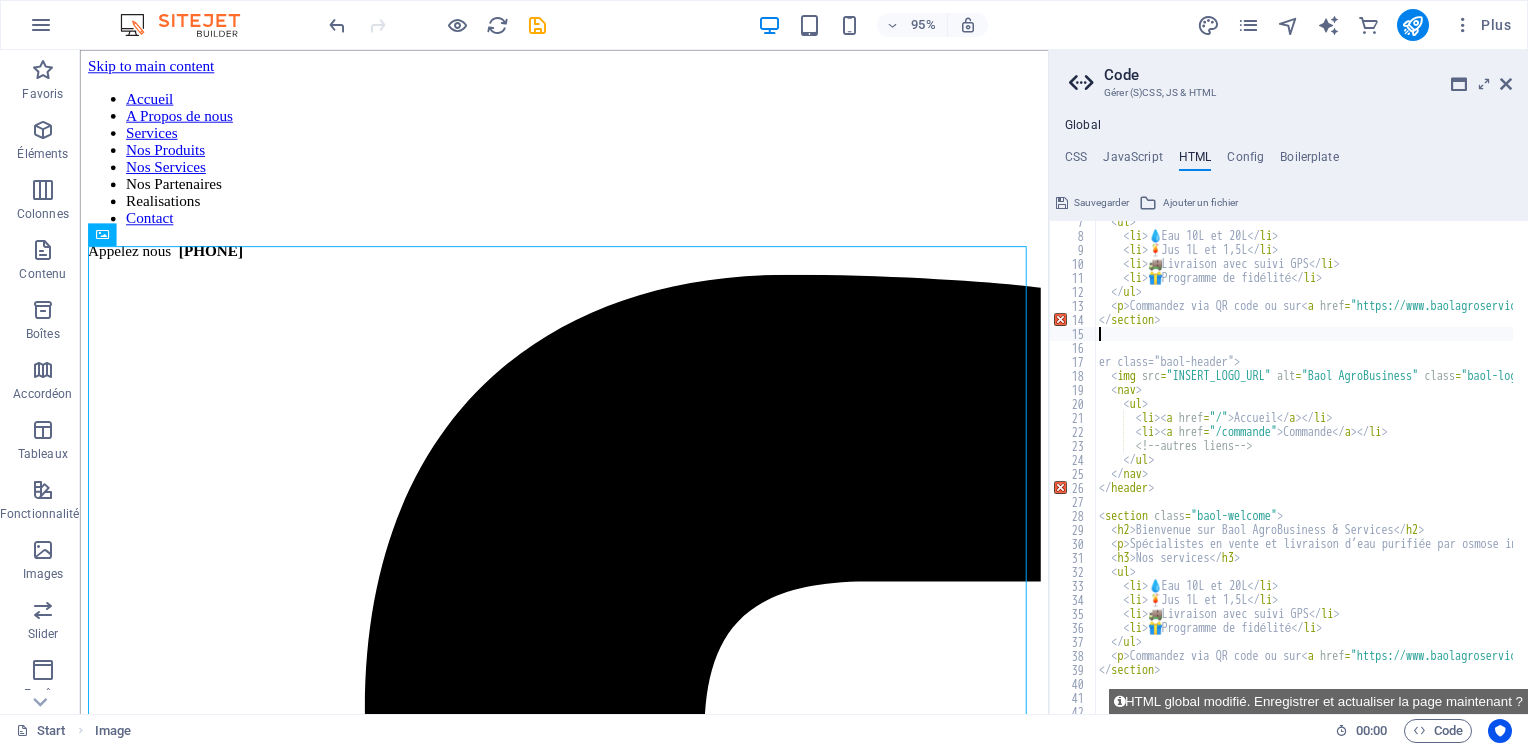 click on "< ul >      < li > 💧  Eau 10L et 20L < / li >      < li > 🍹  Jus 1L et 1,5L < / li >      < li > 🚚  Livraison avec suivi GPS < / li >      < li > 🎁  Programme de fidélité < / li >    < / ul >    < p > Commandez via QR code ou sur  < a   href = "https://www.baolagroservices.com" > www.baolagroservices.com < / a > < / p > < / section > er class="baol-header">    < img   src = "INSERT_LOGO_URL"   alt = "Baol AgroBusiness"   class = "baol-logo" >    < nav >      < ul >         < li > < a   href = "/" > Accueil < / a > < / li >         < li > < a   href = "/commande" > Commande < / a > < / li >         < !--  autres liens  -- >      < / ul >    < / nav > < / header > < section   class = "baol-welcome" >    < h2 > Bienvenue sur Baol AgroBusiness < / h2 >    < p > Spécialistes en vente et livraison d’eau purifiée par osmose inverse et de jus locaux. < / p >    < h3 > Nos services < / h3 >    < ul >      < li > 💧  Eau 10L et 20L < / li >      < li > 🍹  Jus 1L et 1,5L < / li >      < li > 🚚 < / li >" at bounding box center (1894, 468) 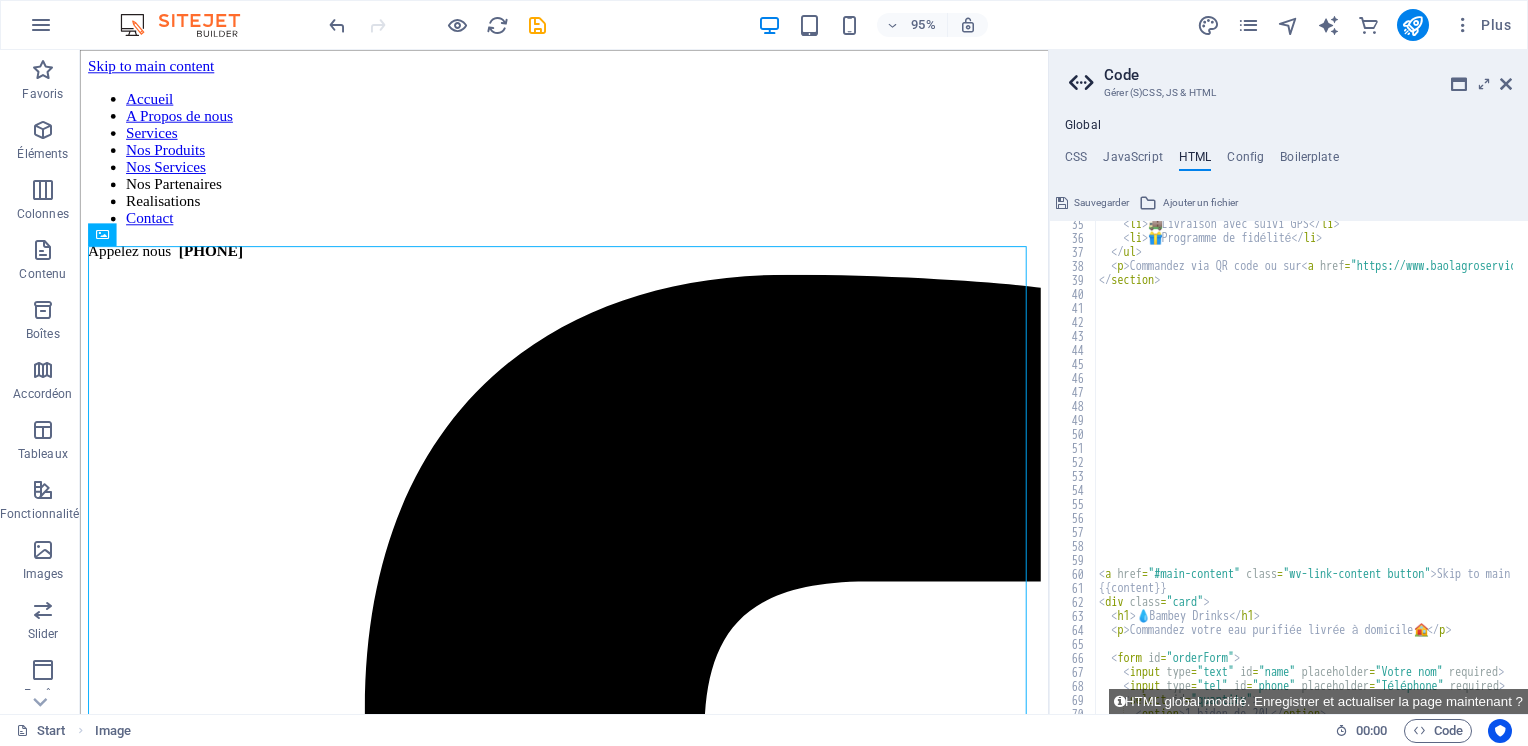 scroll, scrollTop: 480, scrollLeft: 0, axis: vertical 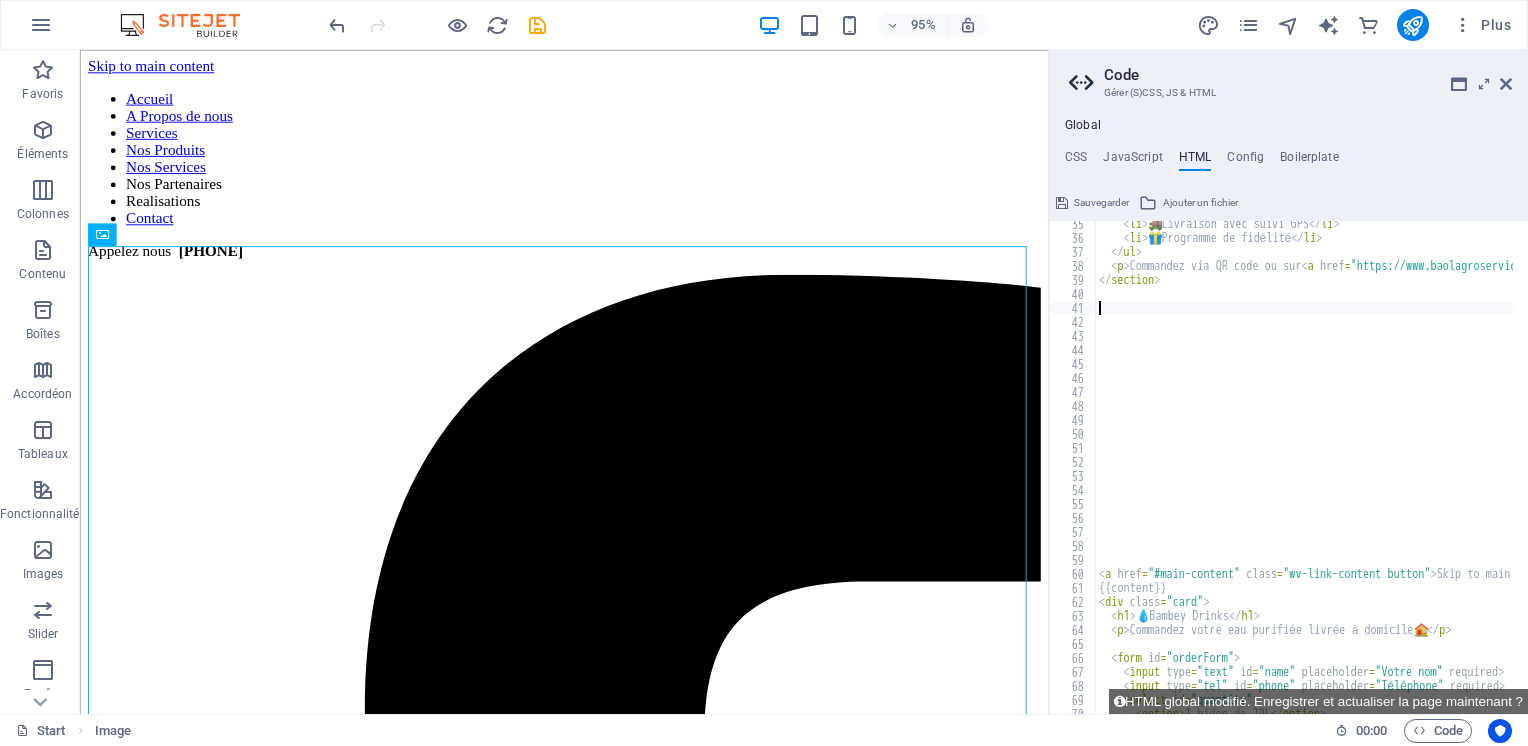 click on "< li > 🚚  Livraison avec suivi GPS < / li >      < li > 🎁  Programme de fidélité < / li >    < / ul >    < p > Commandez via QR code ou sur  < a   href = "https://www.baolagroservices.com" > www.baolagroservices.com < / a > < / p > < / section > < a   href = "#main-content"   class = "wv-link-content button" > Skip to main content < / a > {{content}} < div   class = "card" >    < h1 > 💧  Bambey Drinks < / h1 >    < p > Commandez votre eau purifiée livrée à domicile  🏠 < / p >    < form   id = "orderForm" >      < input   type = "text"   id = "name"   placeholder = "[NAME]"   required >      < input   type = "tel"   id = "phone"   placeholder = "[PHONE]"   required >      < select   id = "quantity" >         < option > 1 bidon de 20L < / option >" at bounding box center (1894, 470) 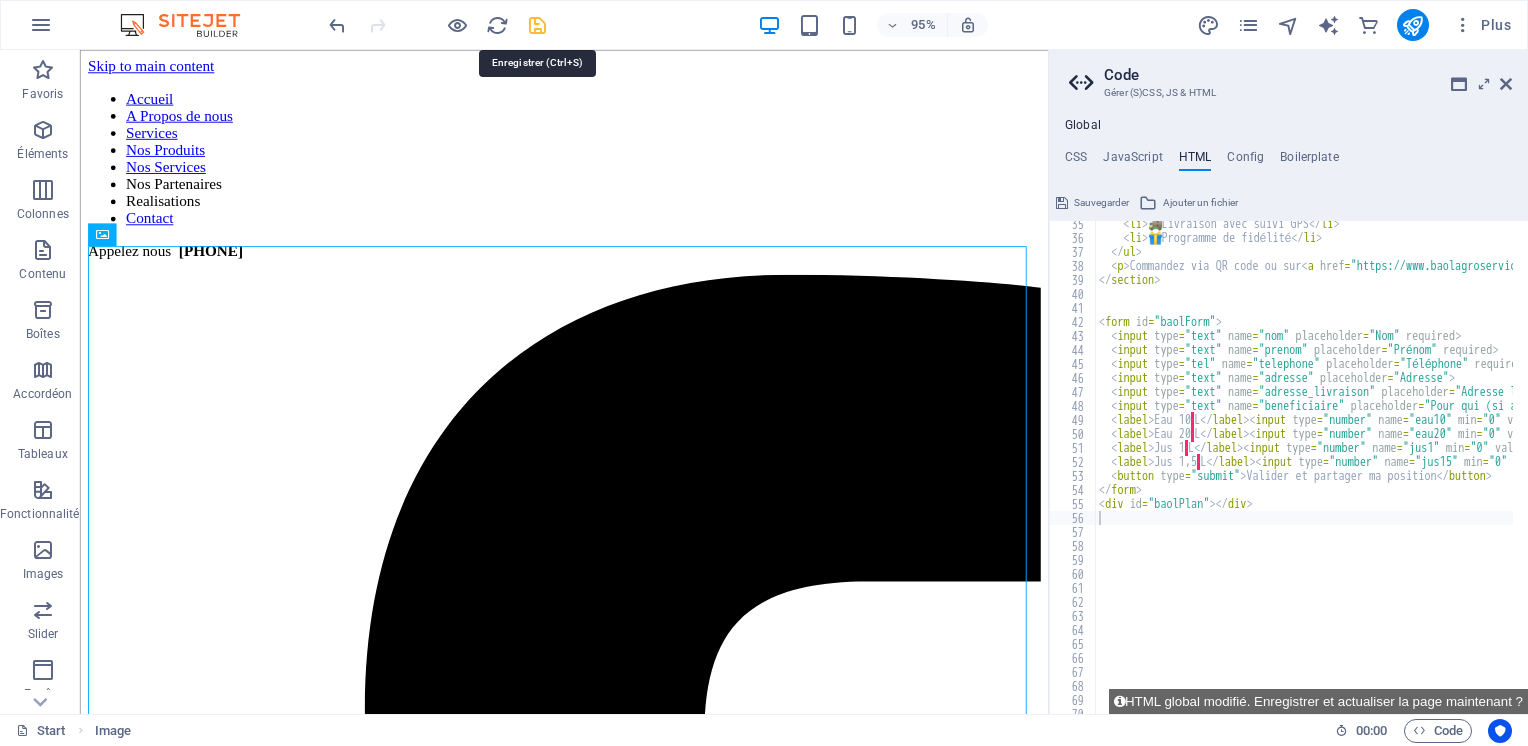 click at bounding box center (537, 25) 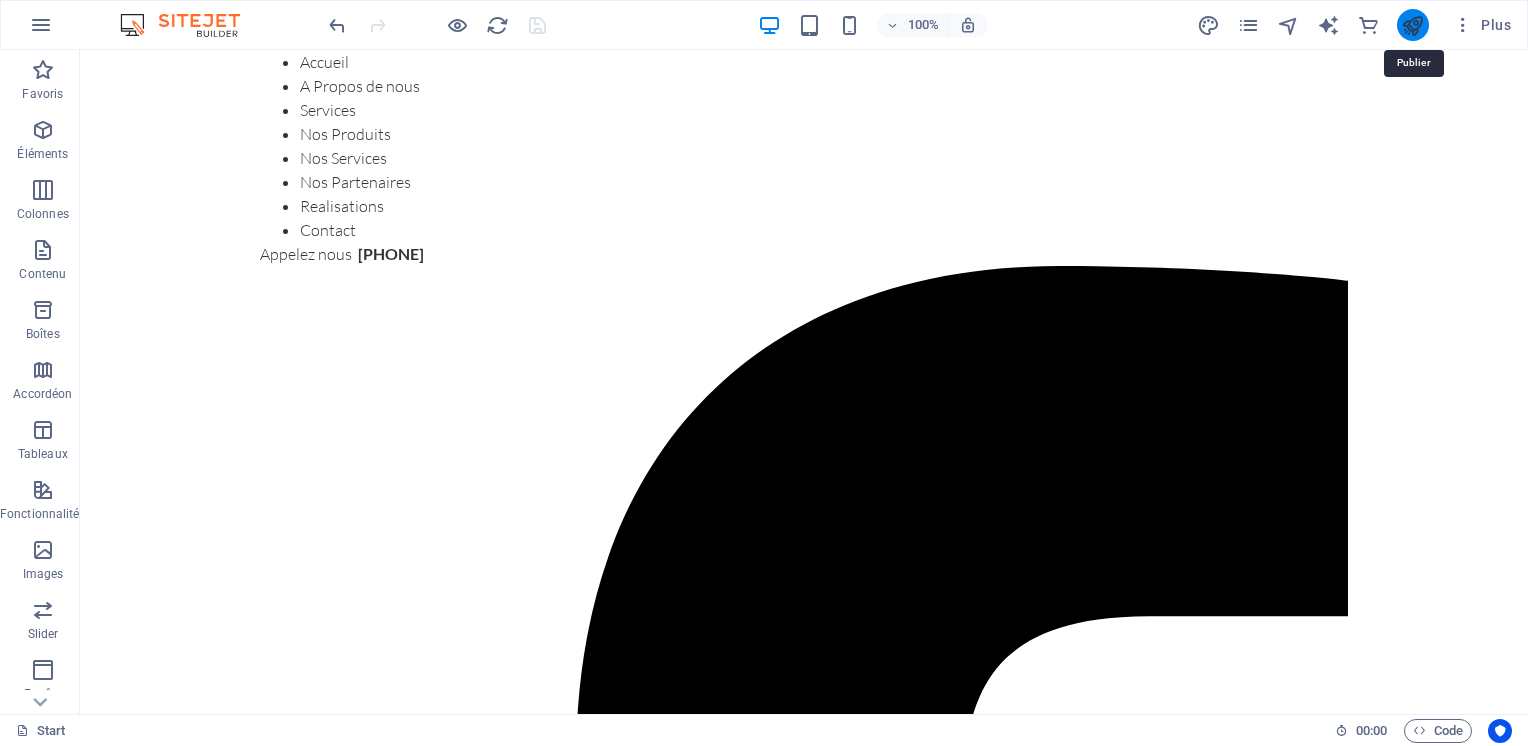 click at bounding box center (1412, 25) 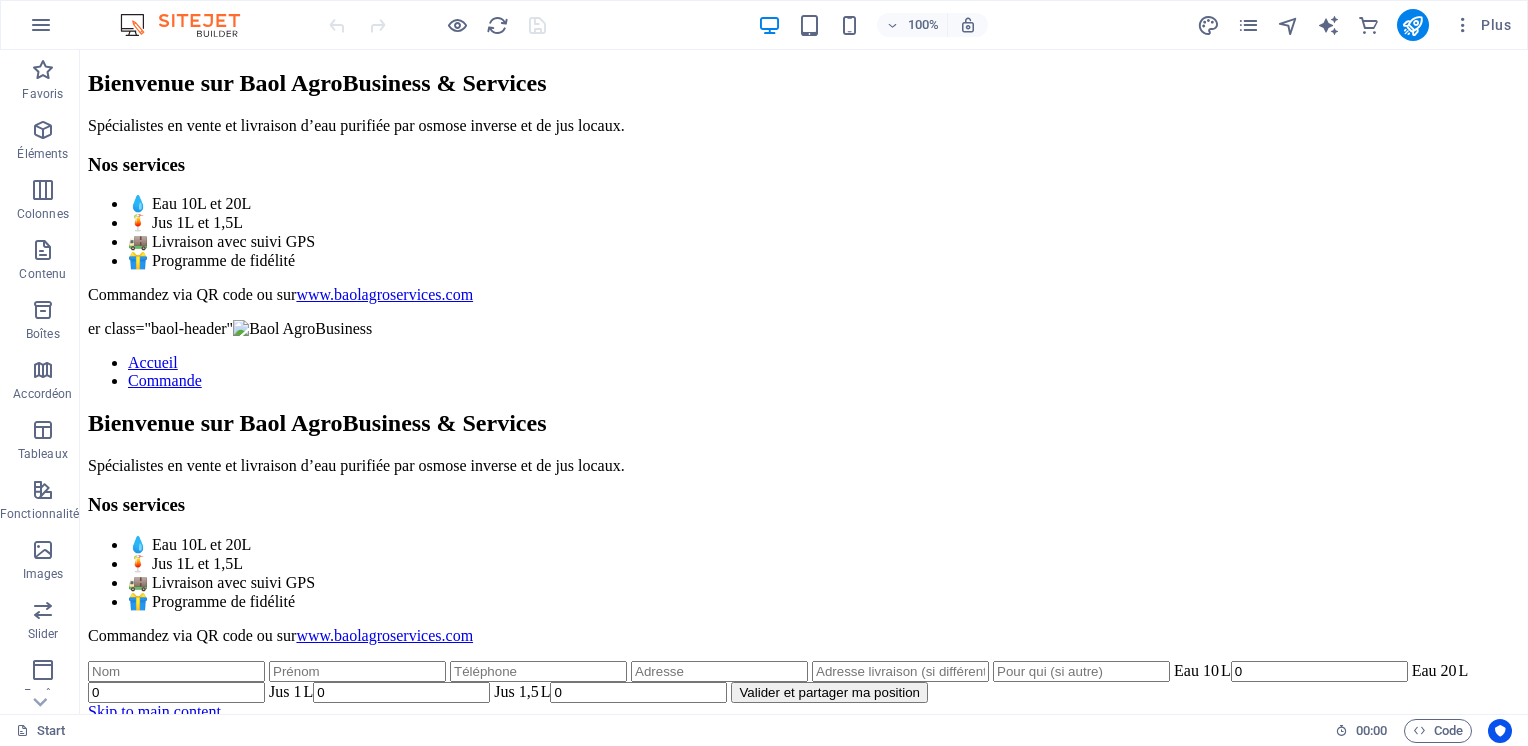scroll, scrollTop: 0, scrollLeft: 0, axis: both 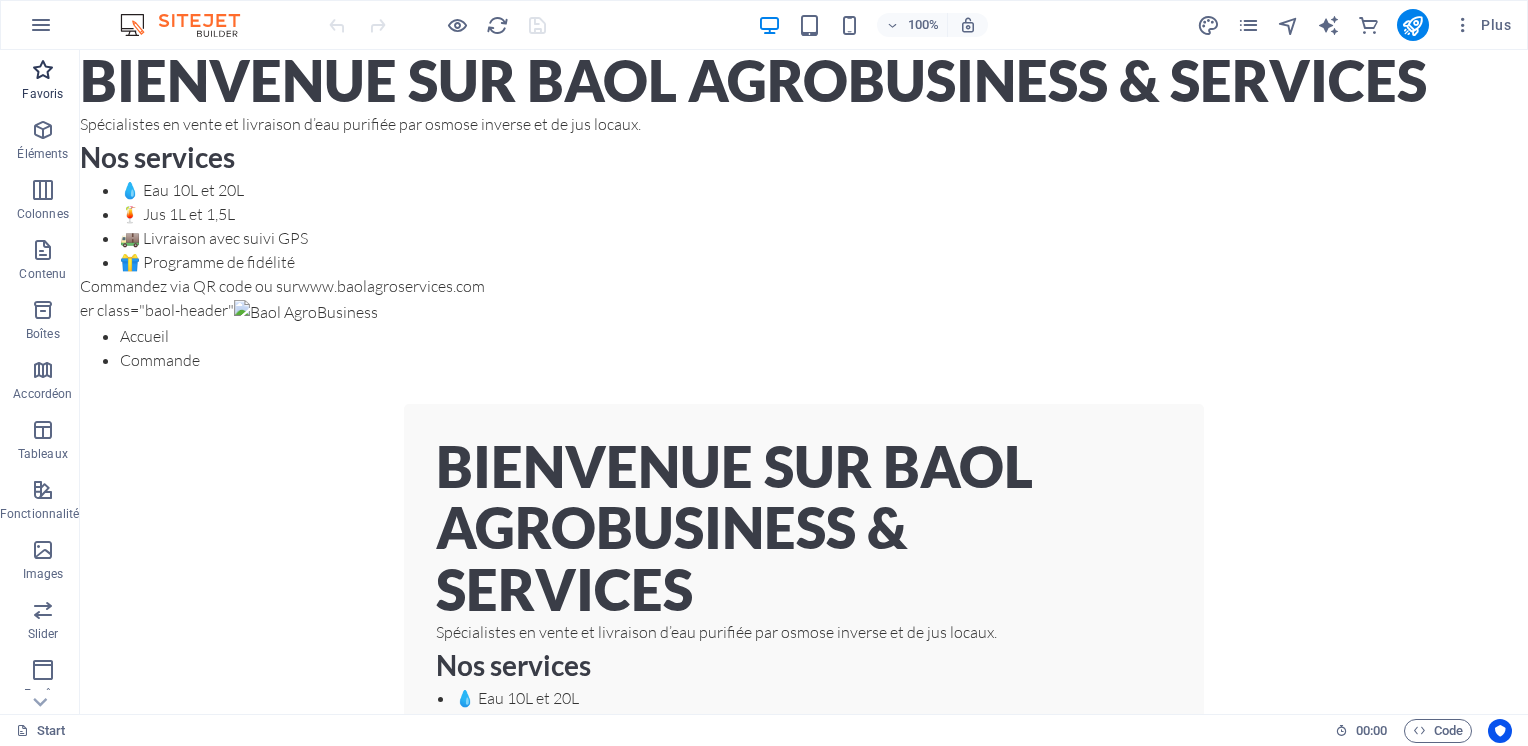 click on "Favoris" at bounding box center [43, 82] 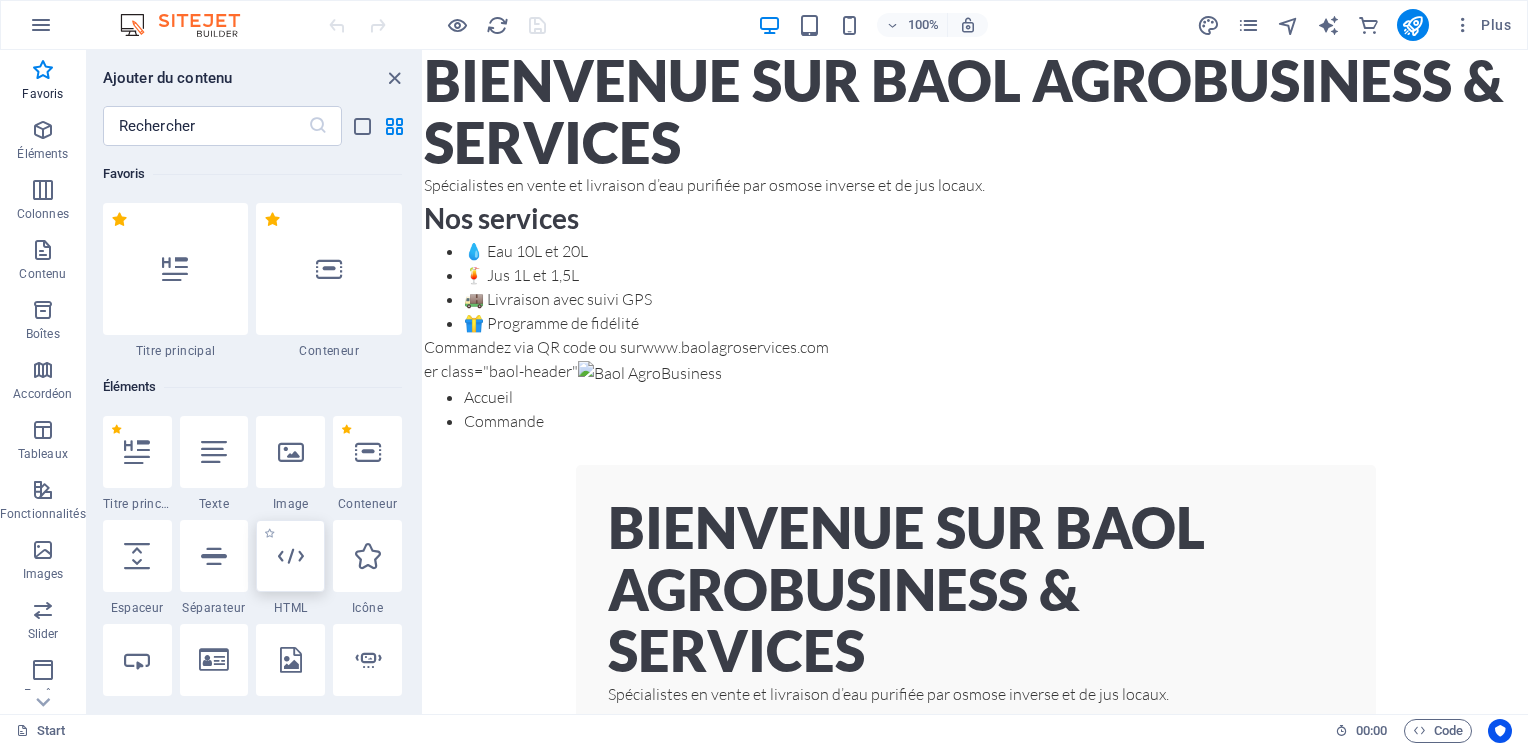 click at bounding box center [291, 556] 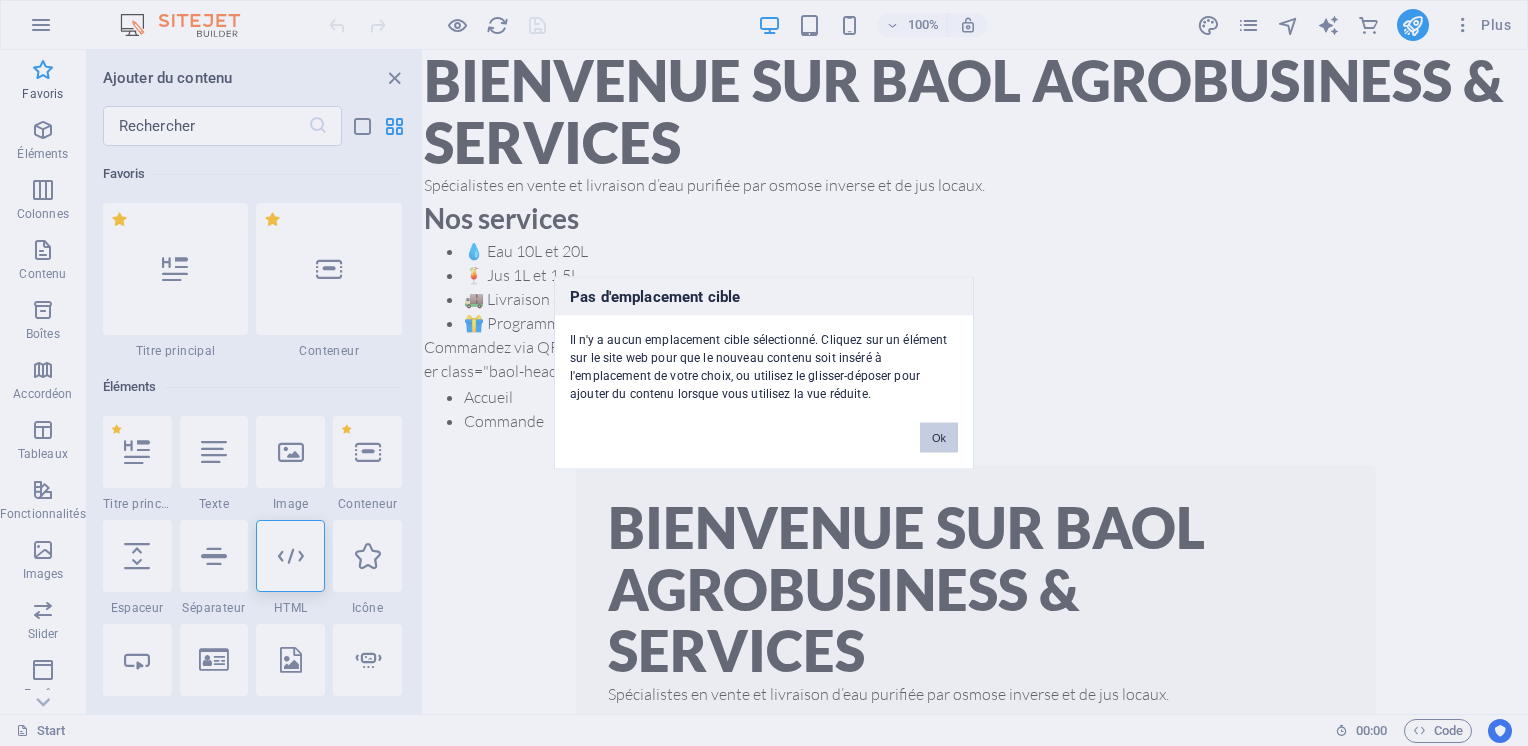 drag, startPoint x: 936, startPoint y: 438, endPoint x: 514, endPoint y: 387, distance: 425.0706 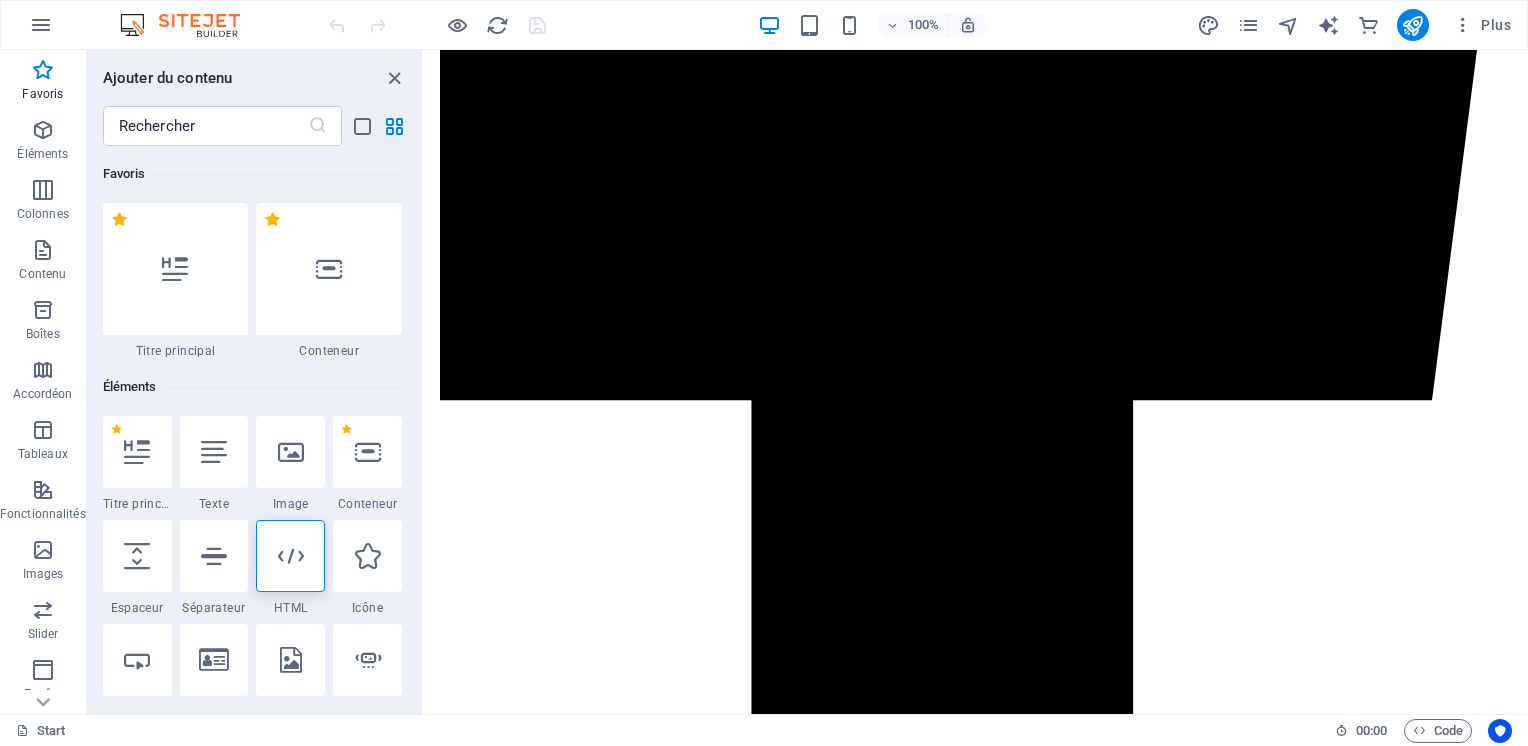 scroll, scrollTop: 1700, scrollLeft: 0, axis: vertical 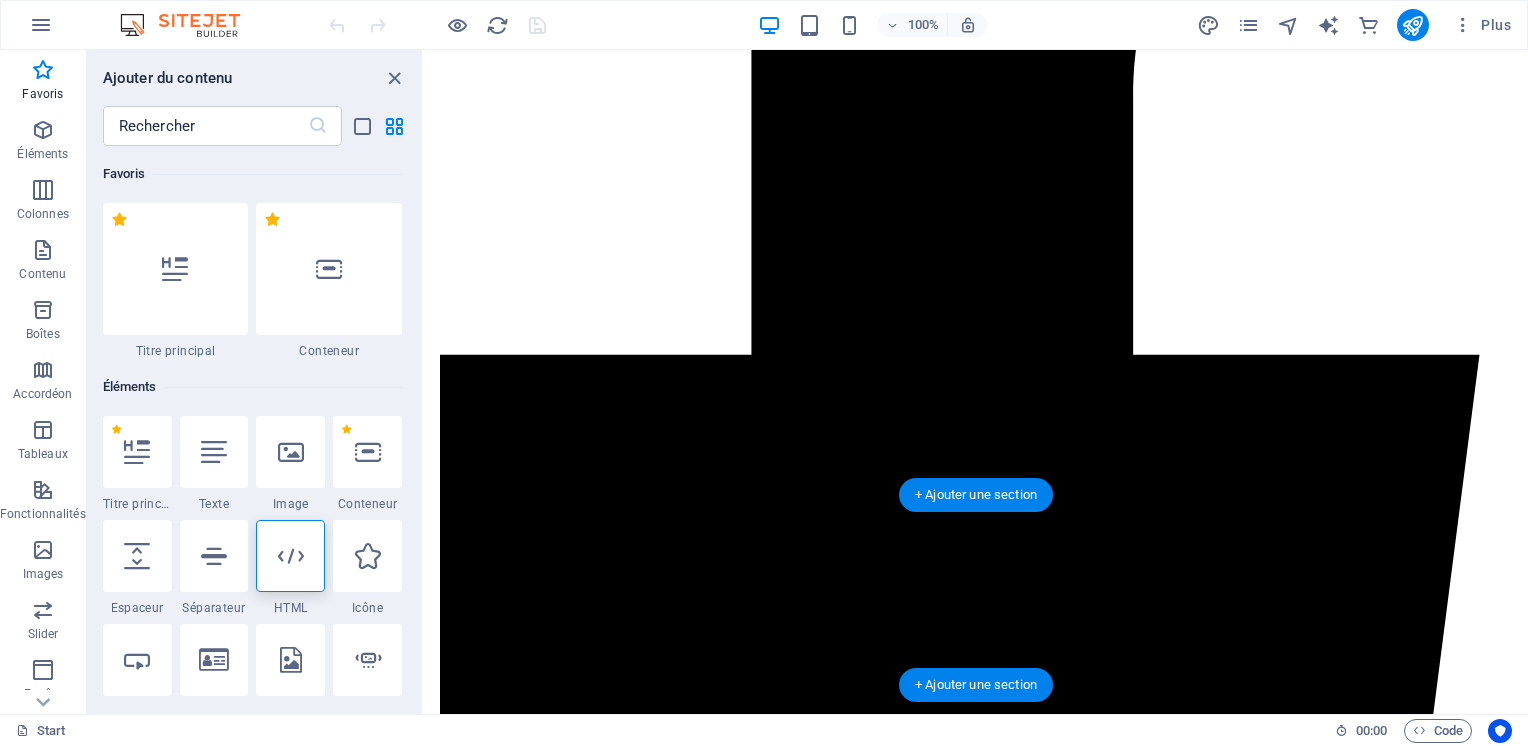 click at bounding box center (976, 5001) 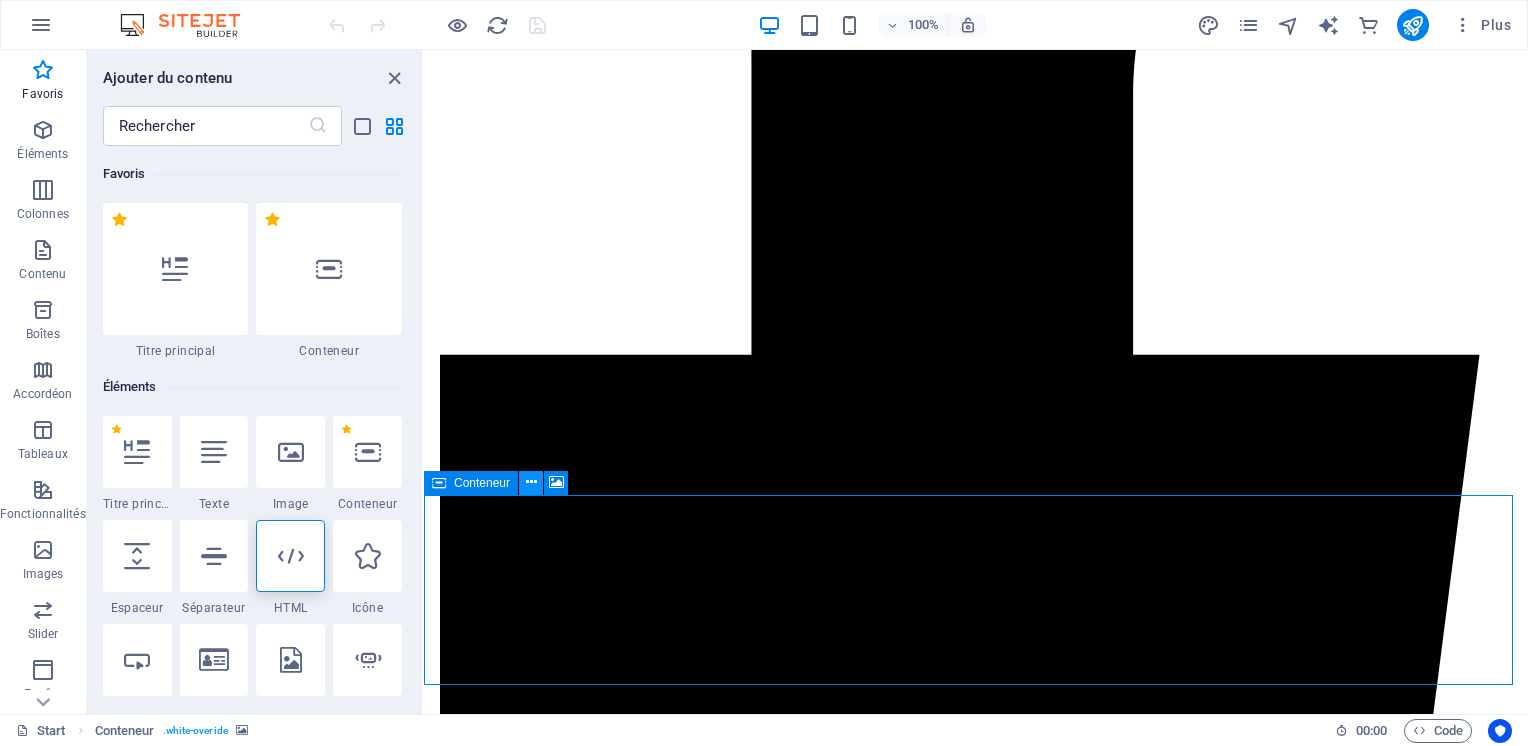click at bounding box center (531, 482) 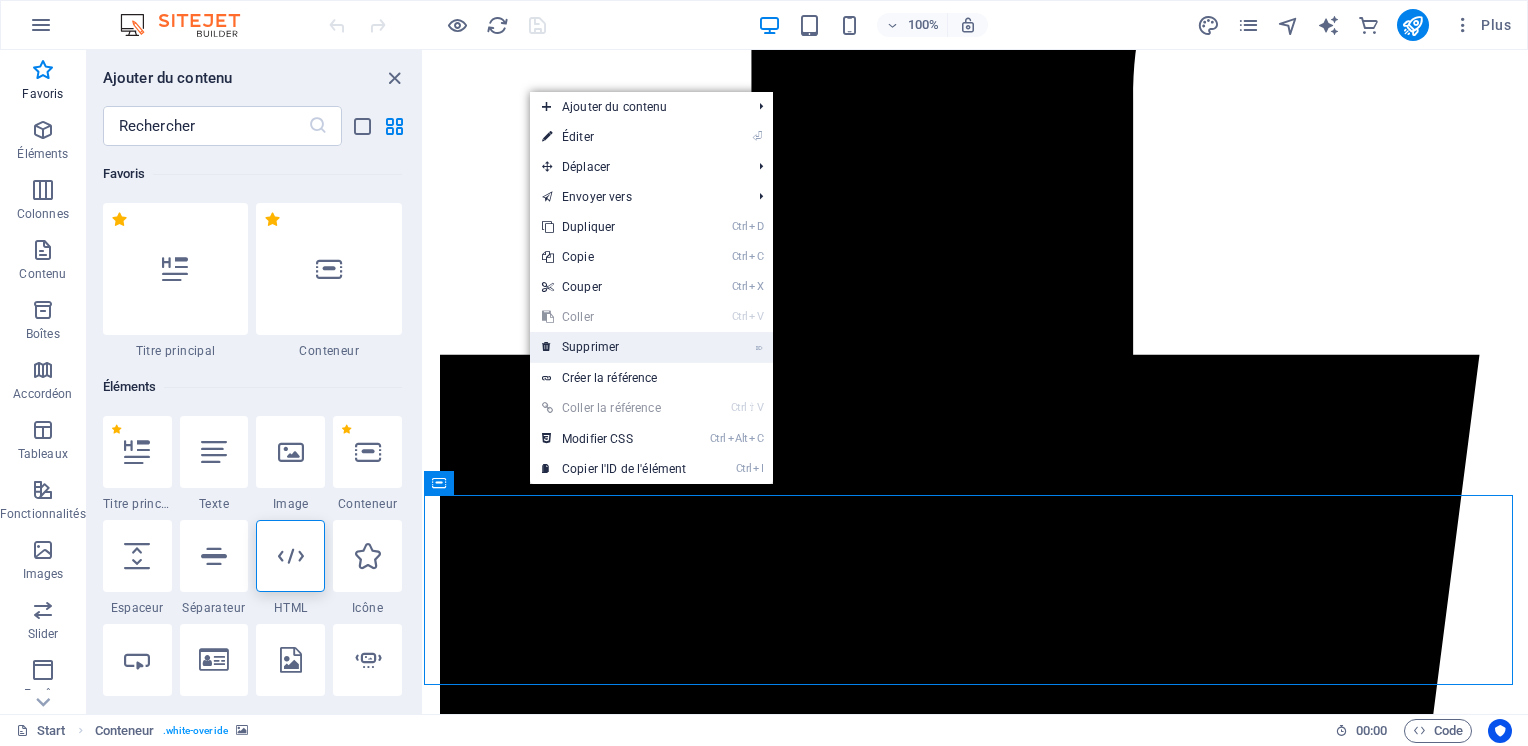 click on "⌦  Supprimer" at bounding box center (614, 347) 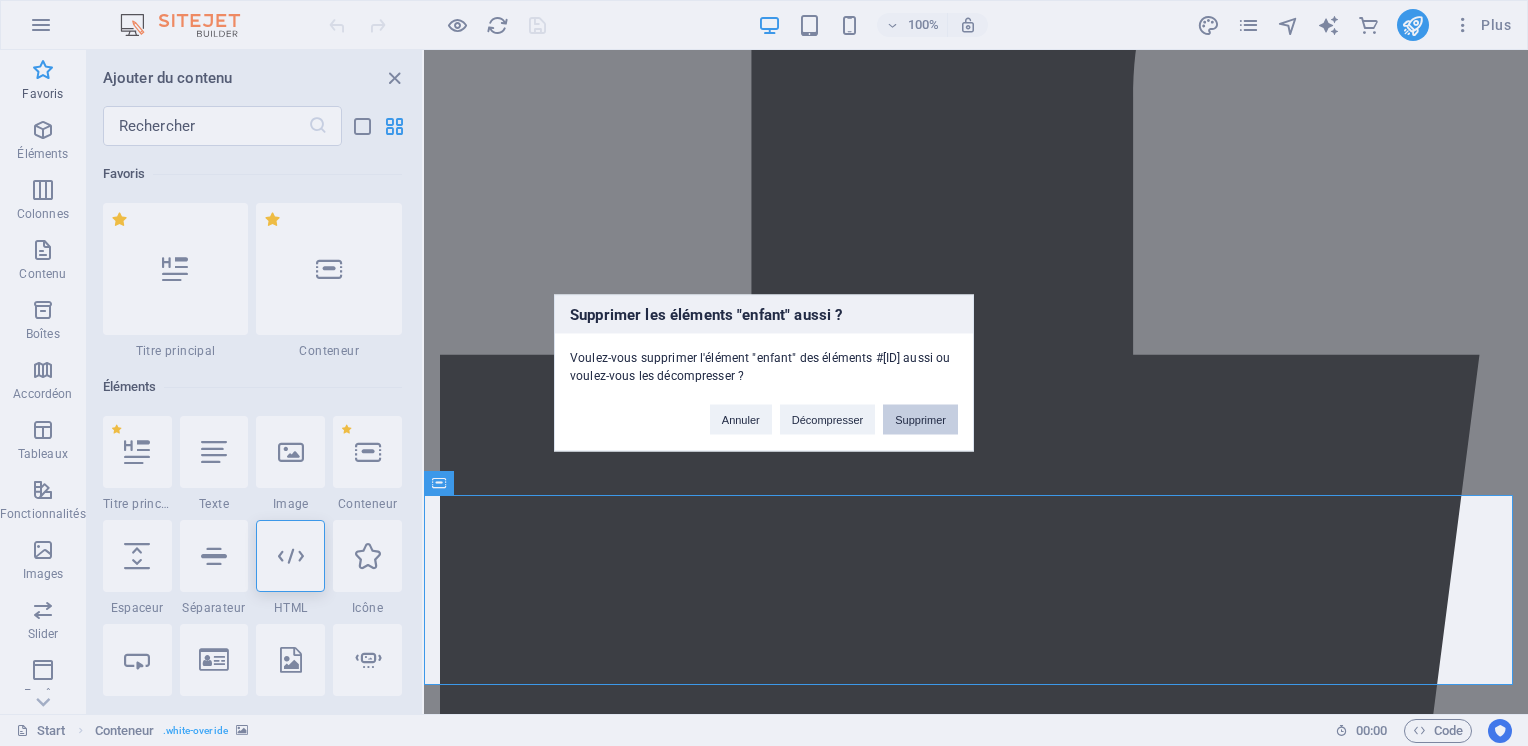 click on "Supprimer" at bounding box center (920, 420) 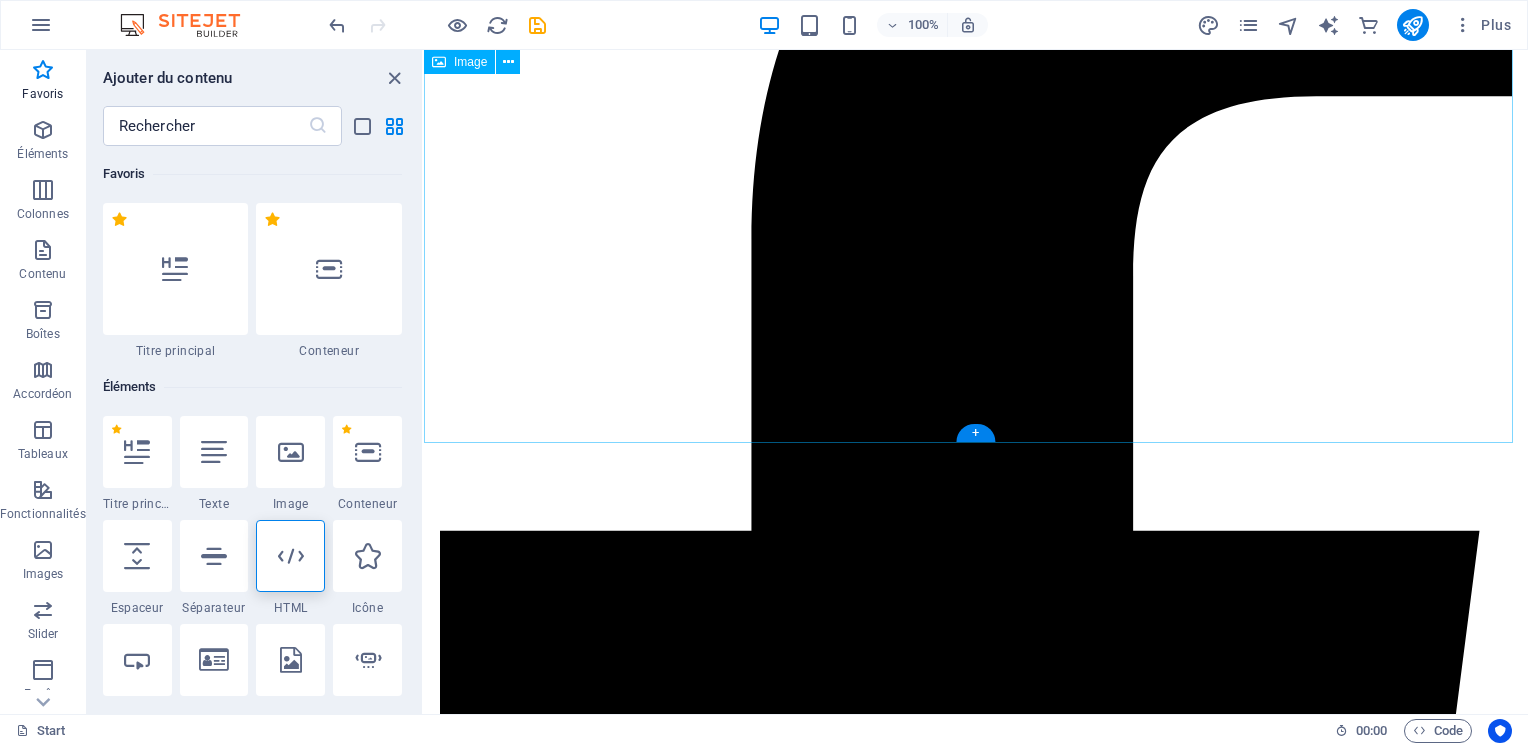 scroll, scrollTop: 1600, scrollLeft: 0, axis: vertical 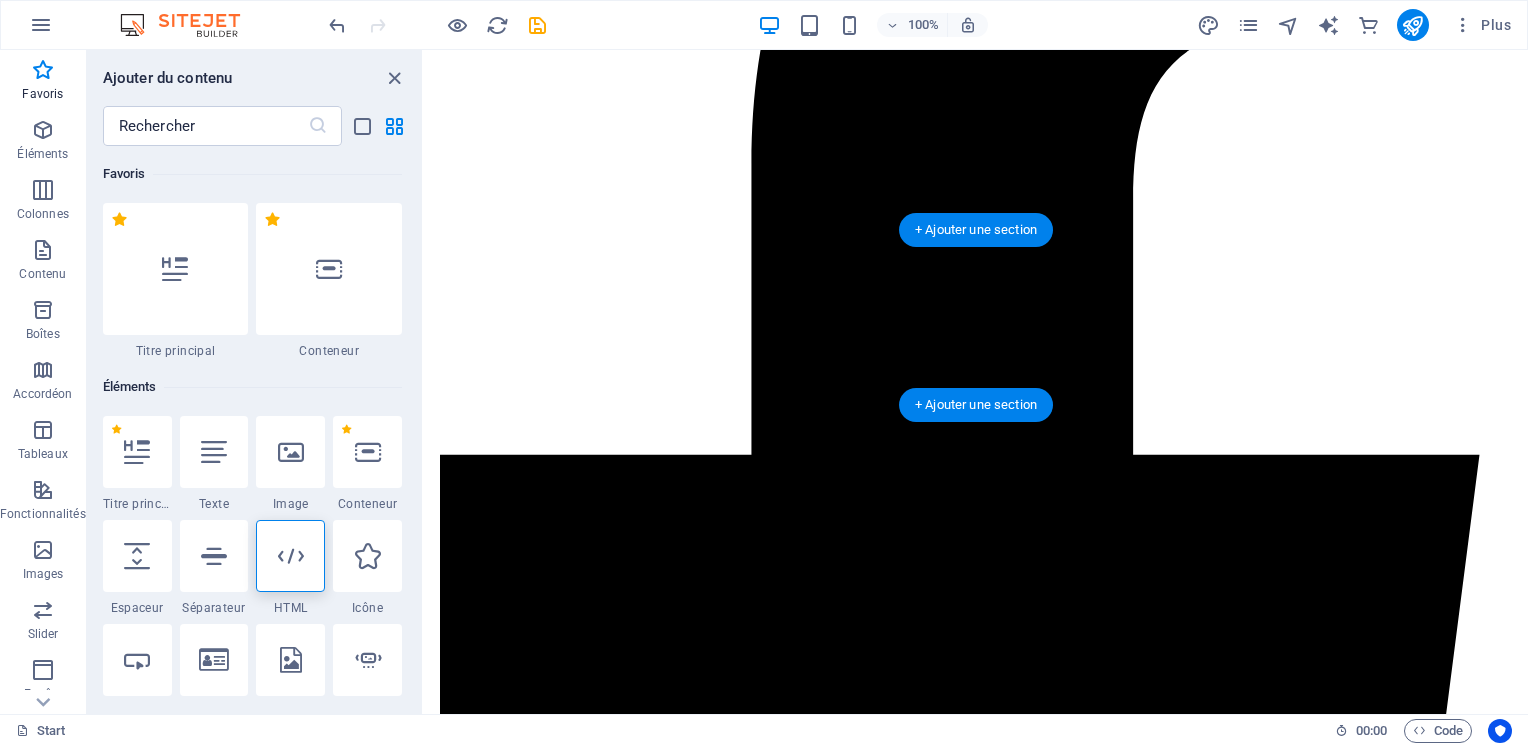 click at bounding box center (976, 4426) 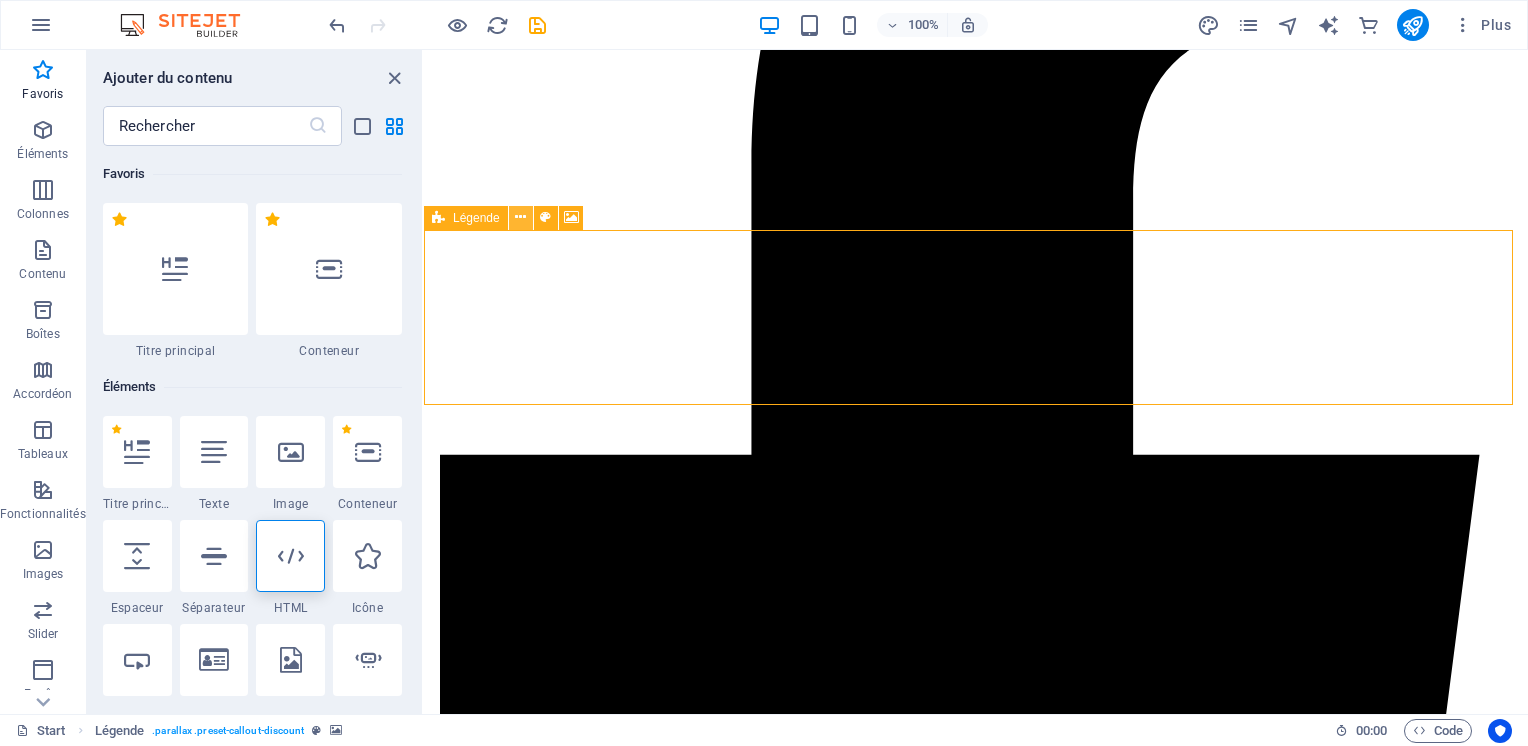 click at bounding box center (520, 217) 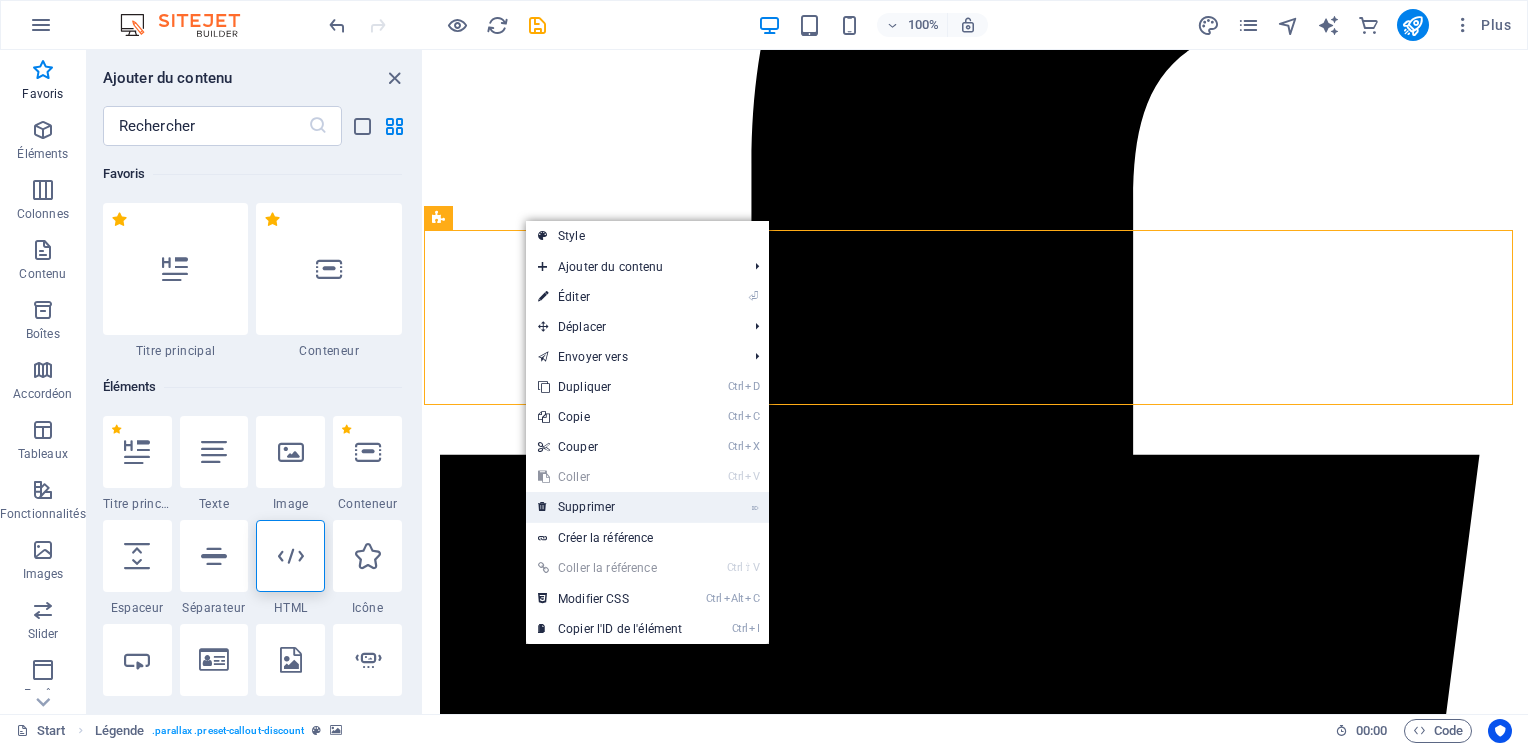 click on "⌦  Supprimer" at bounding box center (610, 507) 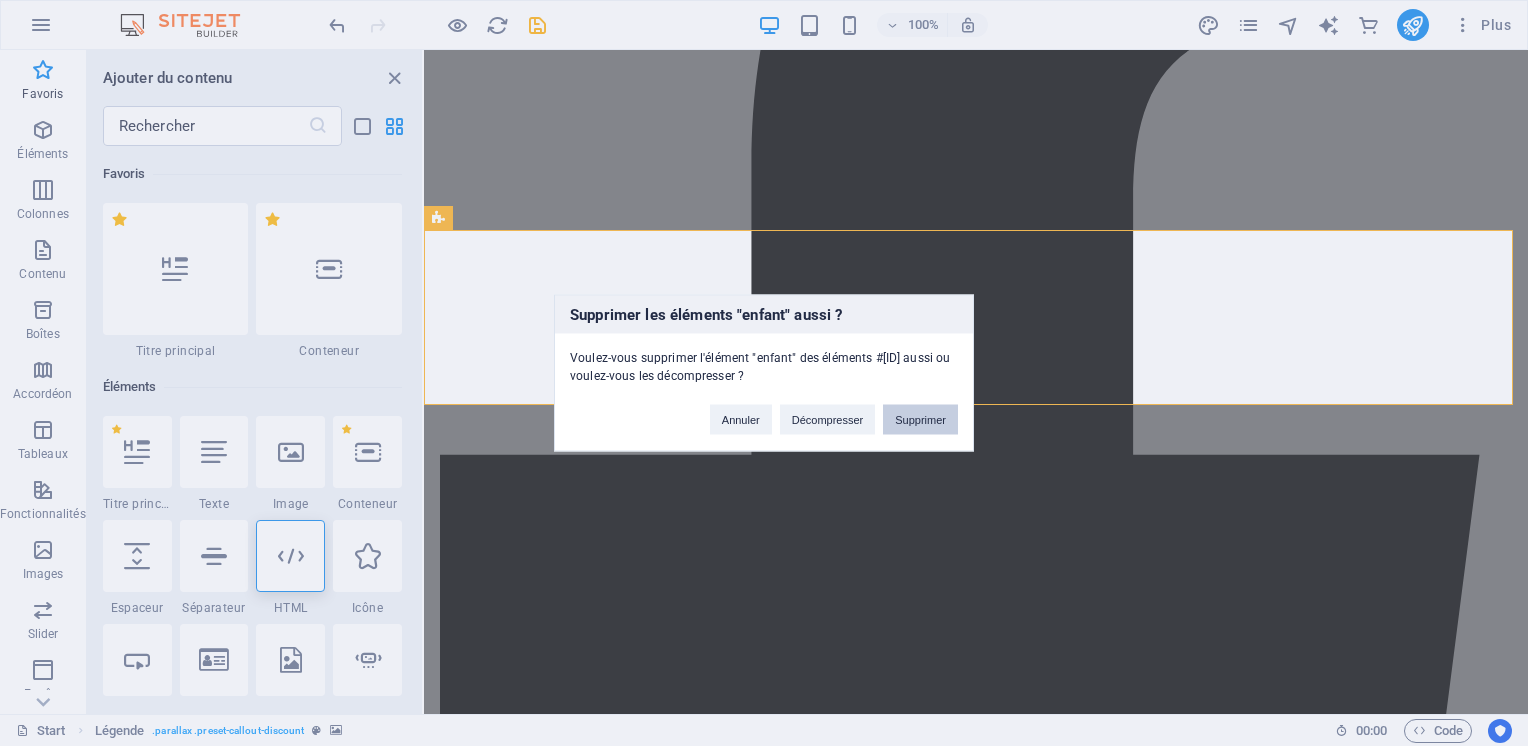 click on "Supprimer" at bounding box center [920, 420] 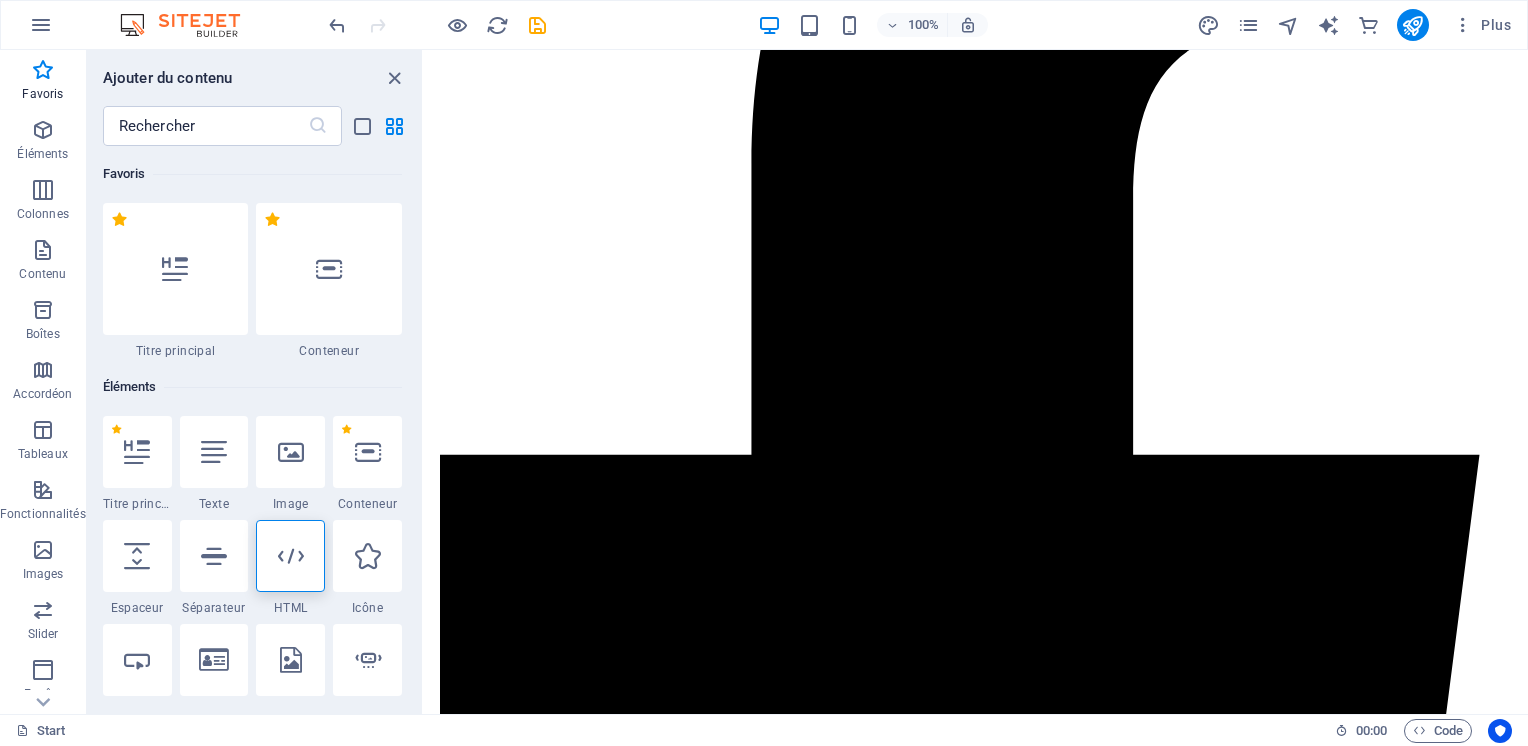 click on "Commandez votre eau purifiée livrée à domicile 🏠" at bounding box center (976, 4581) 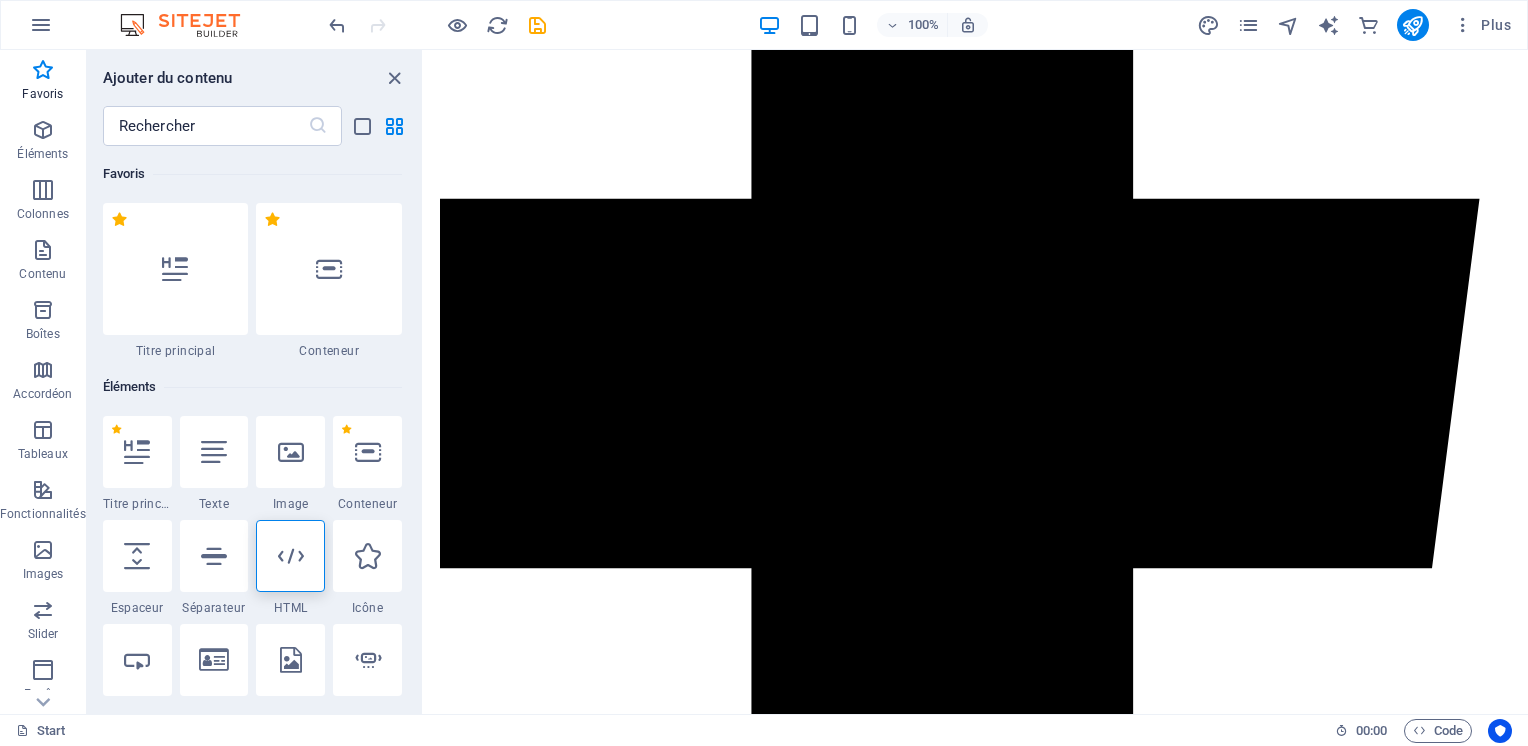 scroll, scrollTop: 1958, scrollLeft: 0, axis: vertical 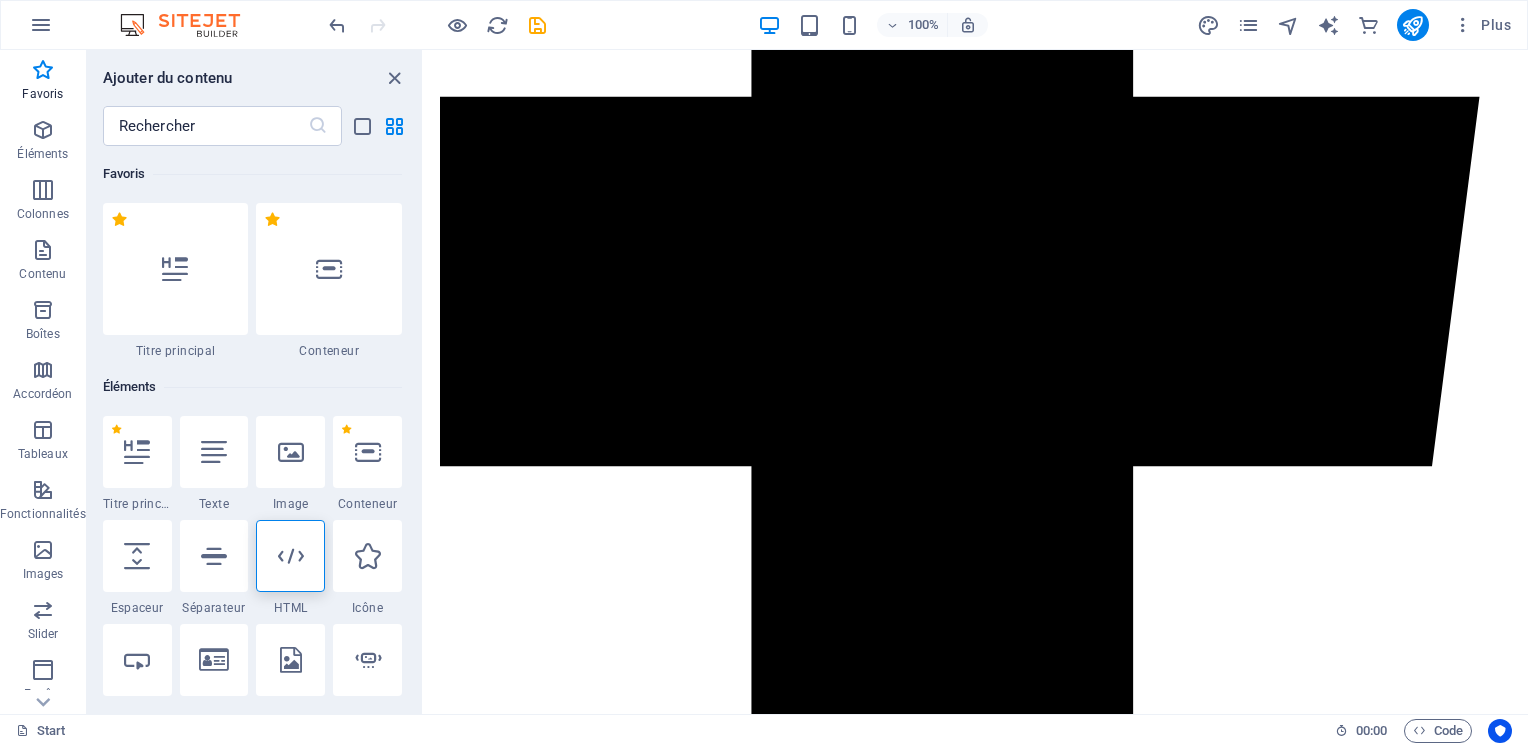 click on "💧 Bambey Drinks" at bounding box center (976, 4181) 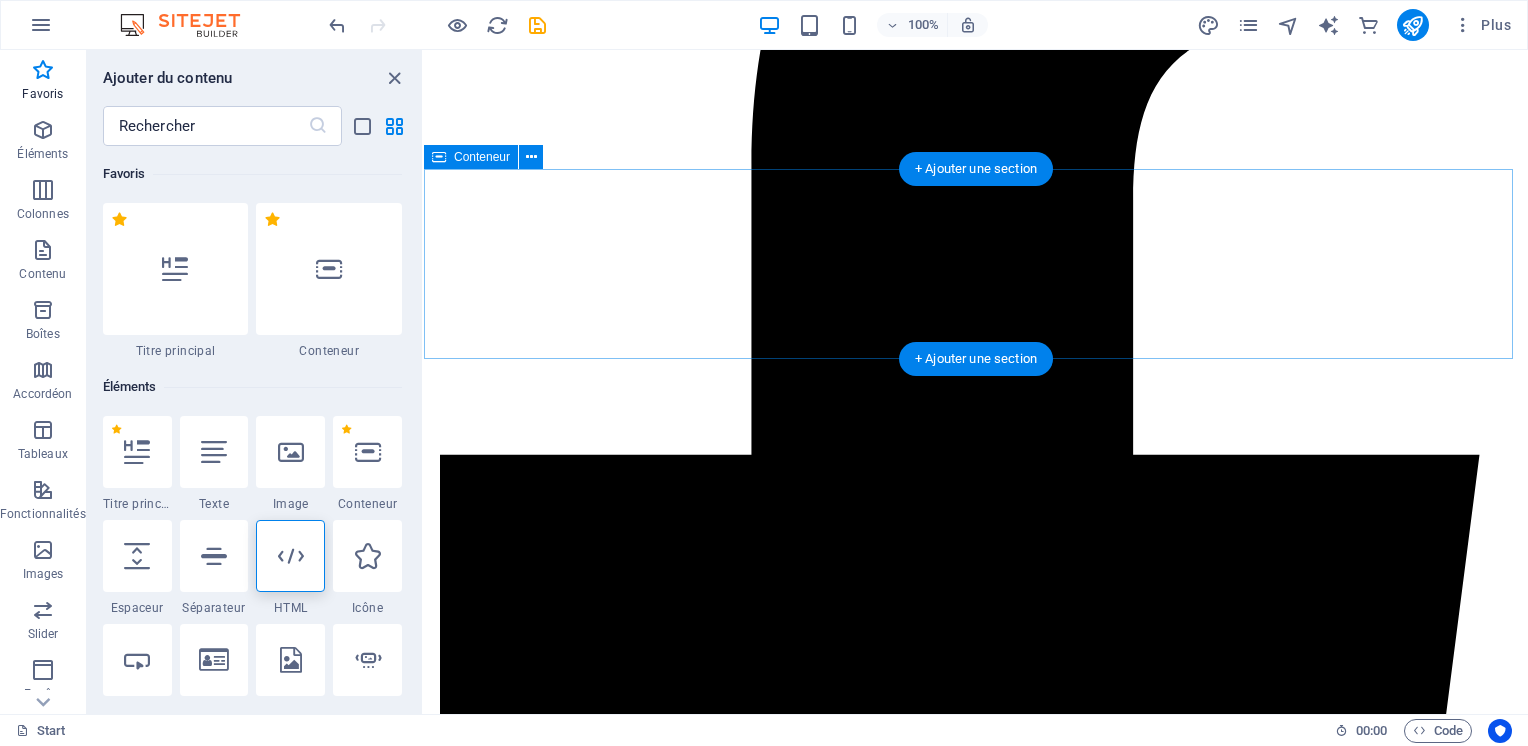 scroll, scrollTop: 1900, scrollLeft: 0, axis: vertical 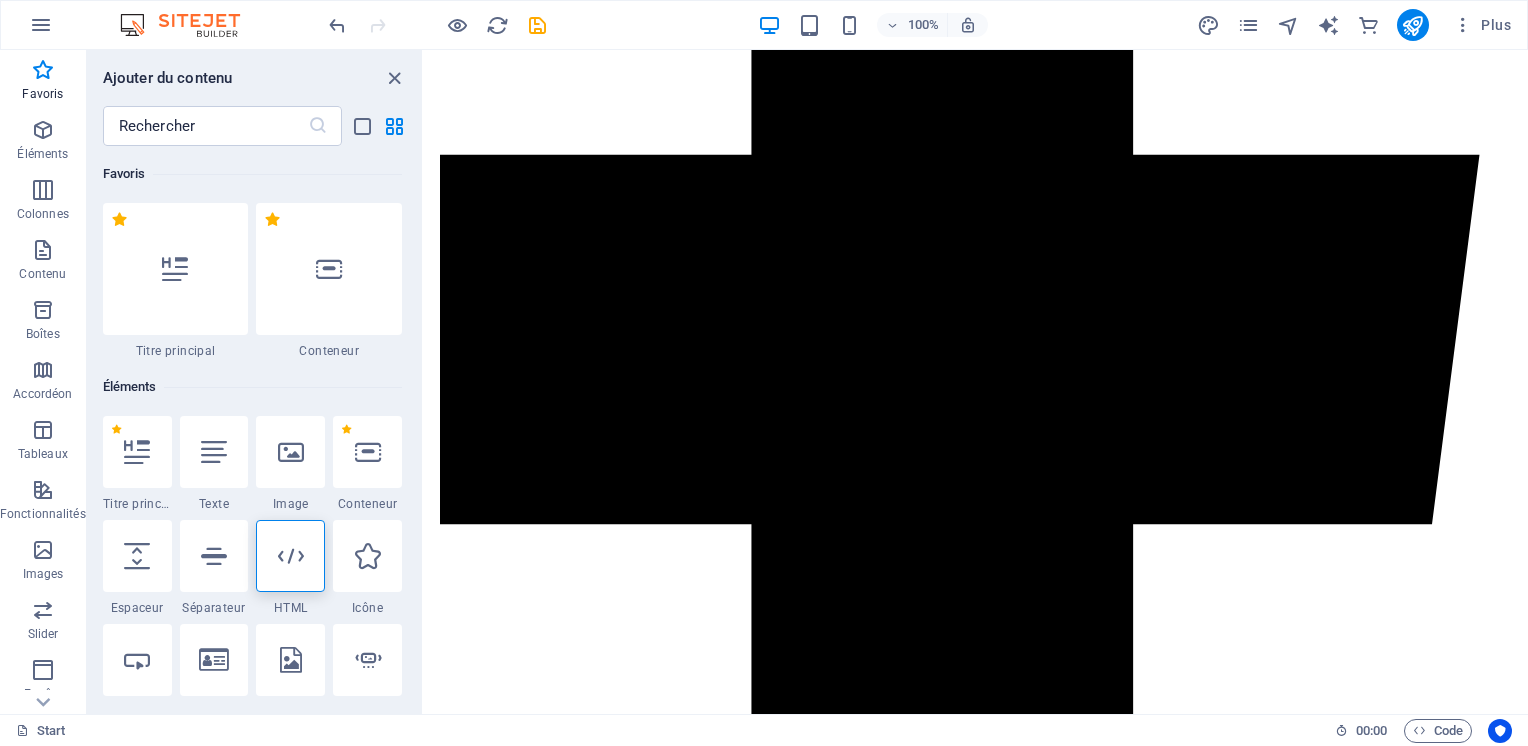 click on "💧 Bambey Drinks" at bounding box center [976, 4239] 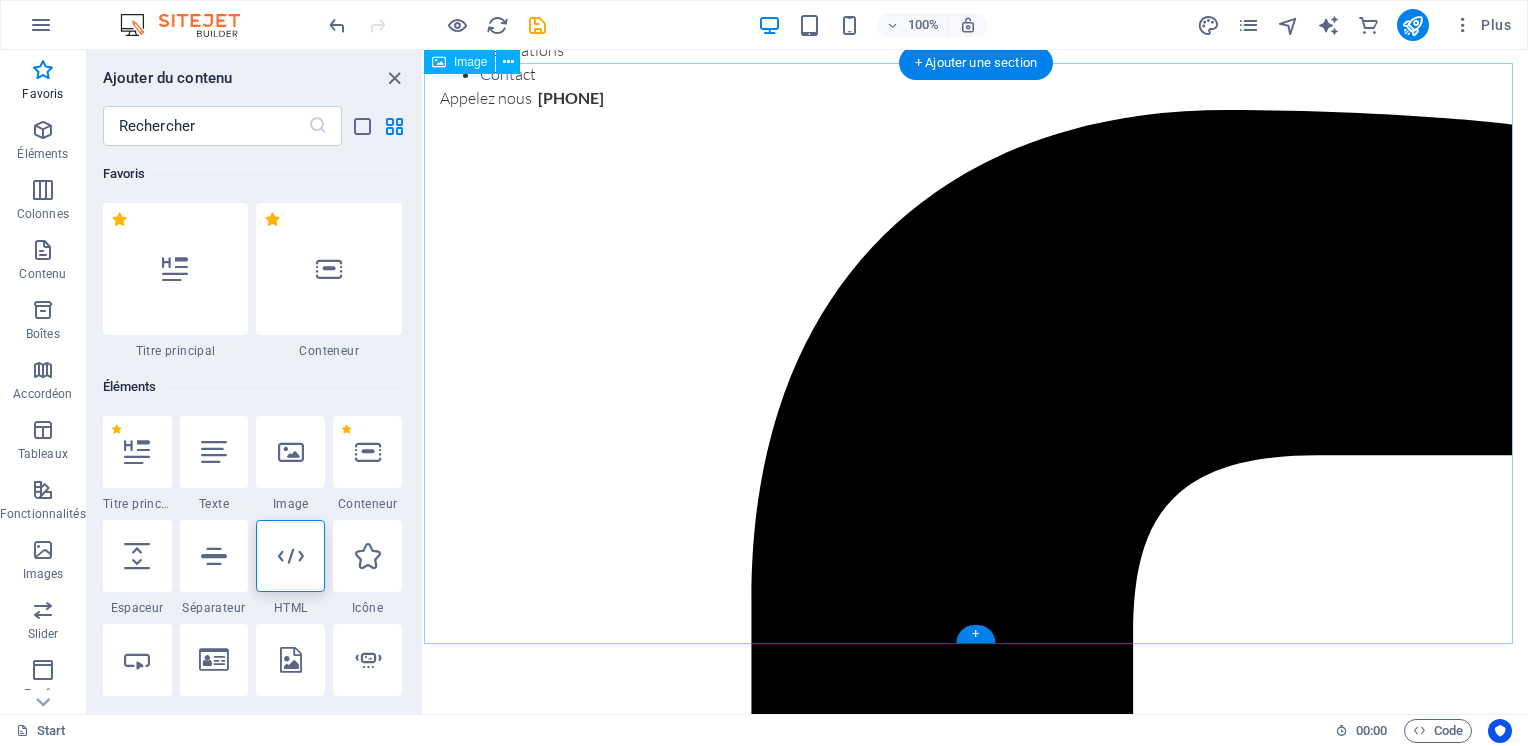 scroll, scrollTop: 1158, scrollLeft: 0, axis: vertical 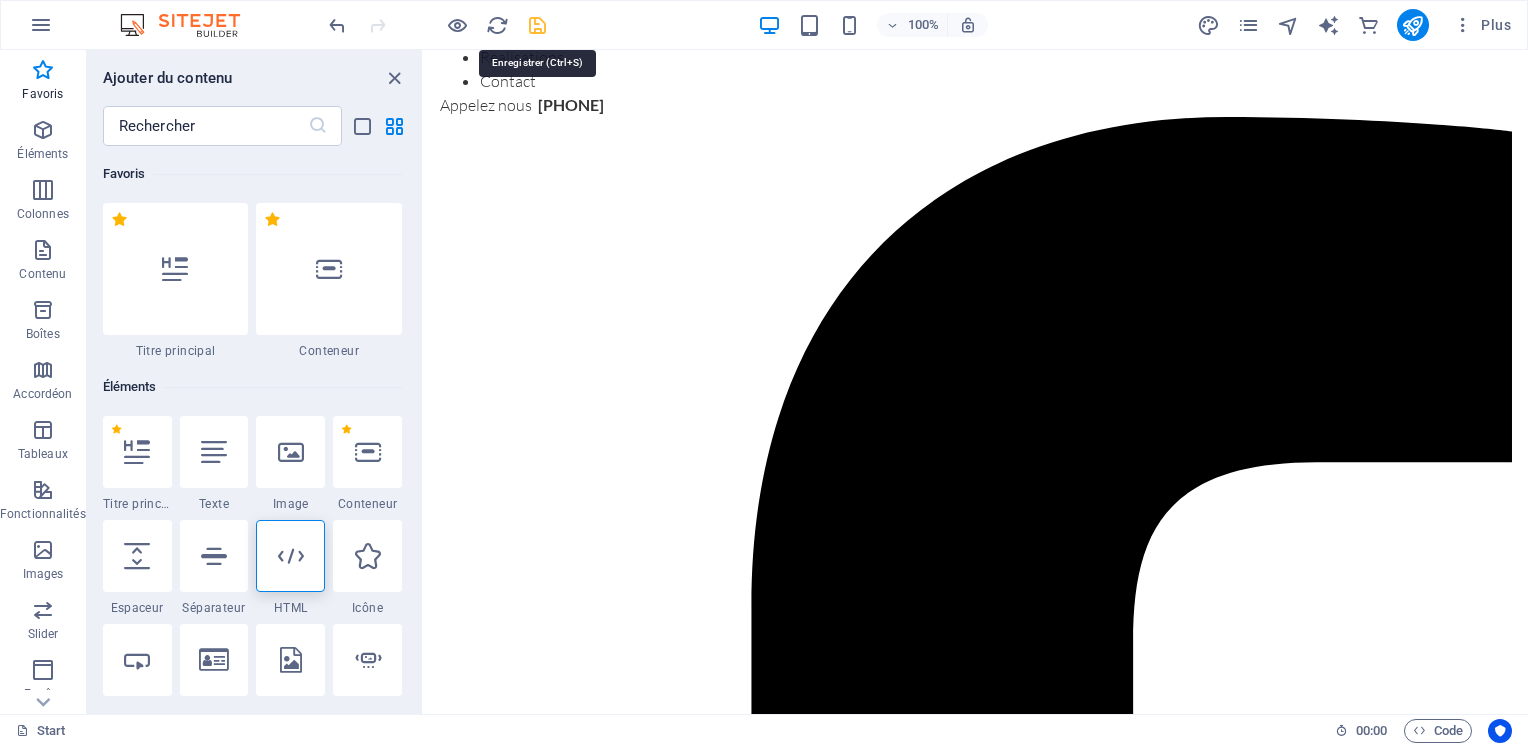 click at bounding box center [537, 25] 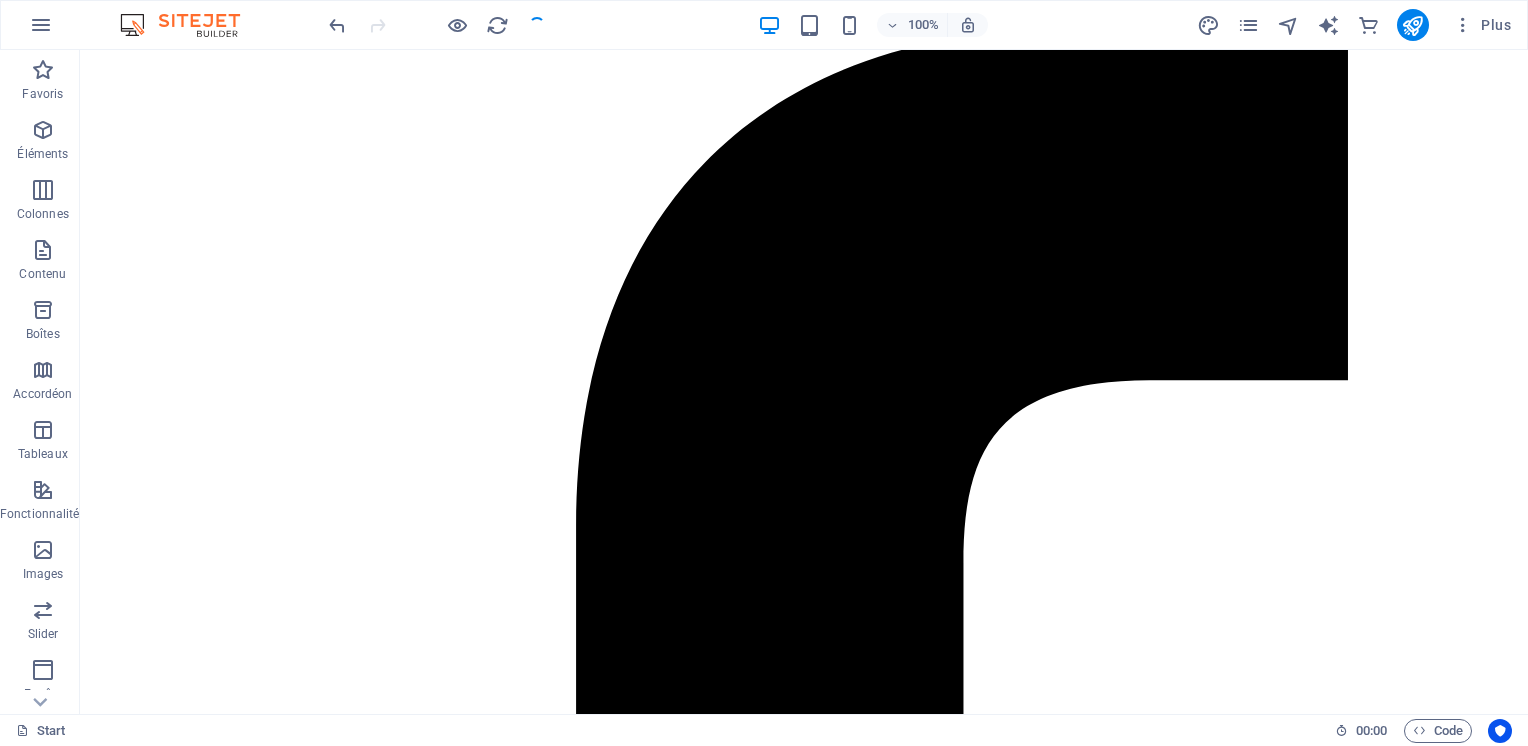 scroll, scrollTop: 1073, scrollLeft: 0, axis: vertical 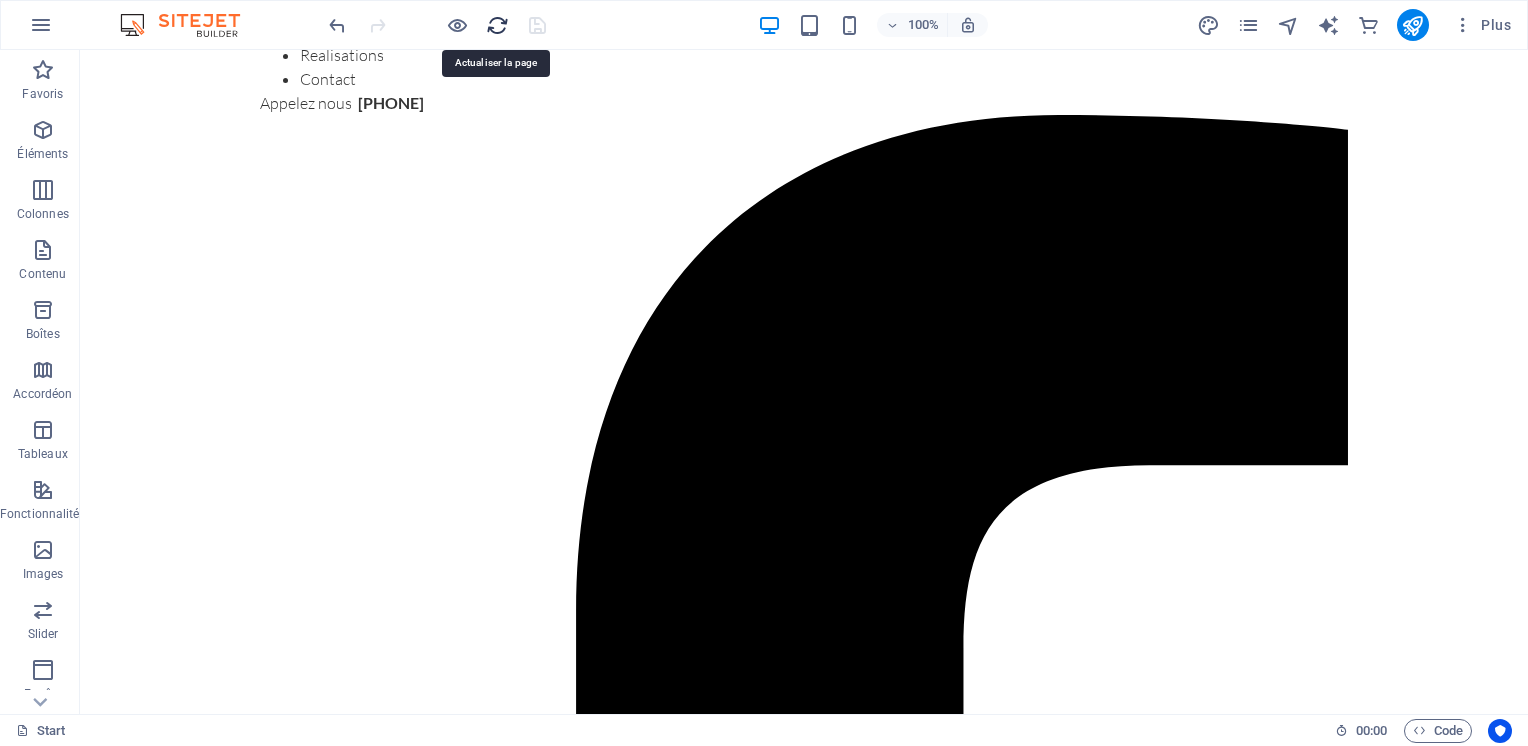 click at bounding box center [497, 25] 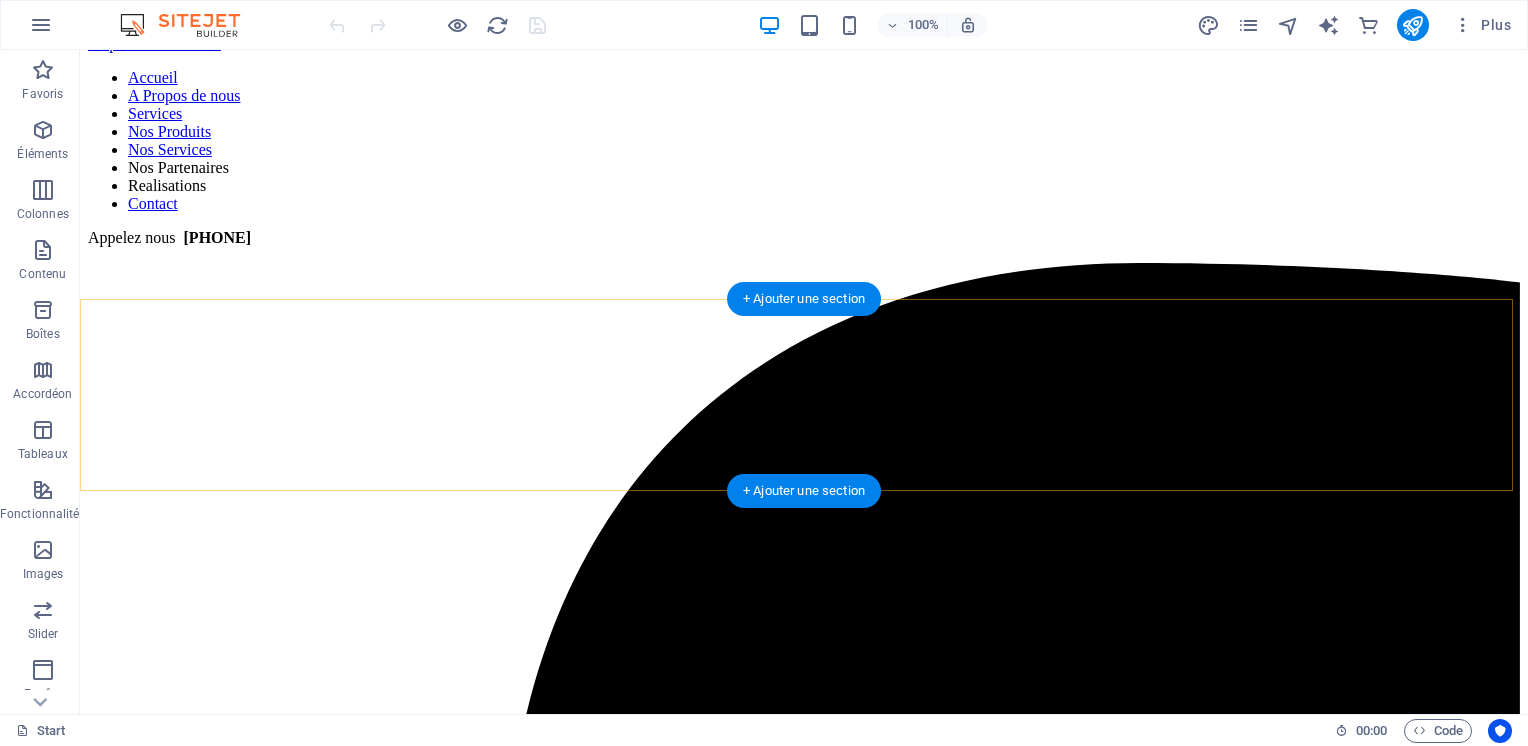 scroll, scrollTop: 672, scrollLeft: 0, axis: vertical 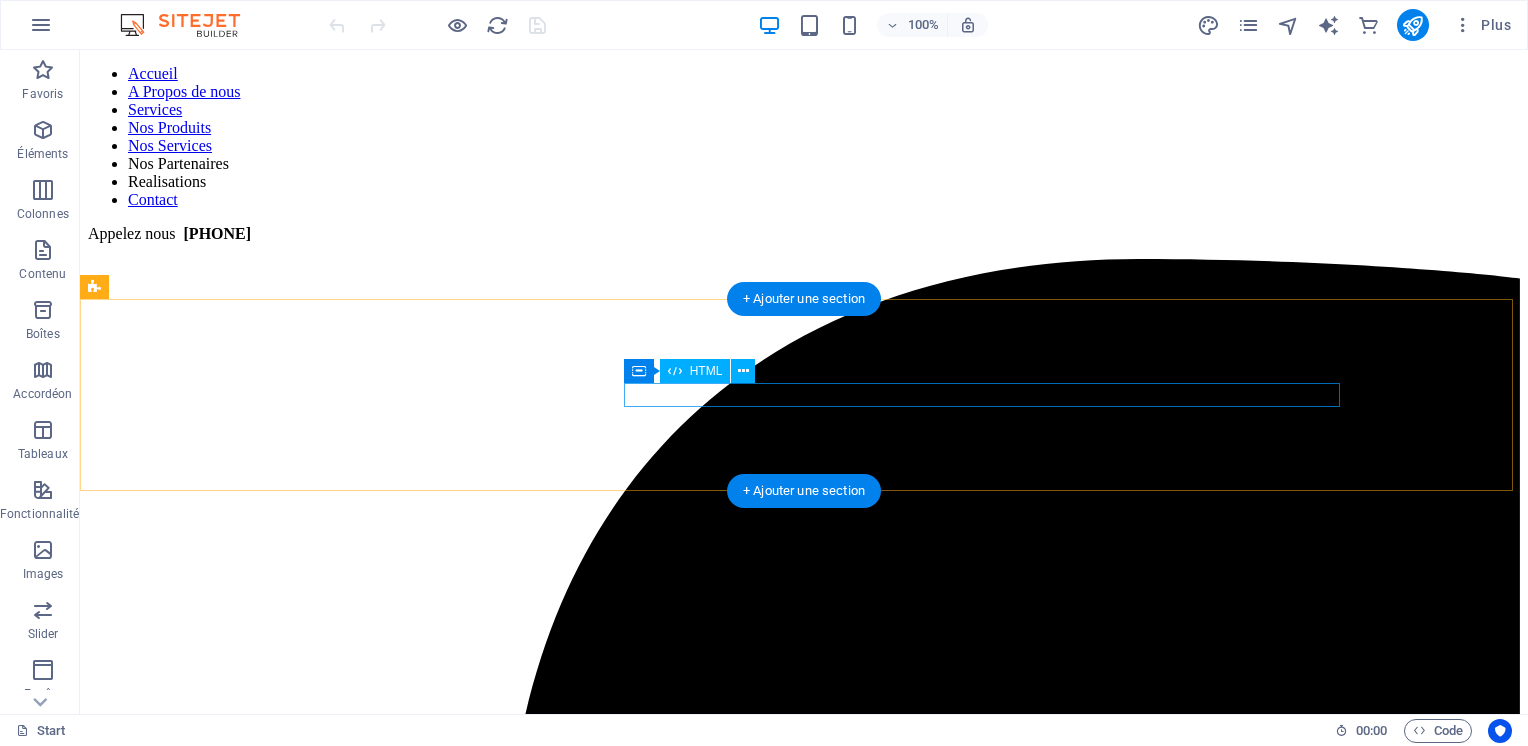 click on "Menu" at bounding box center (804, 5653) 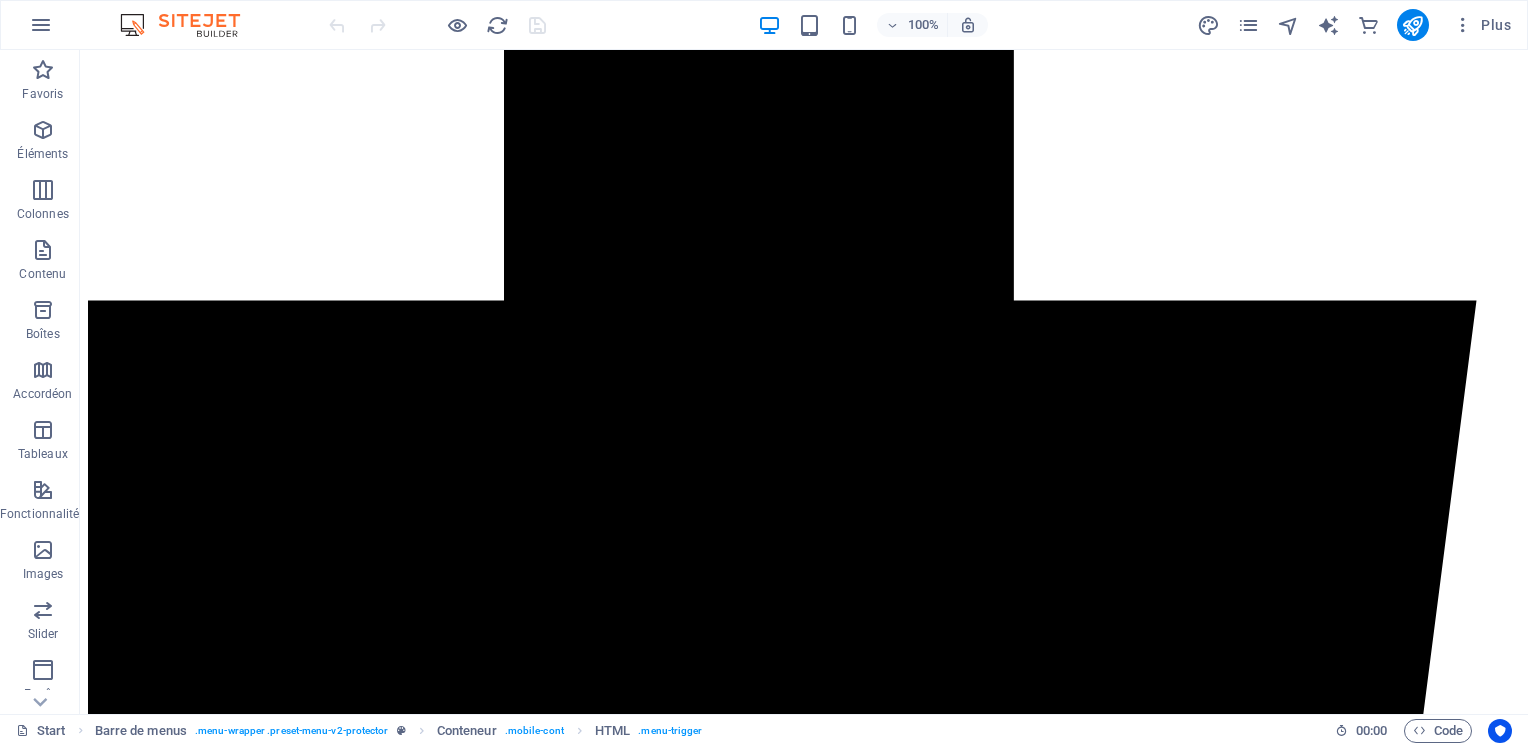 scroll, scrollTop: 1872, scrollLeft: 0, axis: vertical 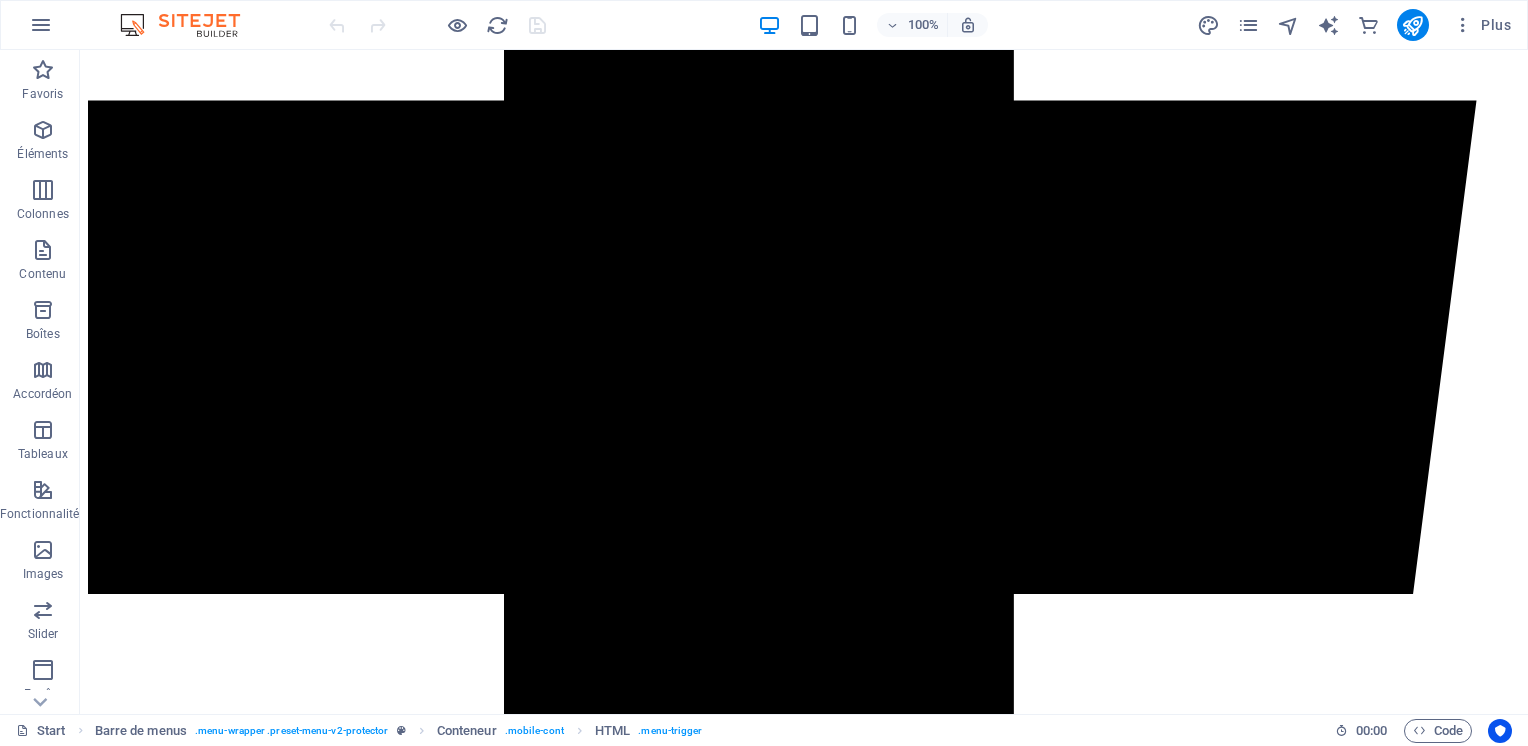 drag, startPoint x: 352, startPoint y: 194, endPoint x: 400, endPoint y: 191, distance: 48.09366 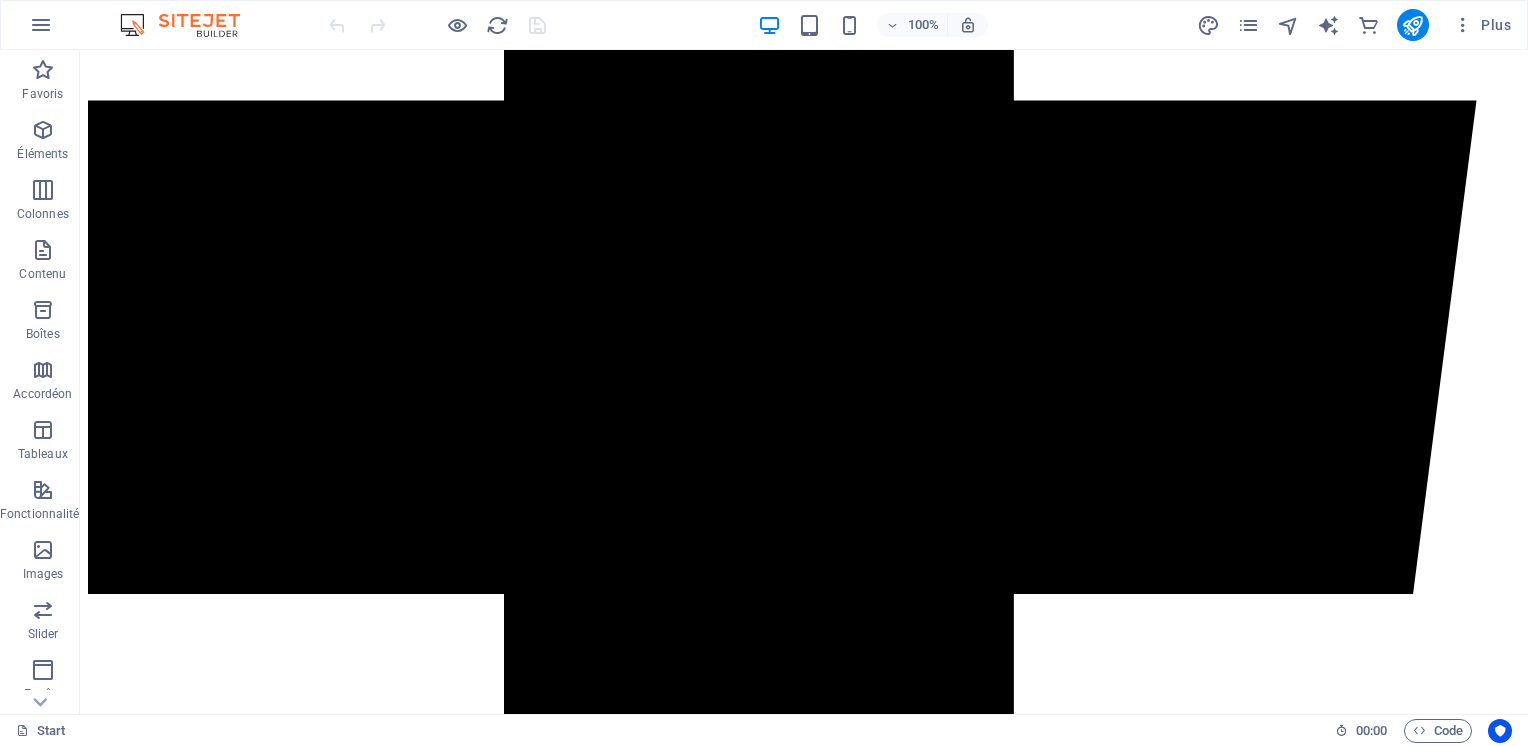 click on "Commander pour un tiers (facultatif)" at bounding box center (804, 5282) 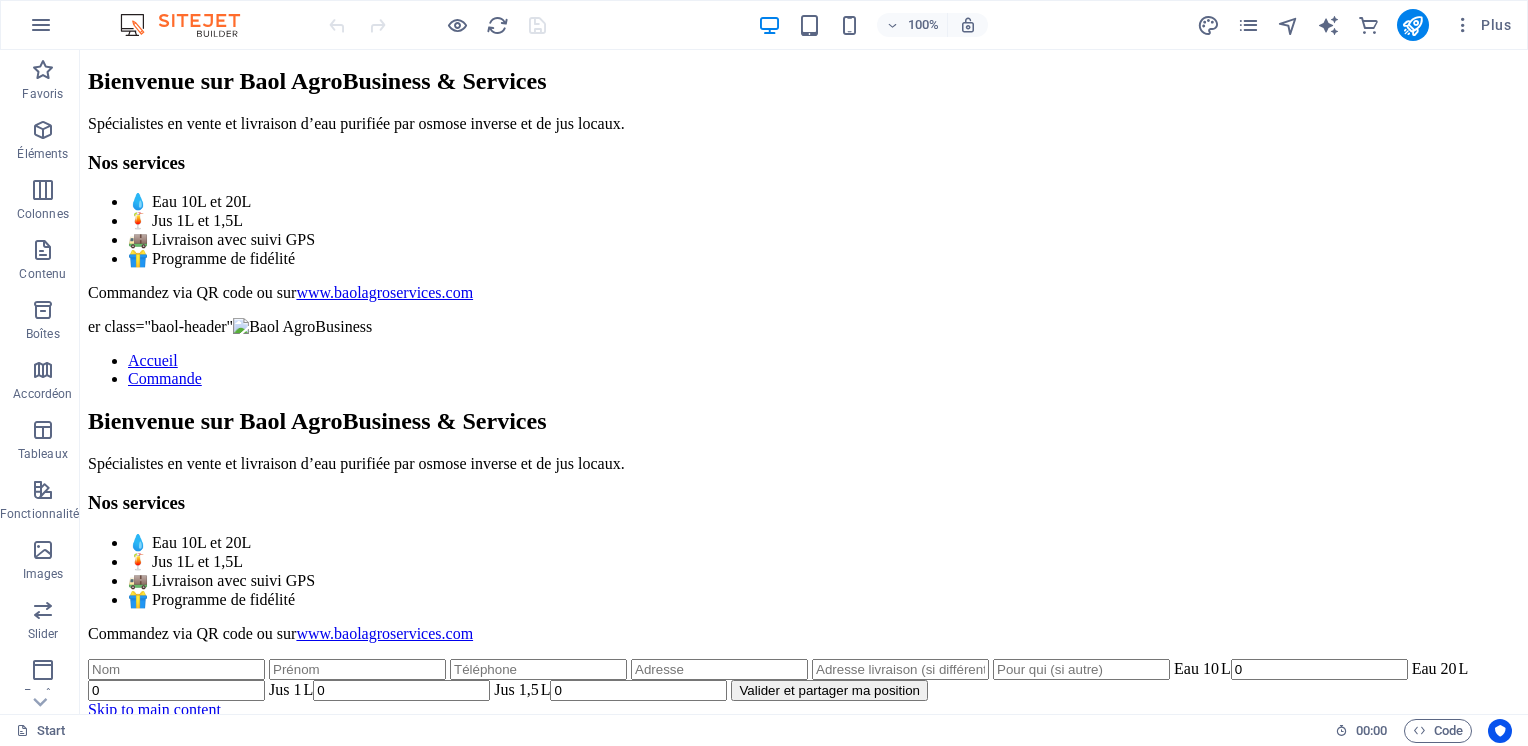 scroll, scrollTop: 0, scrollLeft: 0, axis: both 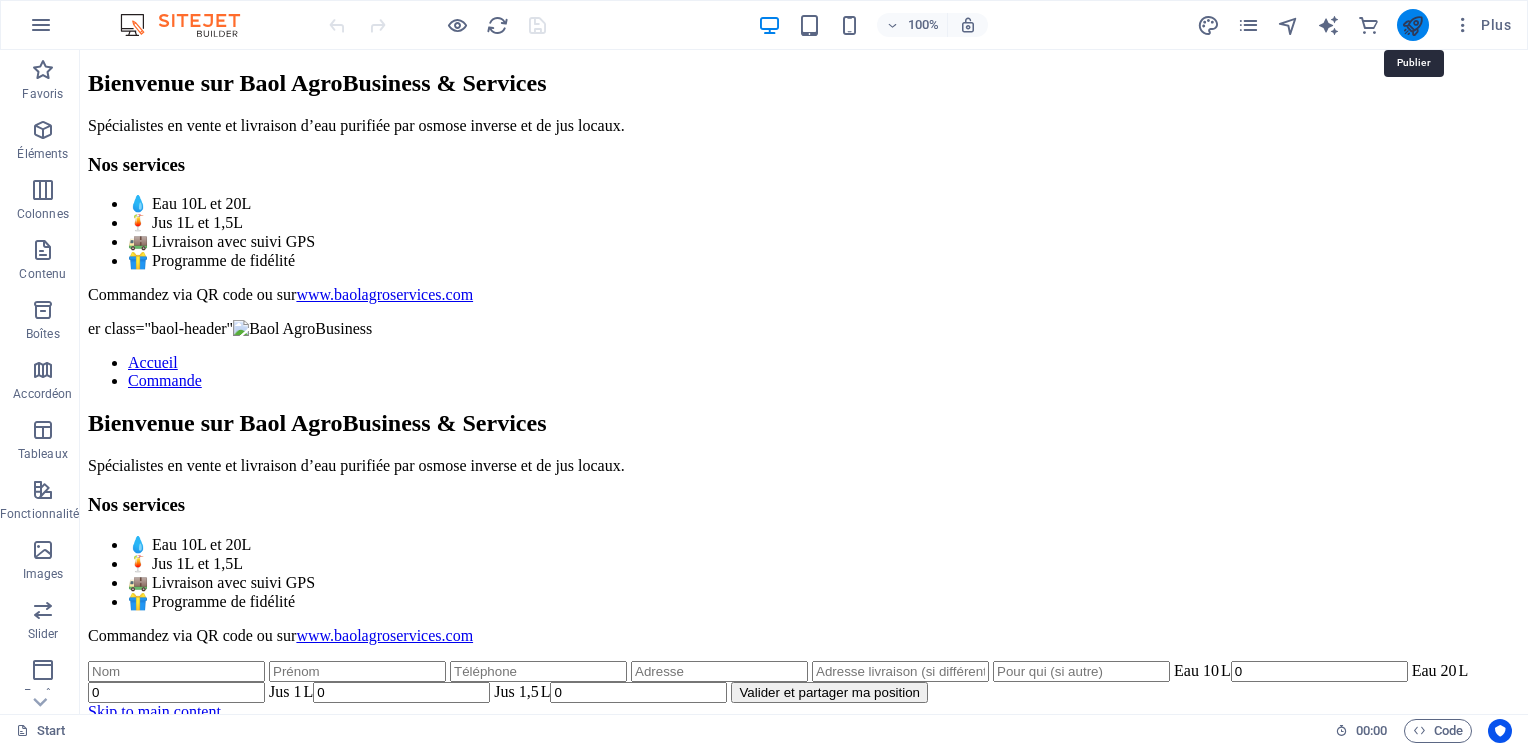 click at bounding box center (1412, 25) 